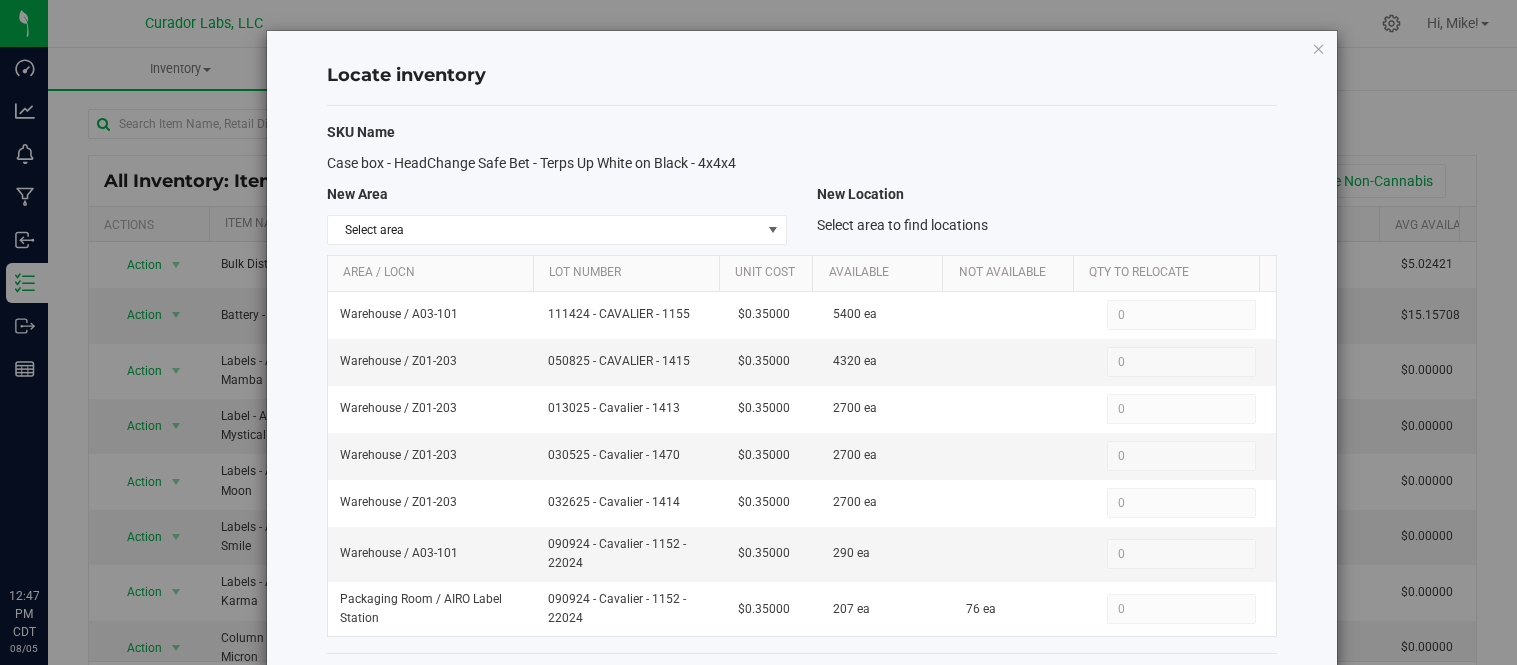scroll, scrollTop: 0, scrollLeft: 0, axis: both 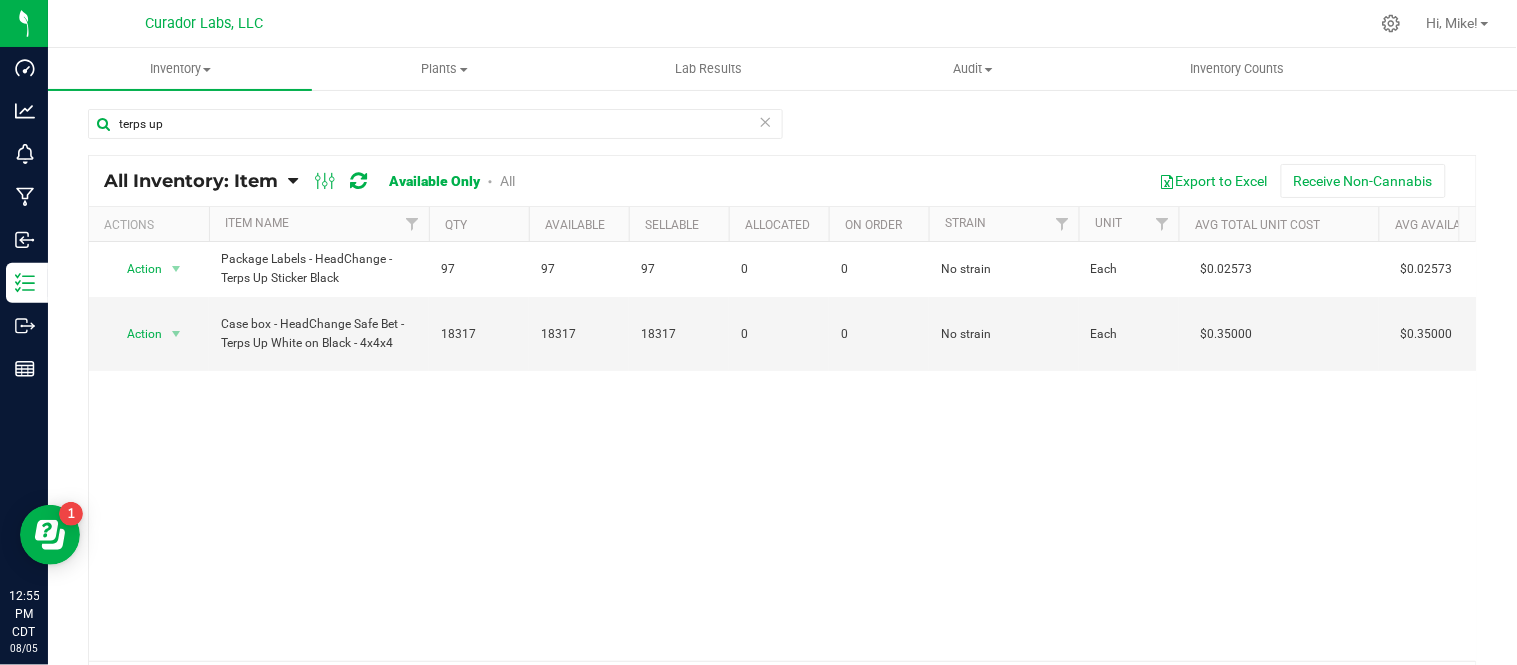 click at bounding box center [766, 121] 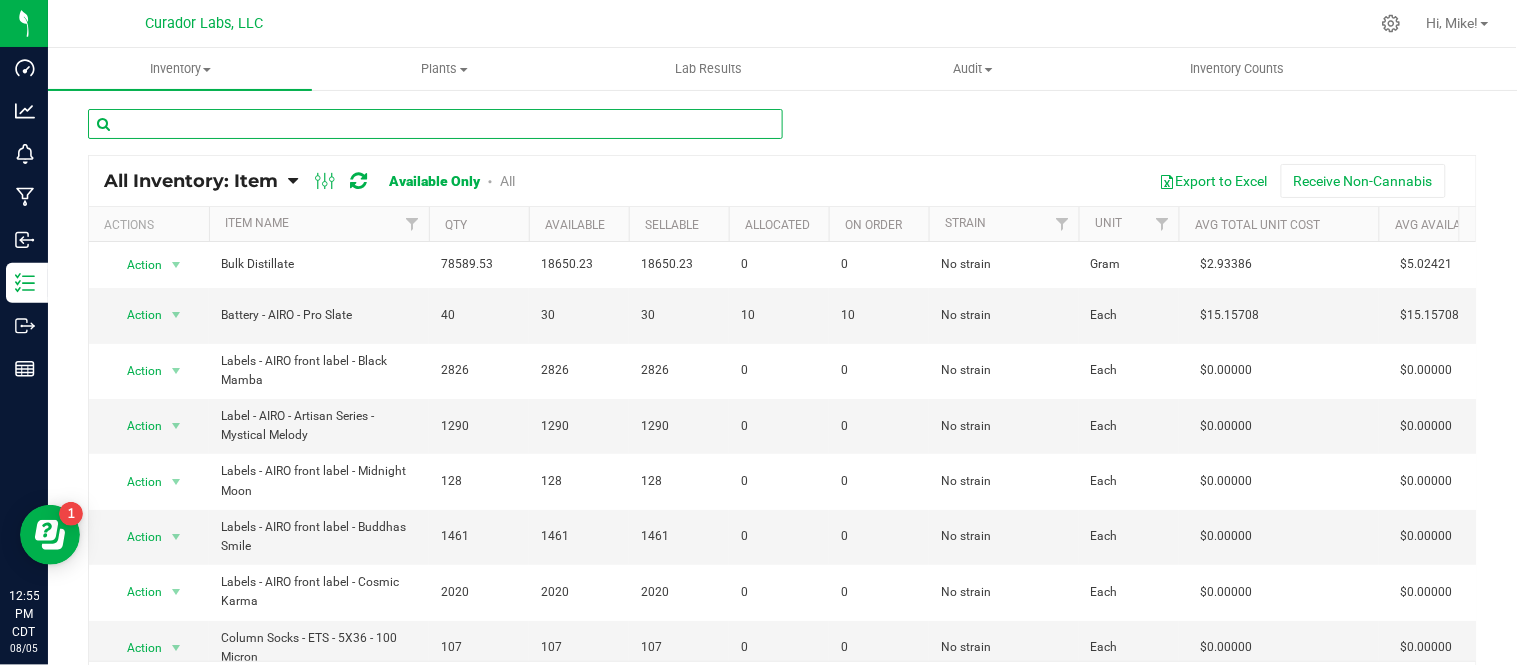 paste on "Case Box - No Brand - White - 8.75 x 4.4 x 6.8" 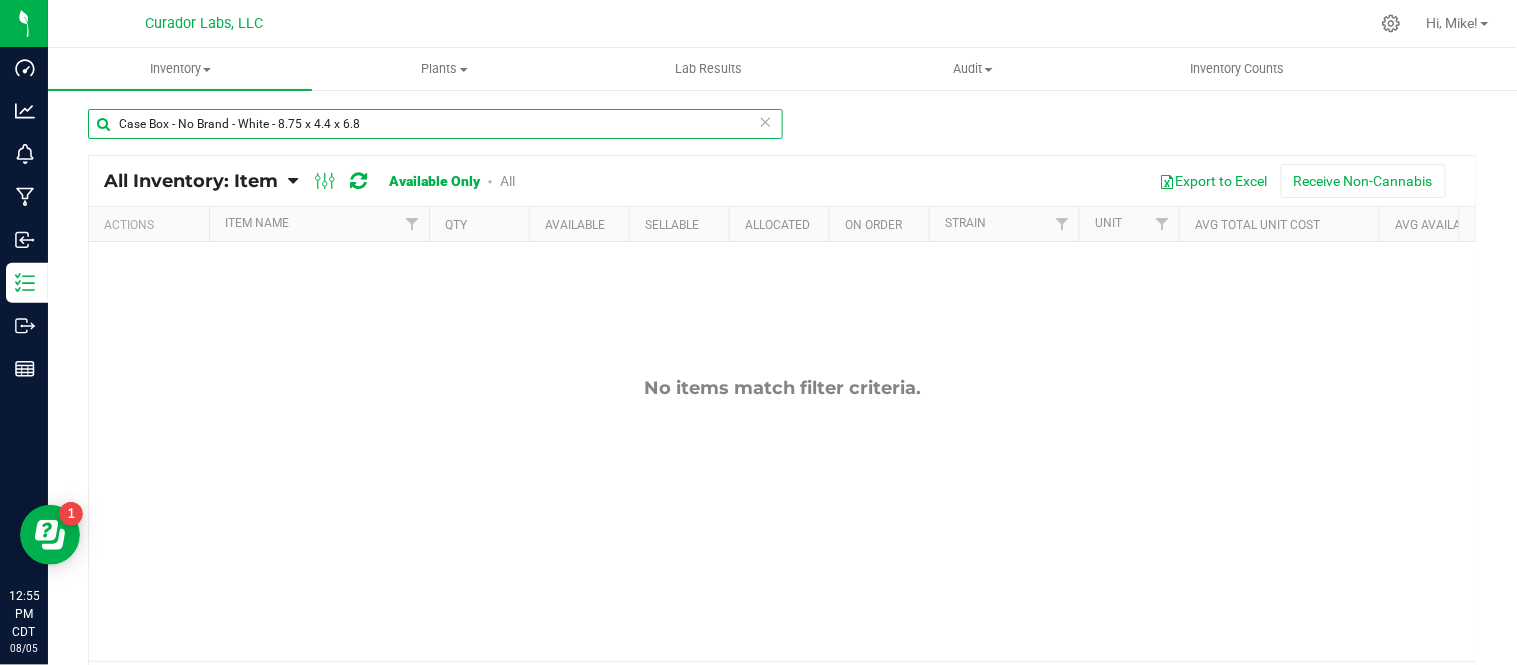 type on "Case Box - No Brand - White - 8.75 x 4.4 x 6.8" 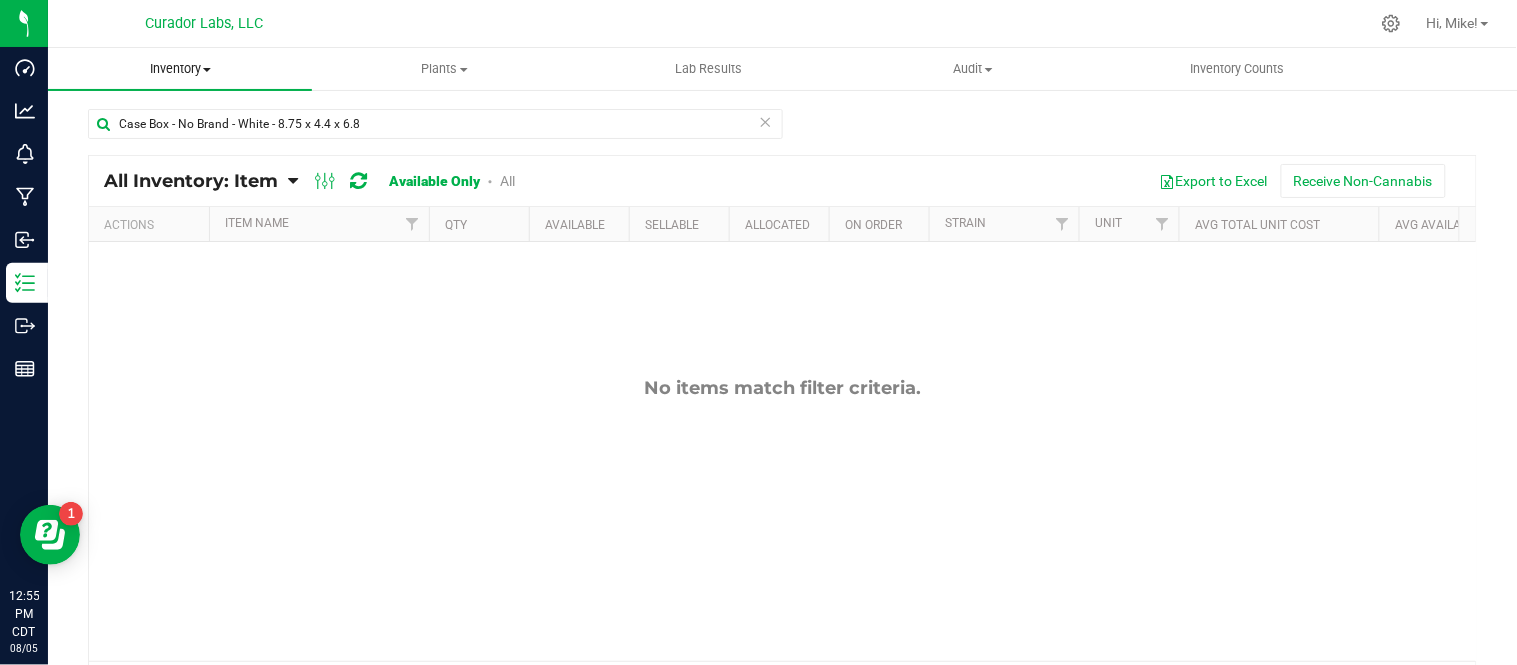 click on "Inventory" at bounding box center [180, 69] 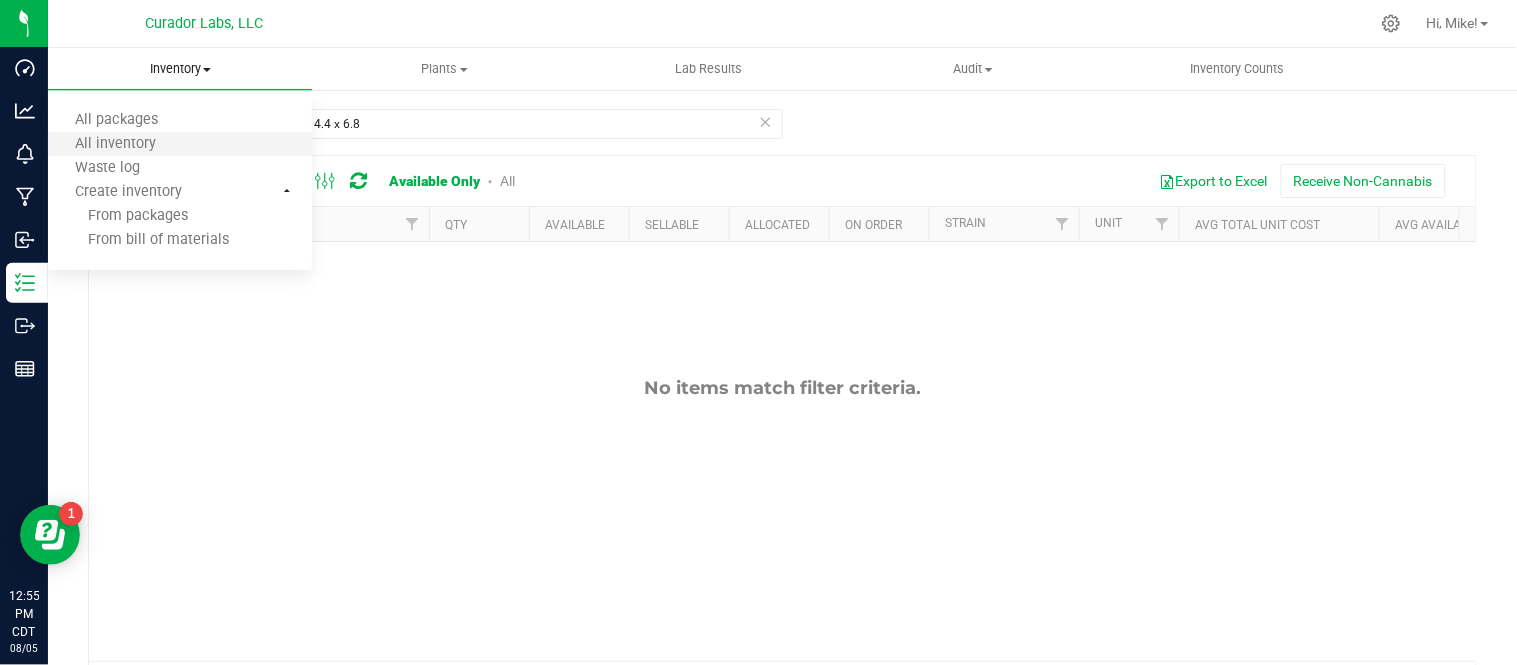 click on "All inventory" at bounding box center (180, 145) 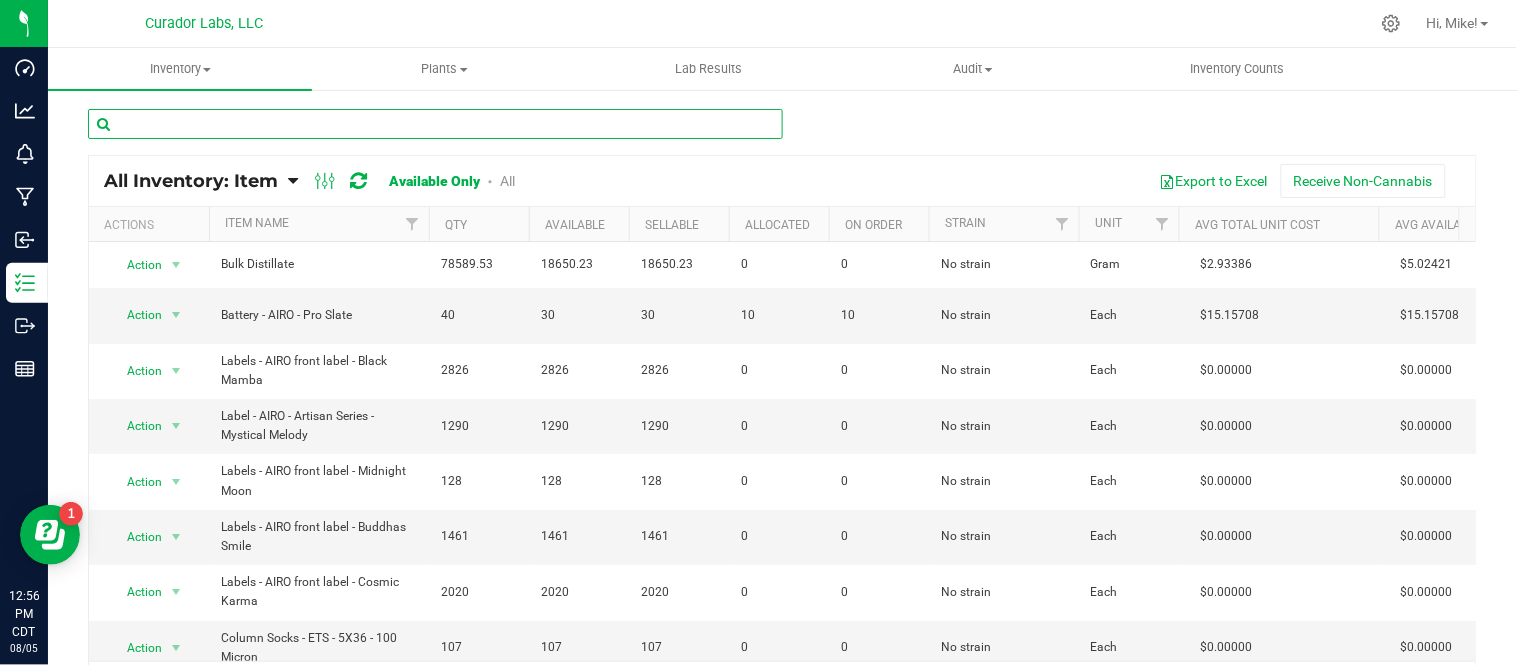 click at bounding box center [435, 124] 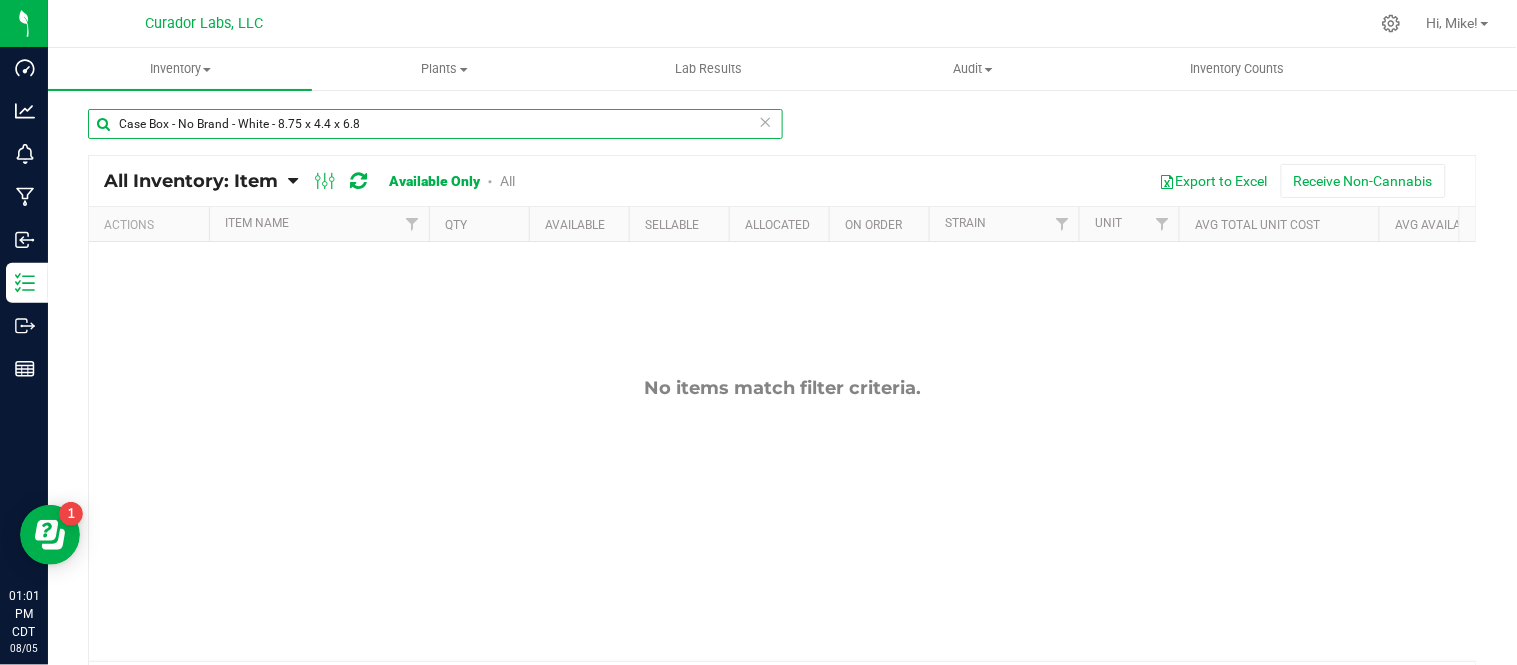 drag, startPoint x: 434, startPoint y: 128, endPoint x: 126, endPoint y: 147, distance: 308.58548 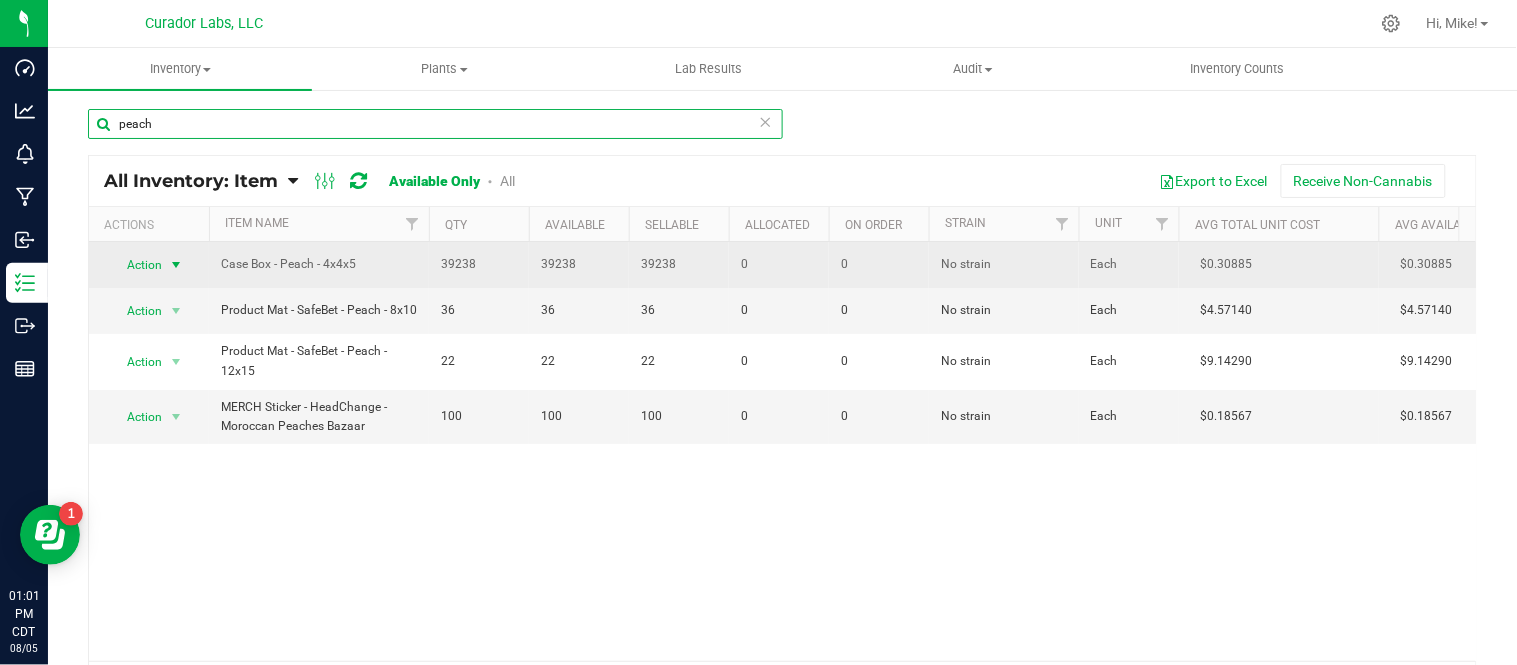 type on "peach" 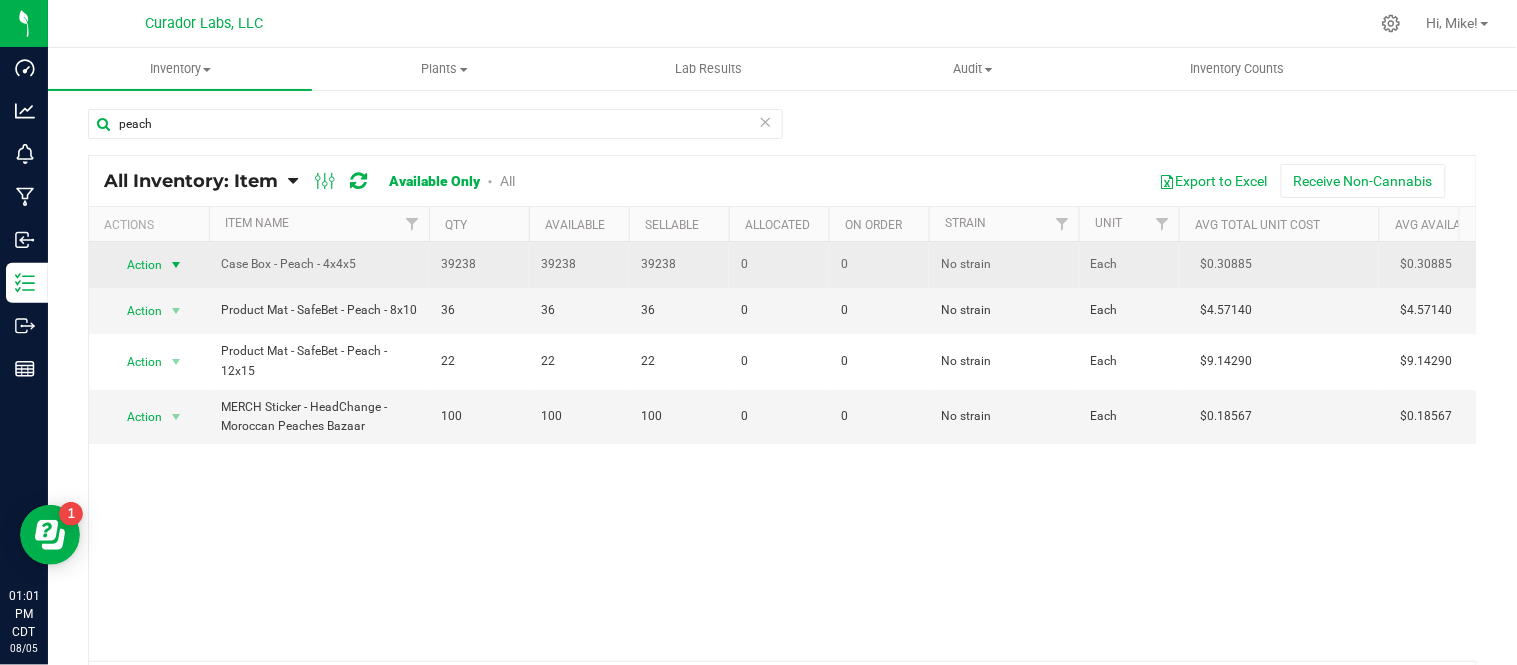 click at bounding box center (176, 265) 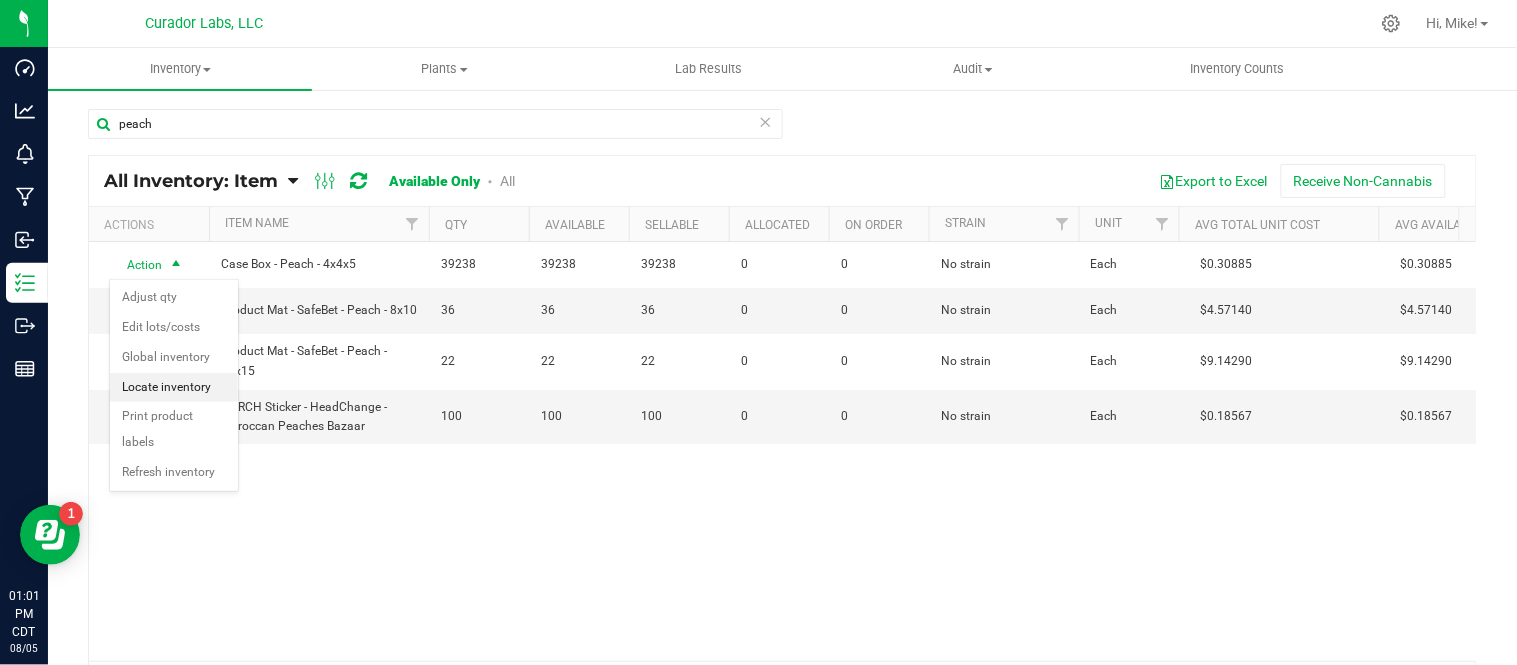 click on "Locate inventory" at bounding box center [174, 388] 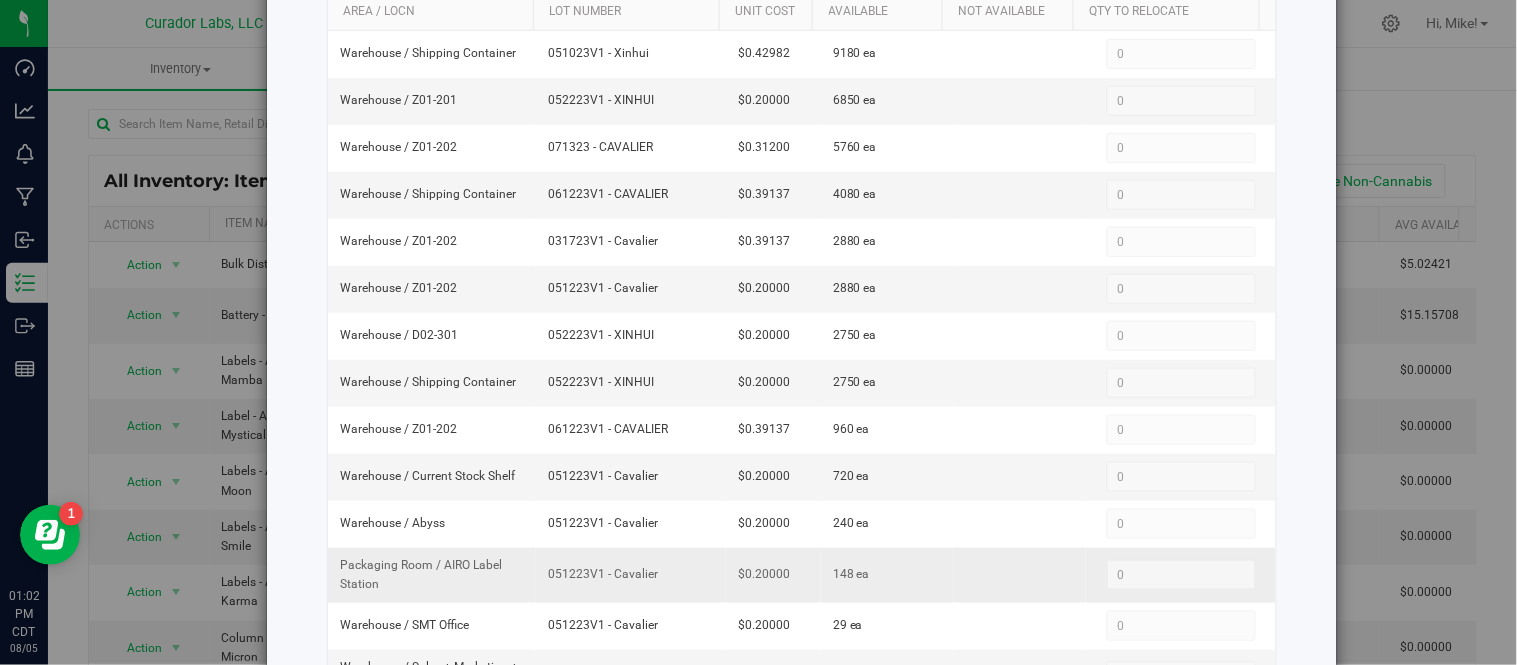 scroll, scrollTop: 222, scrollLeft: 0, axis: vertical 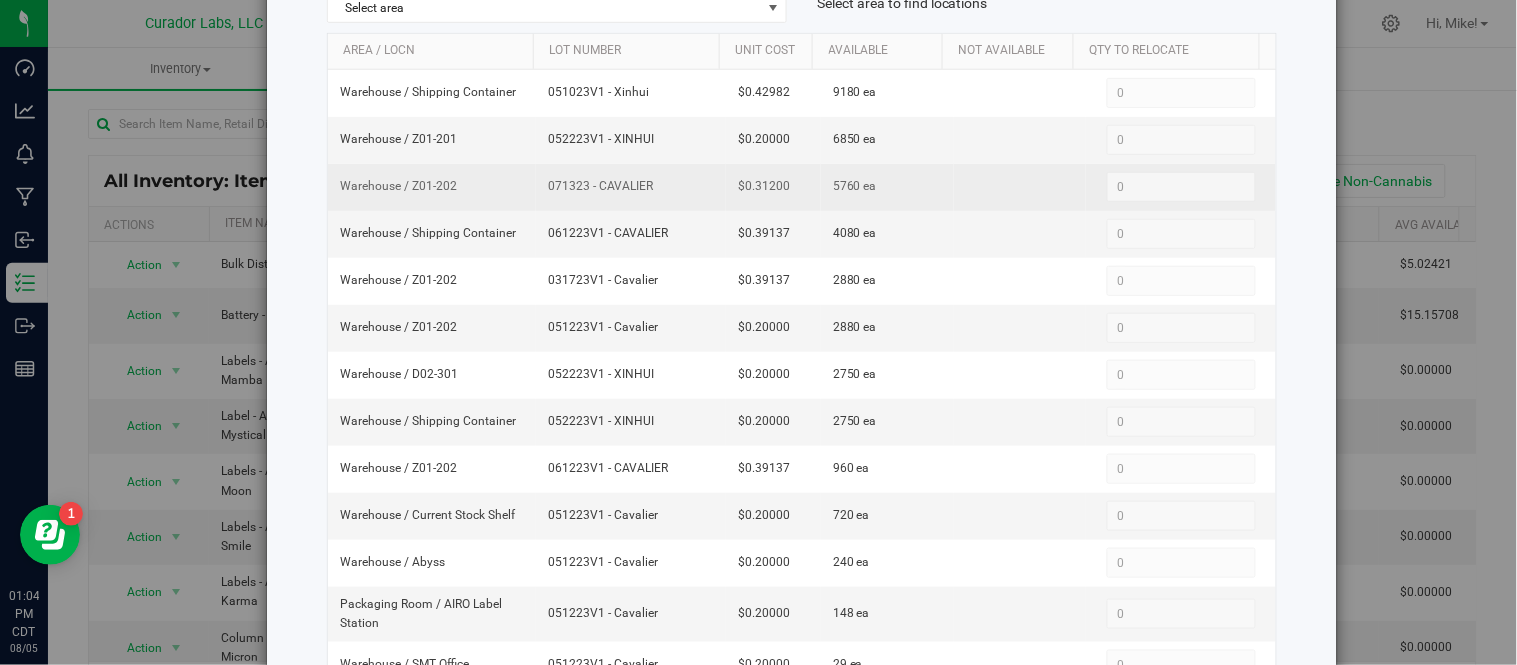 drag, startPoint x: 535, startPoint y: 187, endPoint x: 643, endPoint y: 197, distance: 108.461975 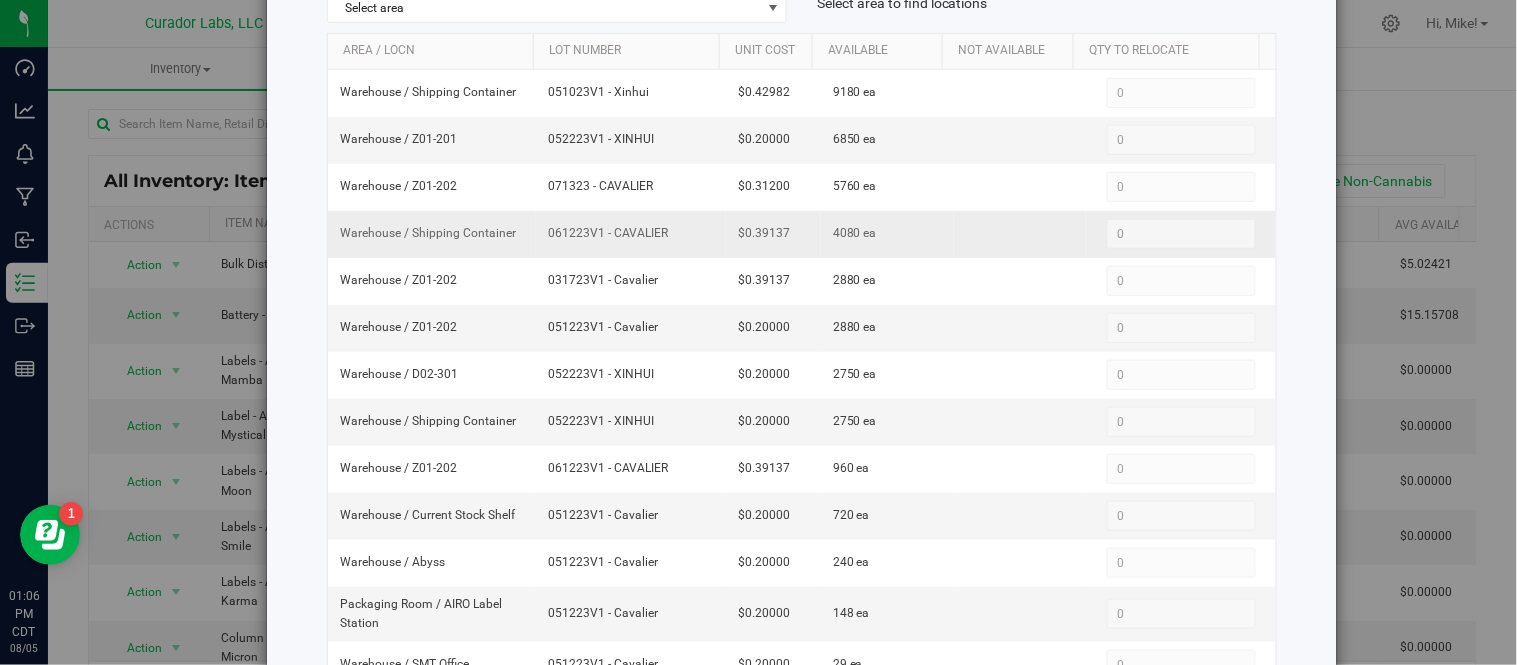 drag, startPoint x: 538, startPoint y: 234, endPoint x: 645, endPoint y: 245, distance: 107.563934 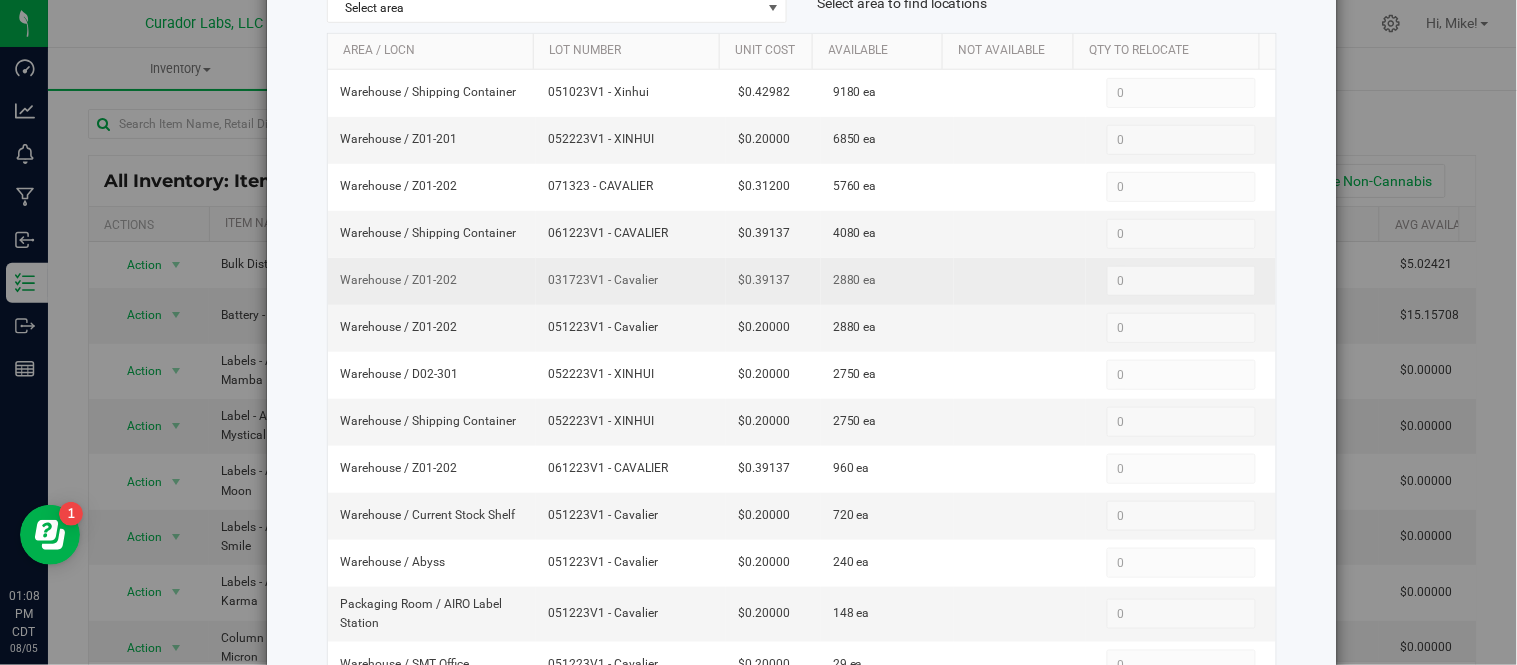 drag, startPoint x: 540, startPoint y: 281, endPoint x: 650, endPoint y: 297, distance: 111.15755 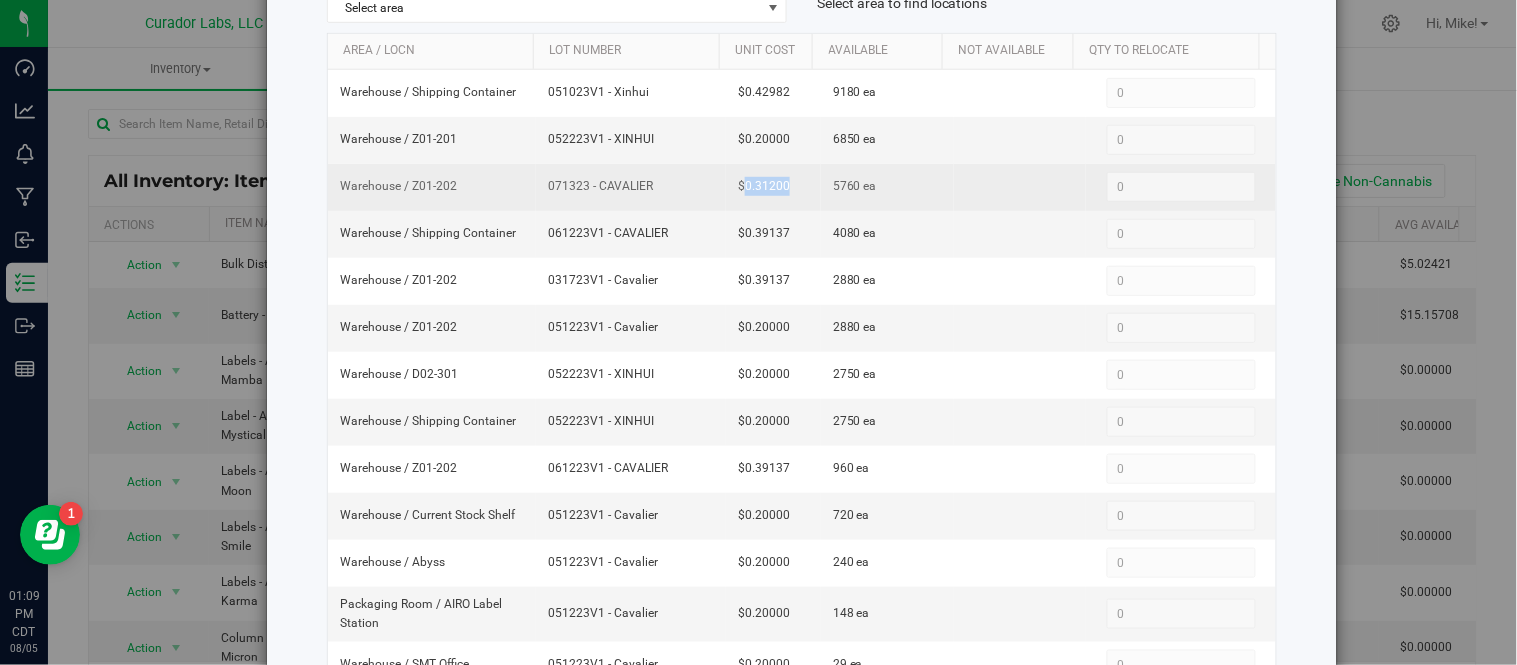 drag, startPoint x: 732, startPoint y: 188, endPoint x: 786, endPoint y: 190, distance: 54.037025 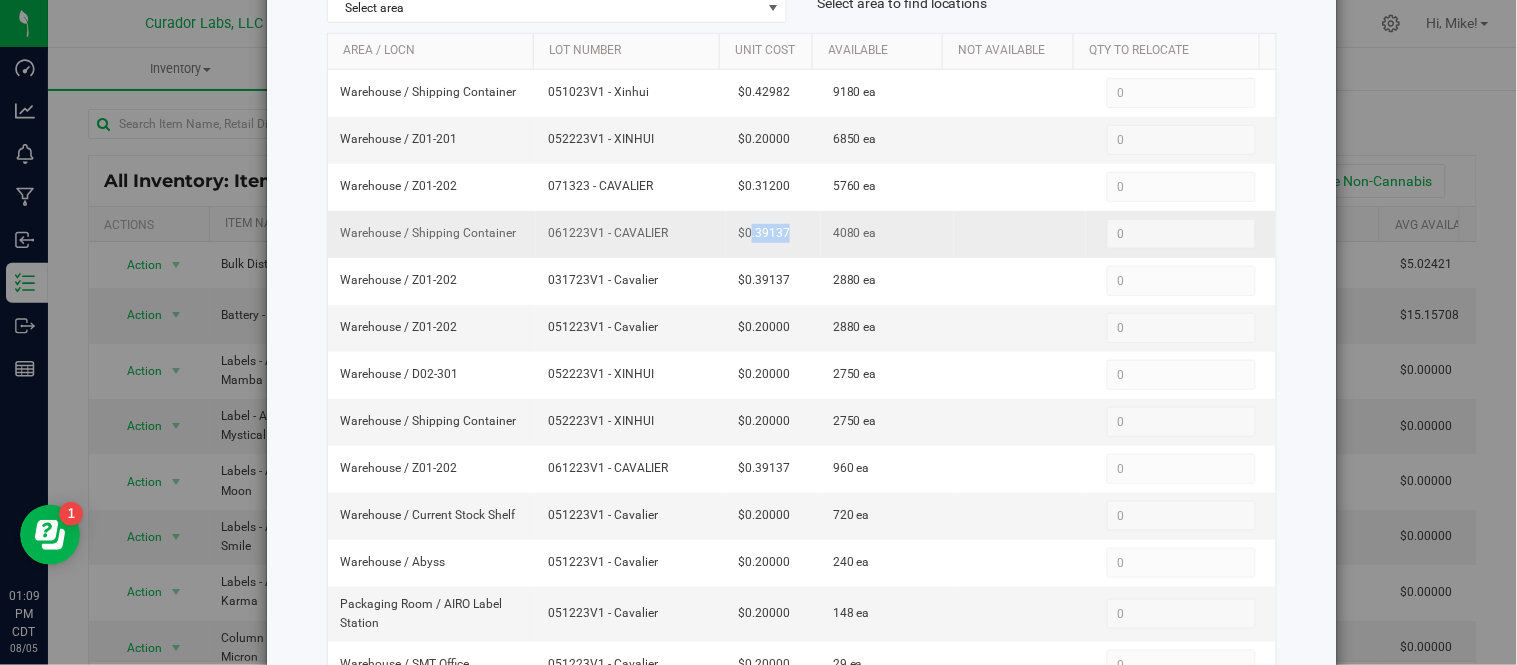 drag, startPoint x: 734, startPoint y: 236, endPoint x: 793, endPoint y: 243, distance: 59.413803 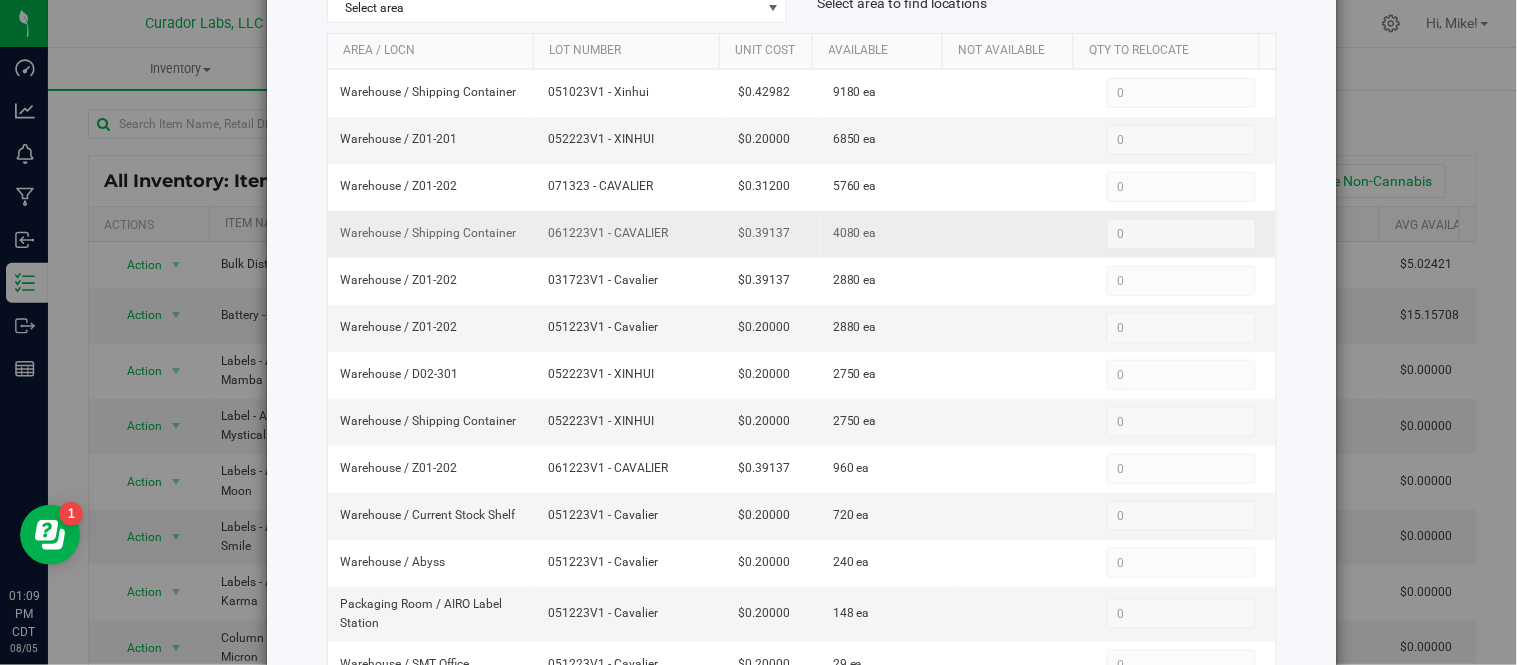 click on "$0.39137" at bounding box center (773, 234) 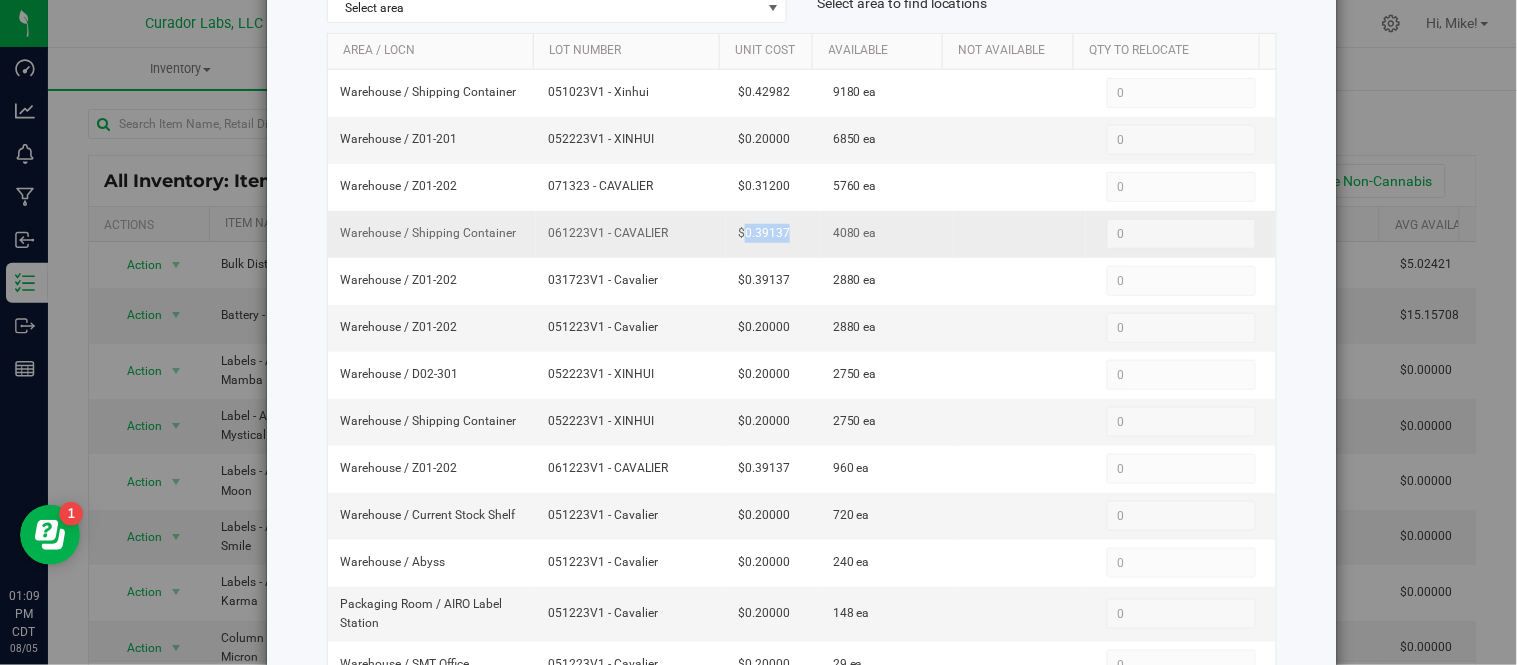 drag, startPoint x: 733, startPoint y: 235, endPoint x: 791, endPoint y: 237, distance: 58.034473 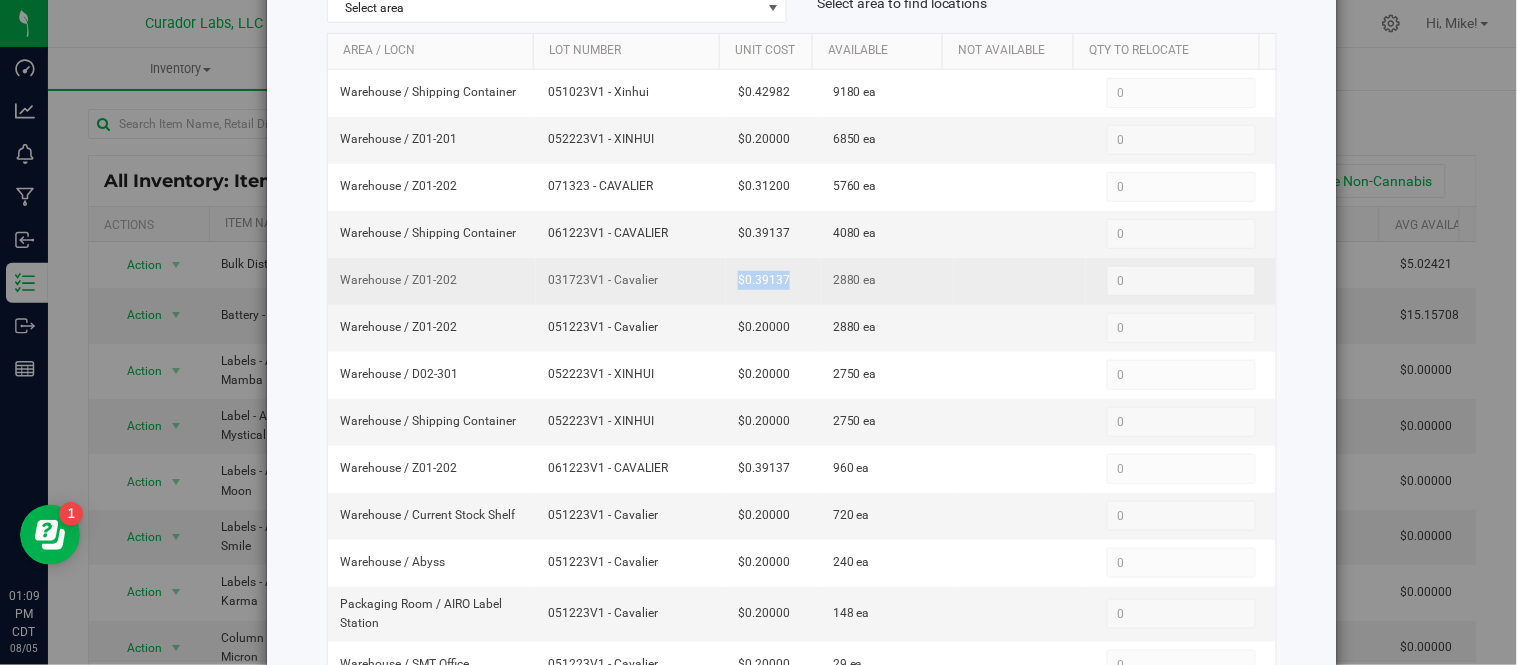 drag, startPoint x: 788, startPoint y: 275, endPoint x: 725, endPoint y: 283, distance: 63.505905 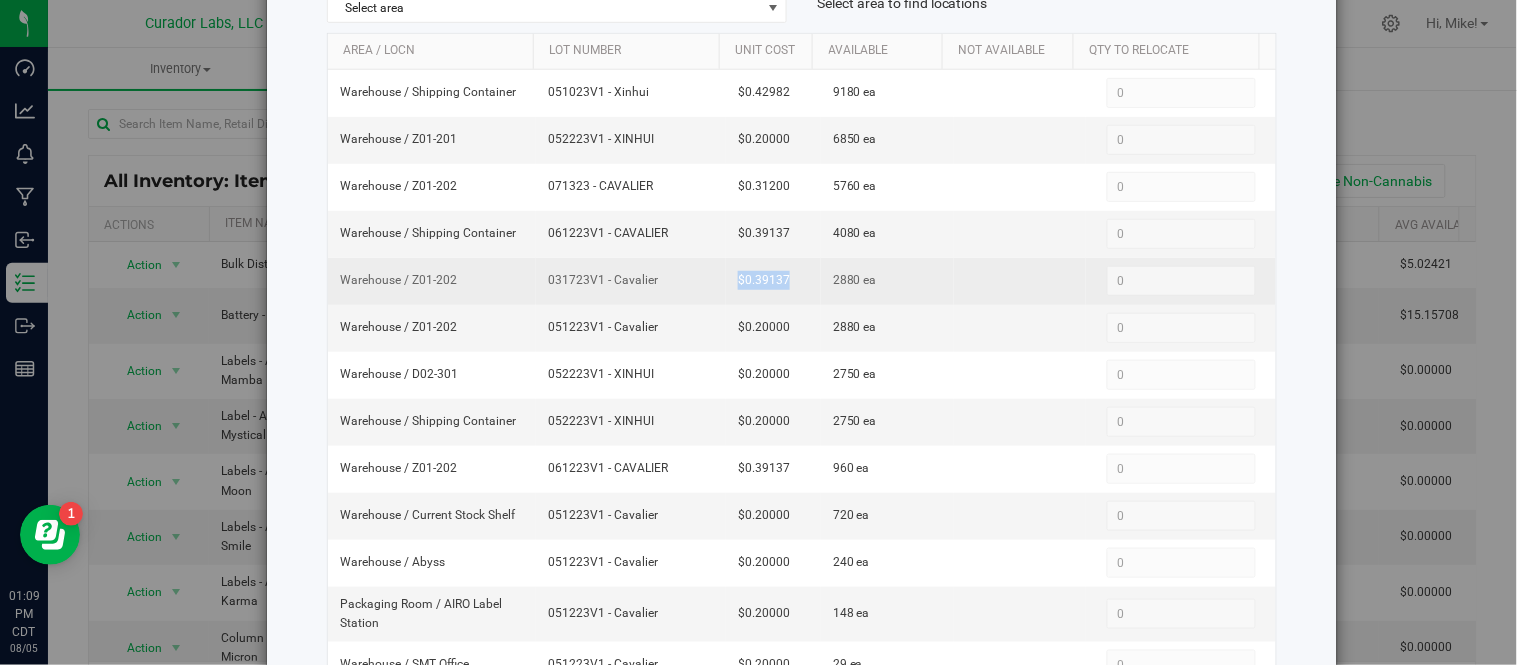copy on "$0.39137" 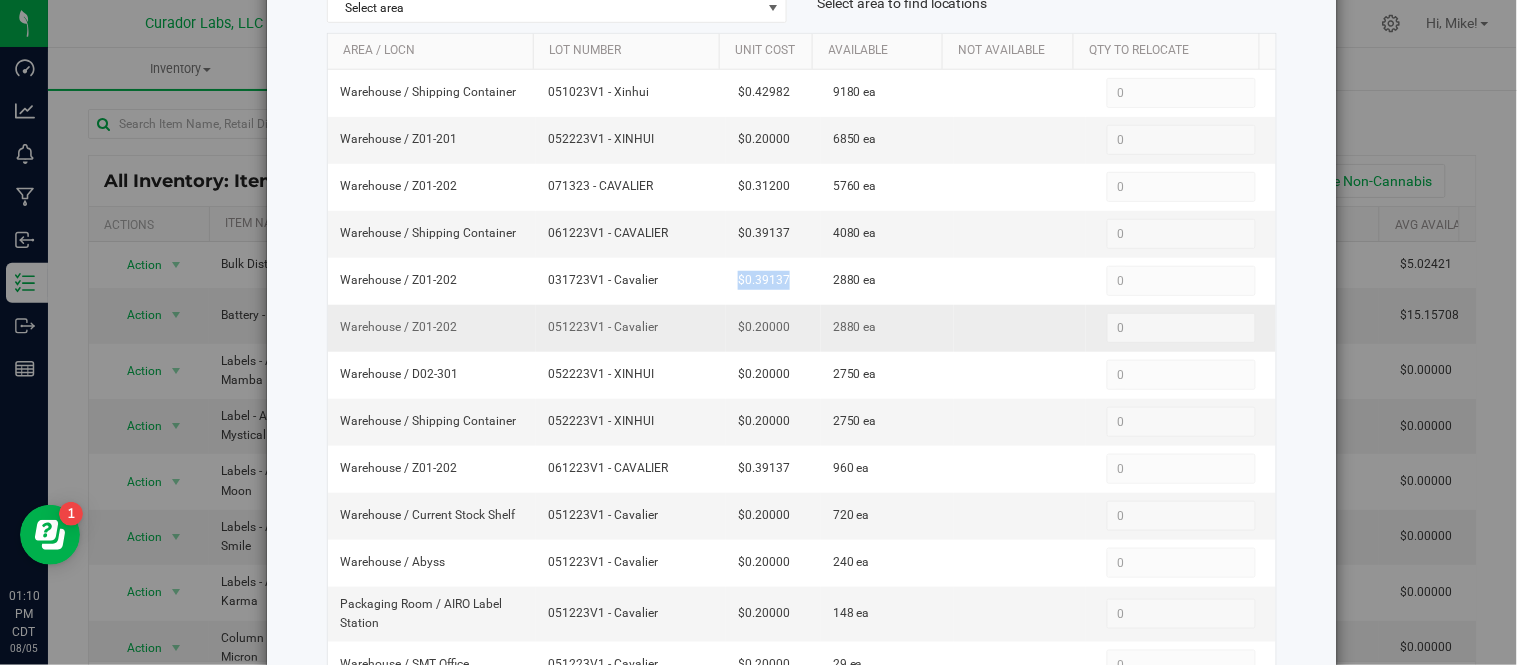 drag, startPoint x: 534, startPoint y: 332, endPoint x: 650, endPoint y: 337, distance: 116.10771 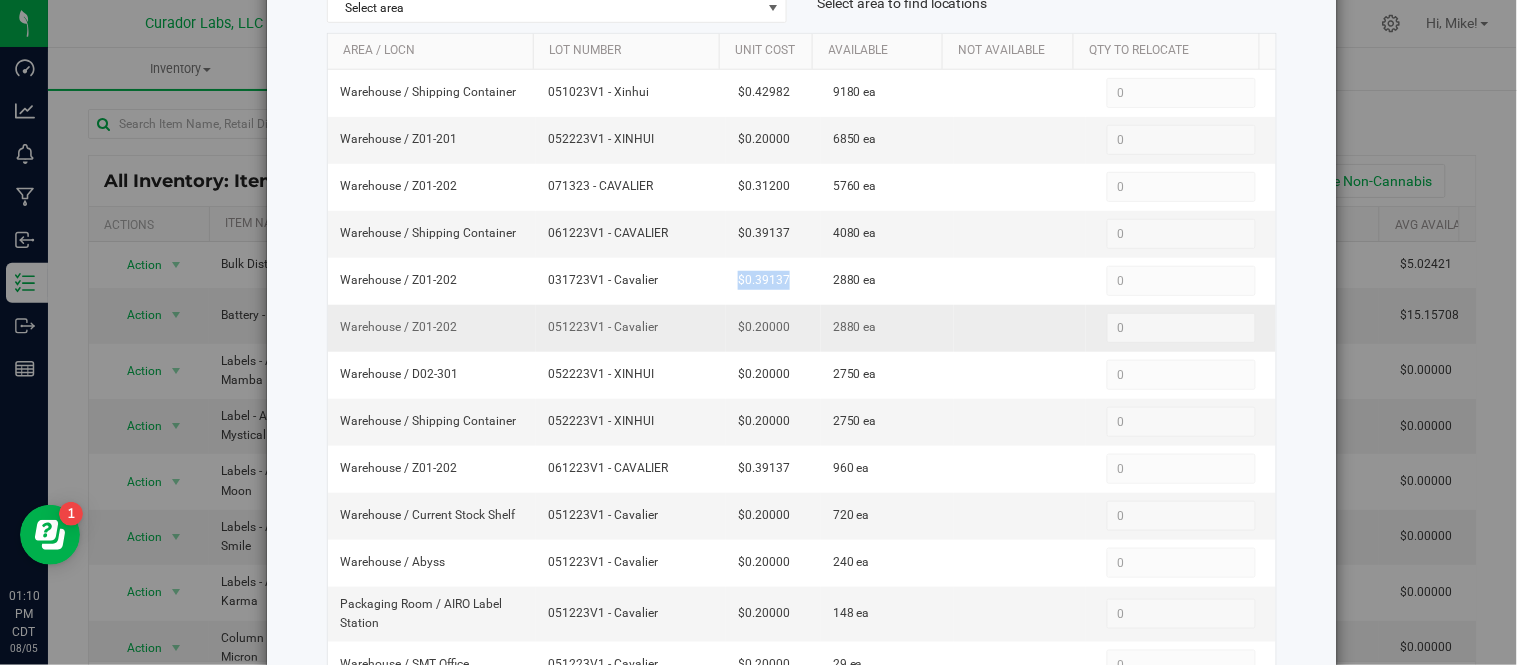 copy on "051223V1 - Cavalier" 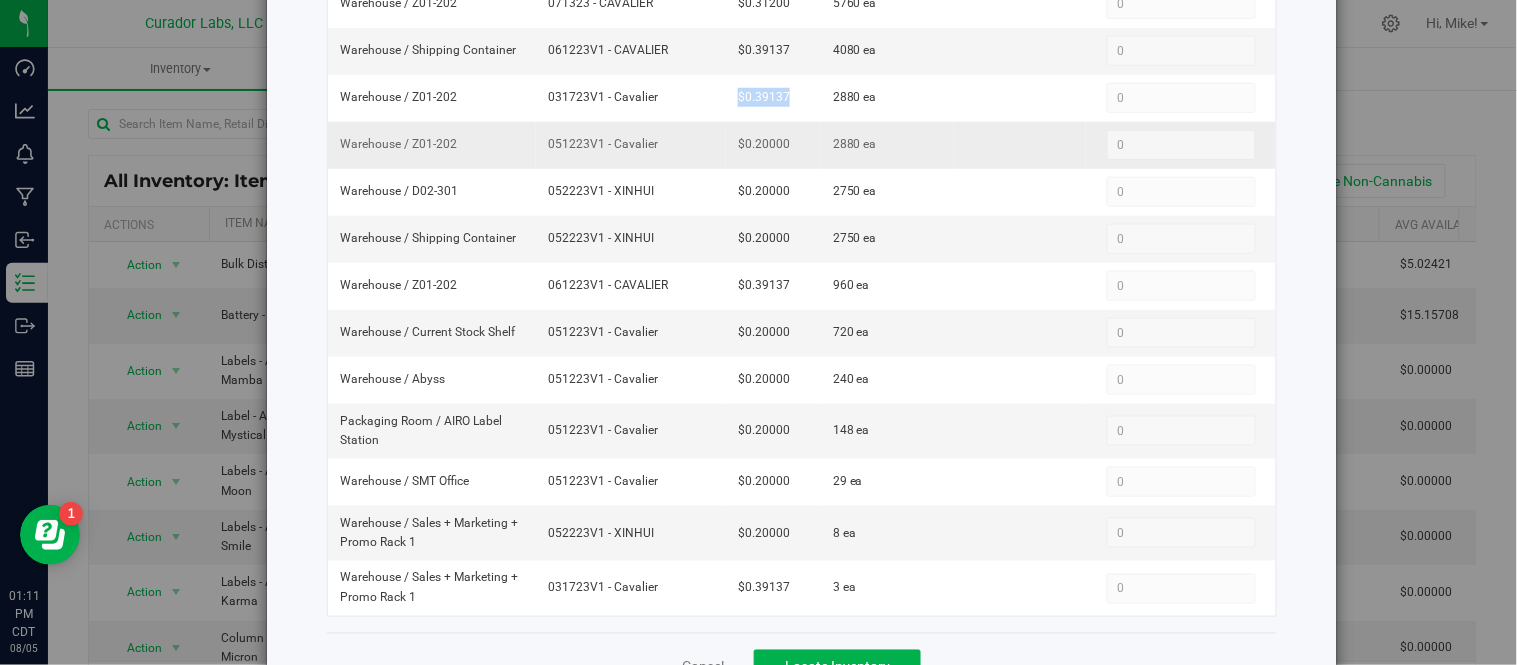 scroll, scrollTop: 444, scrollLeft: 0, axis: vertical 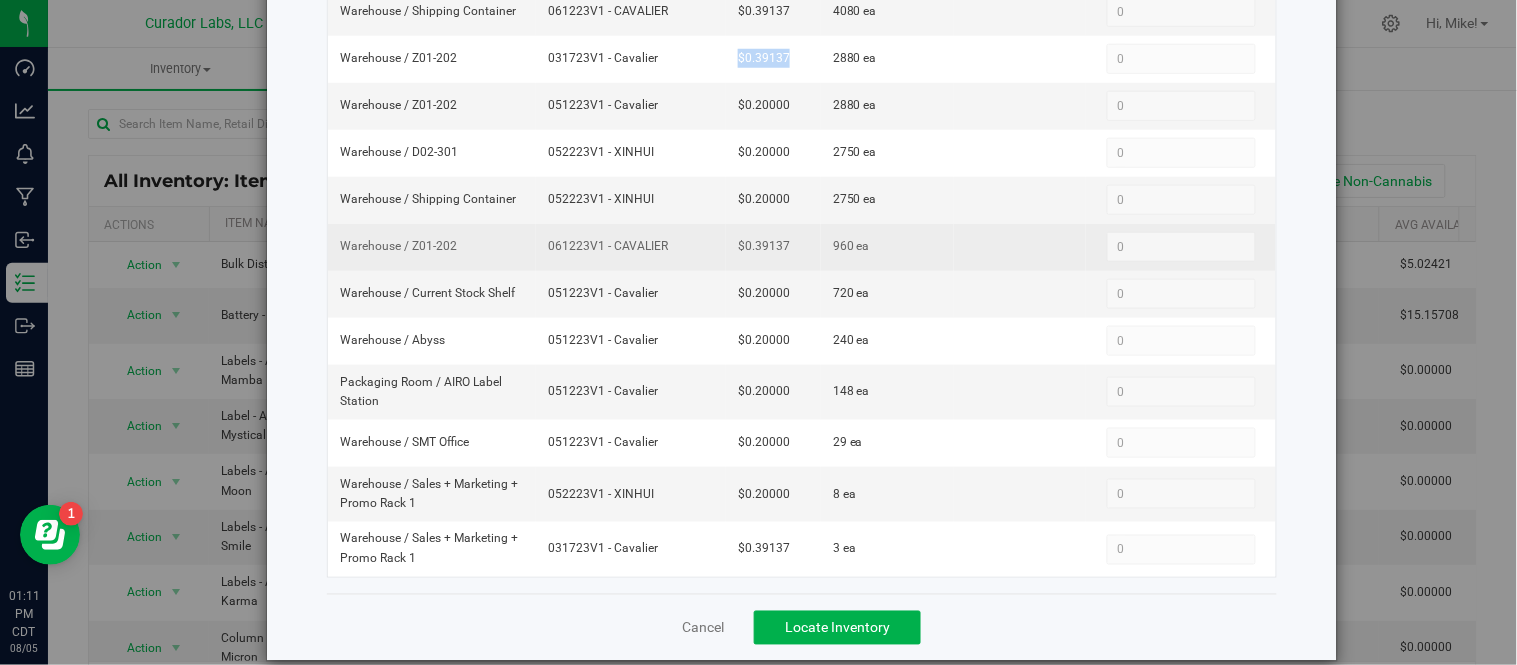 drag, startPoint x: 566, startPoint y: 252, endPoint x: 682, endPoint y: 258, distance: 116.15507 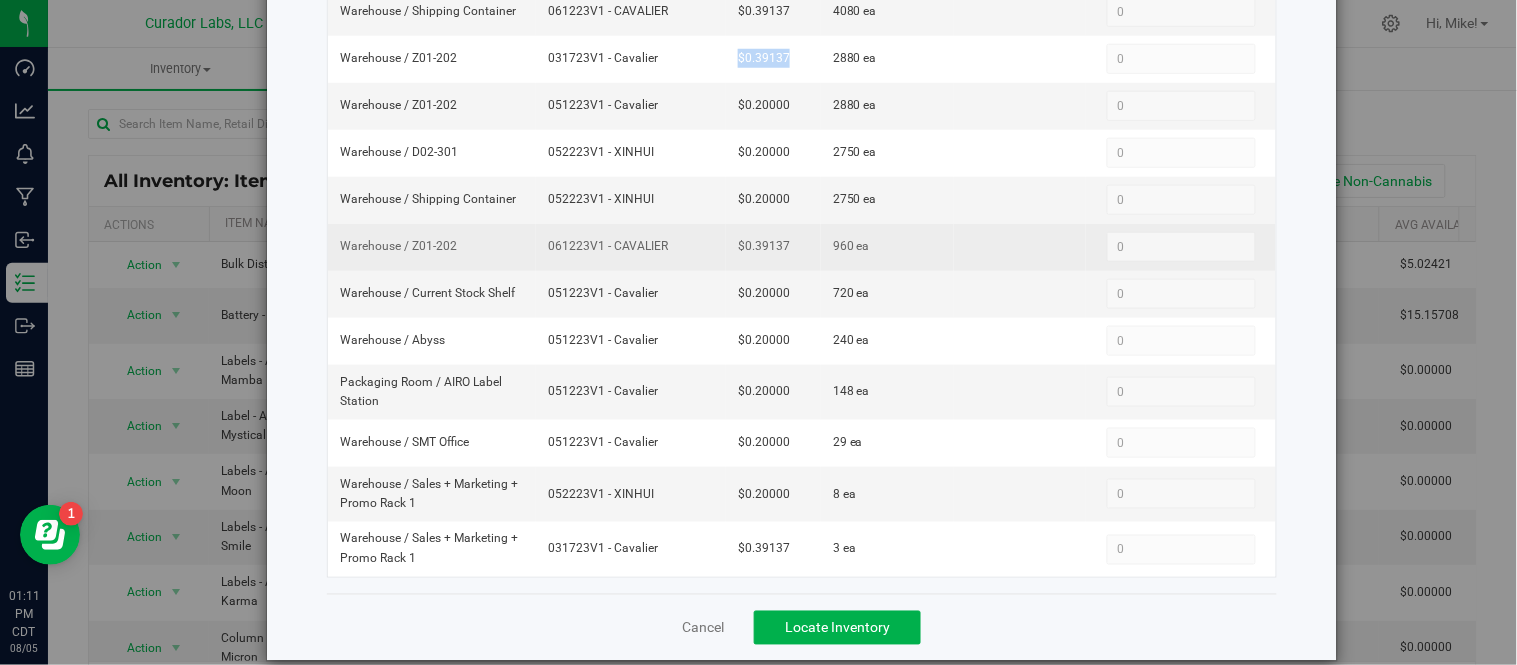 copy on "061223V1 - CAVALIER" 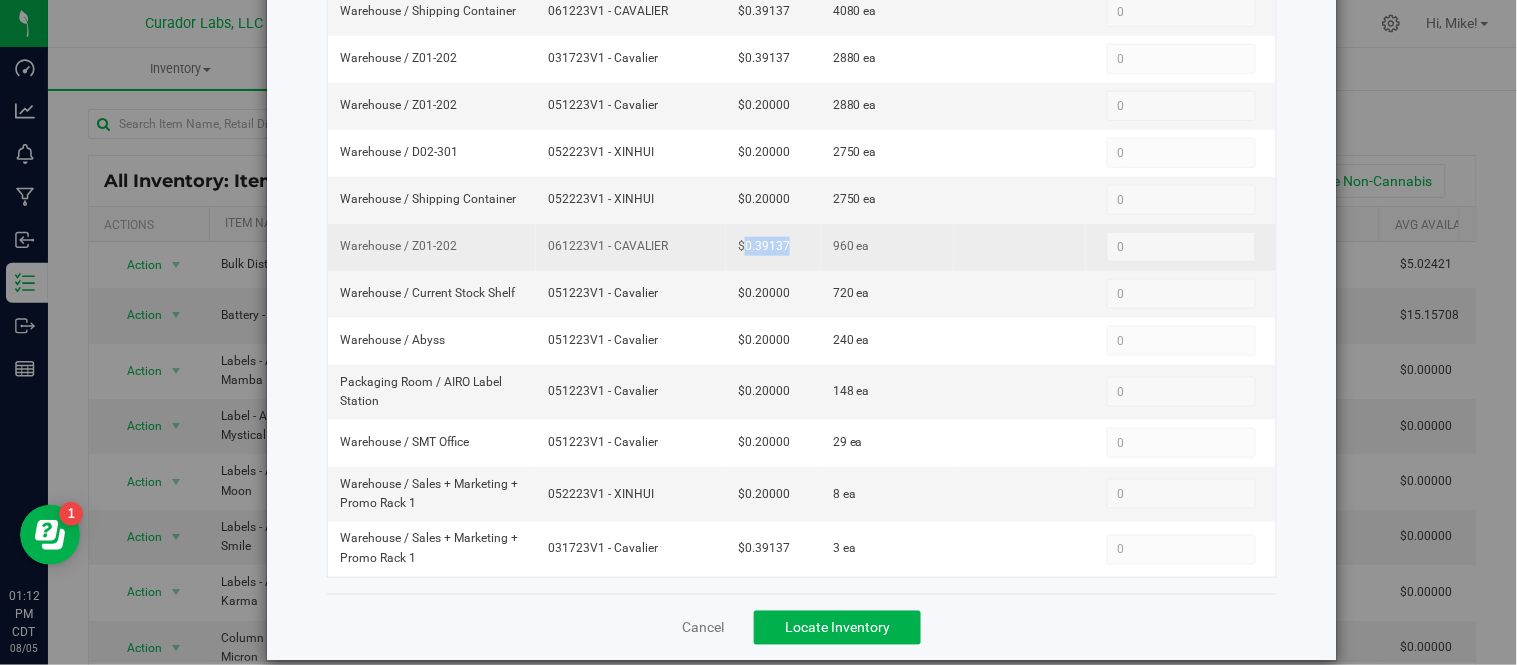 drag, startPoint x: 730, startPoint y: 250, endPoint x: 780, endPoint y: 250, distance: 50 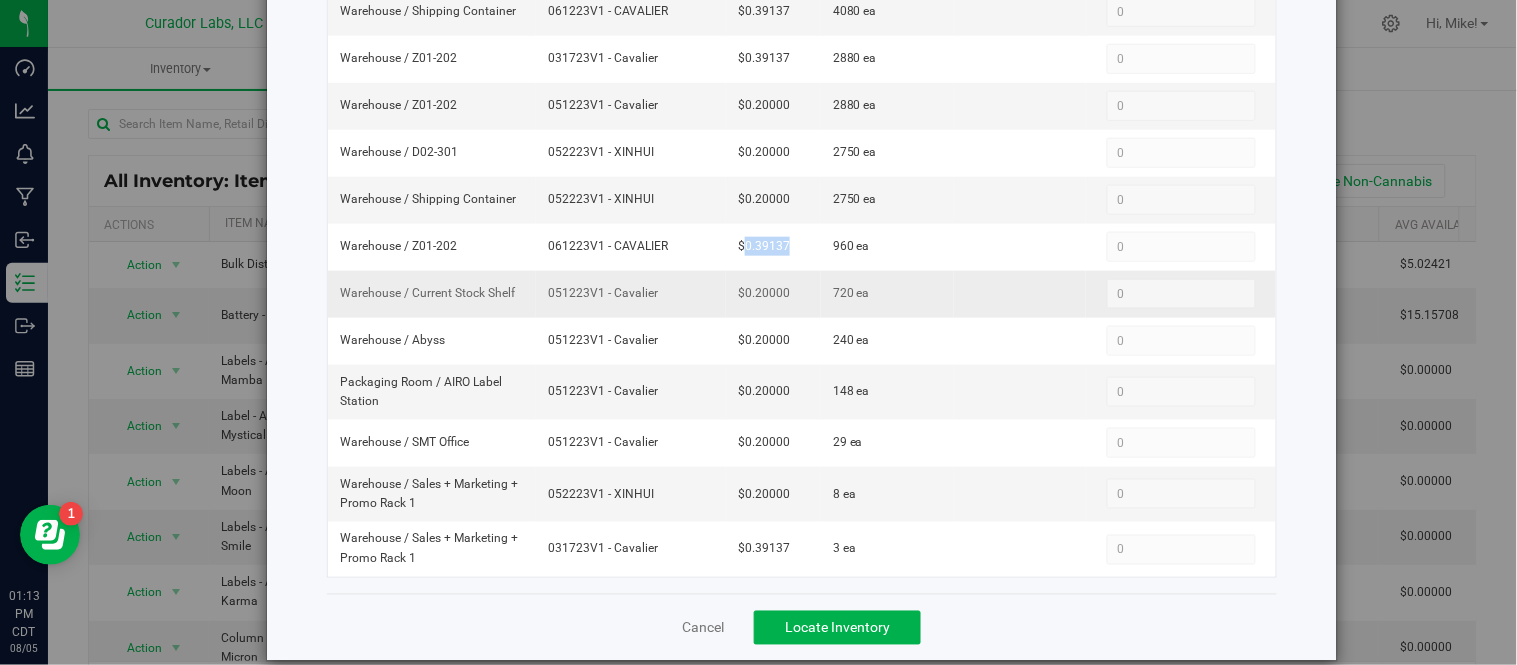 drag, startPoint x: 538, startPoint y: 297, endPoint x: 638, endPoint y: 306, distance: 100.40418 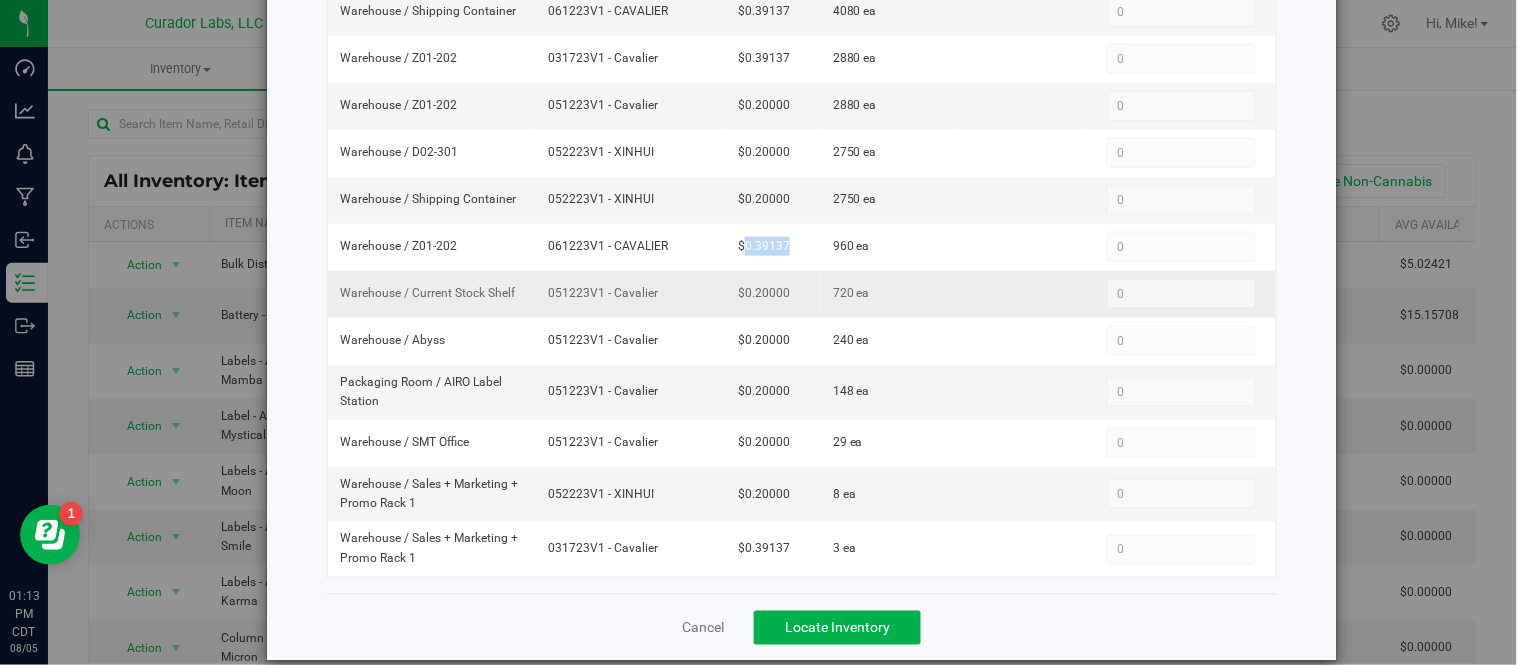 click on "051223V1 - Cavalier" at bounding box center (631, 294) 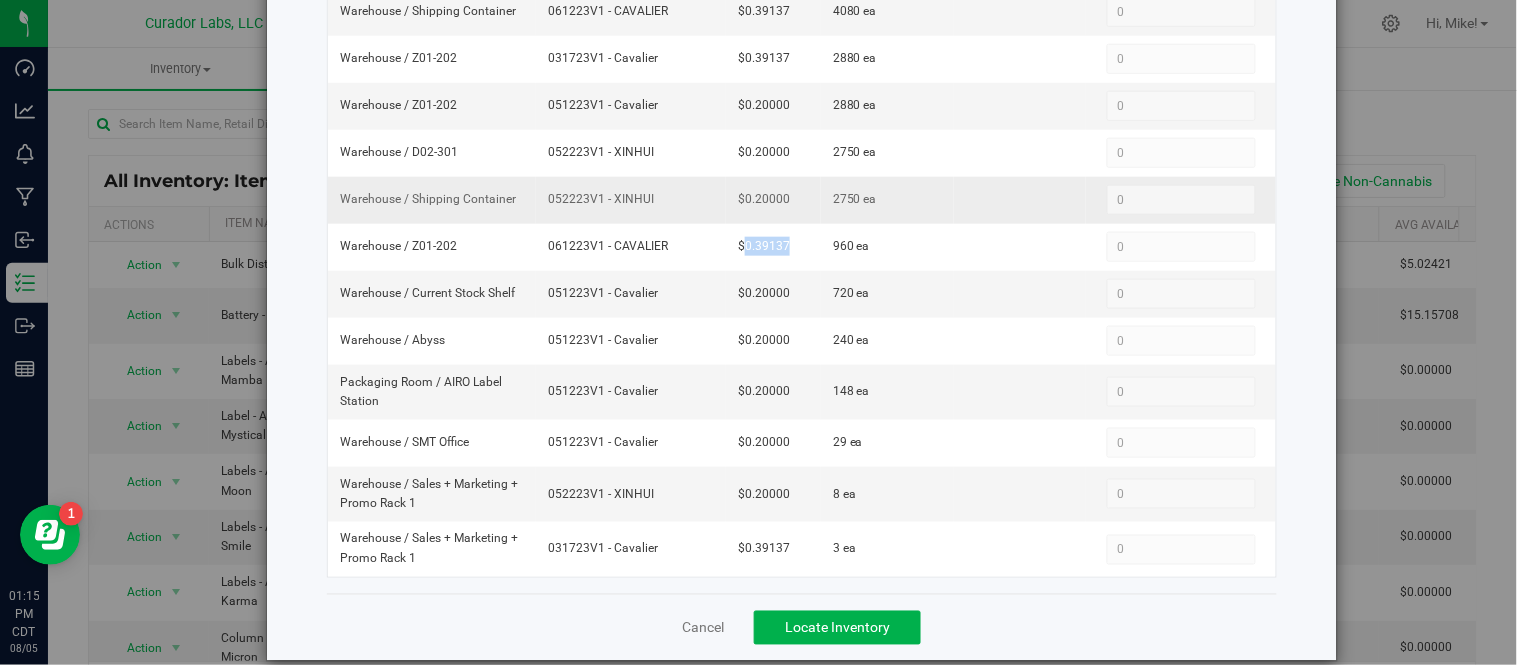 scroll, scrollTop: 333, scrollLeft: 0, axis: vertical 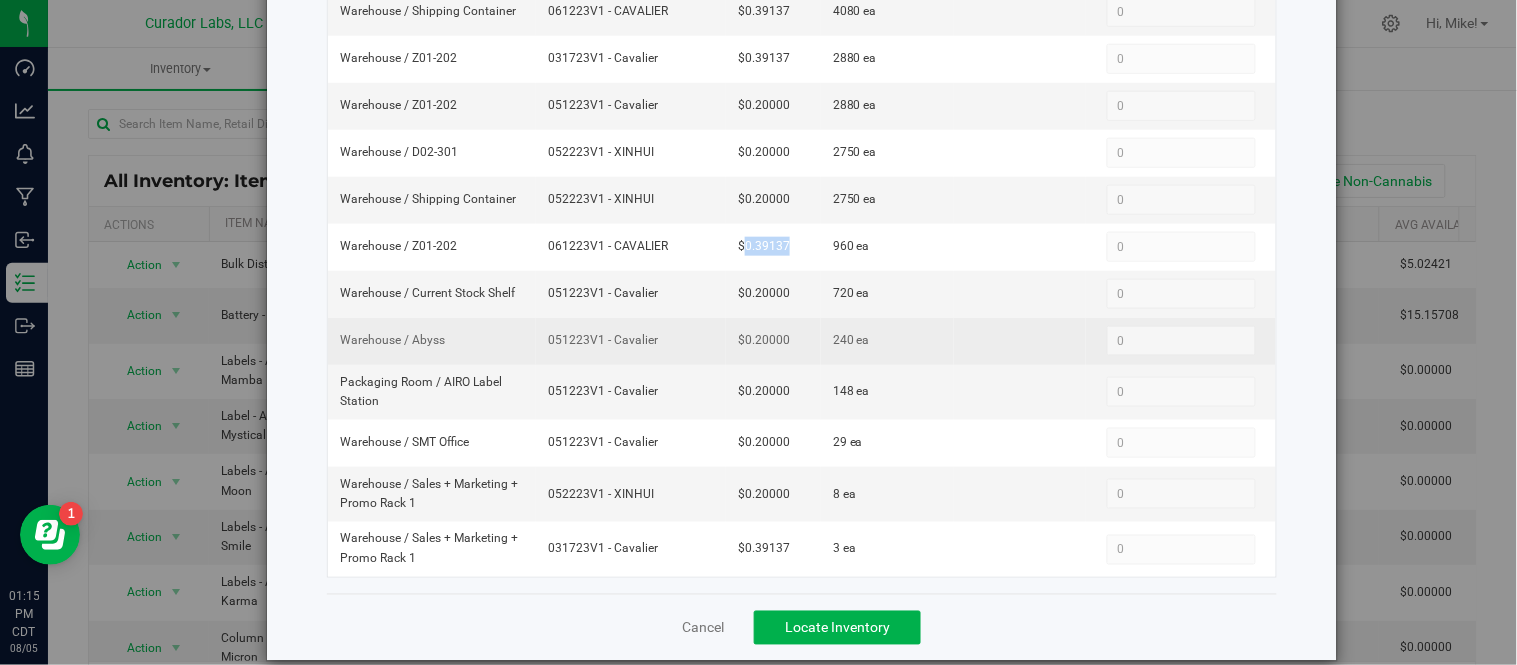 drag, startPoint x: 537, startPoint y: 348, endPoint x: 652, endPoint y: 351, distance: 115.03912 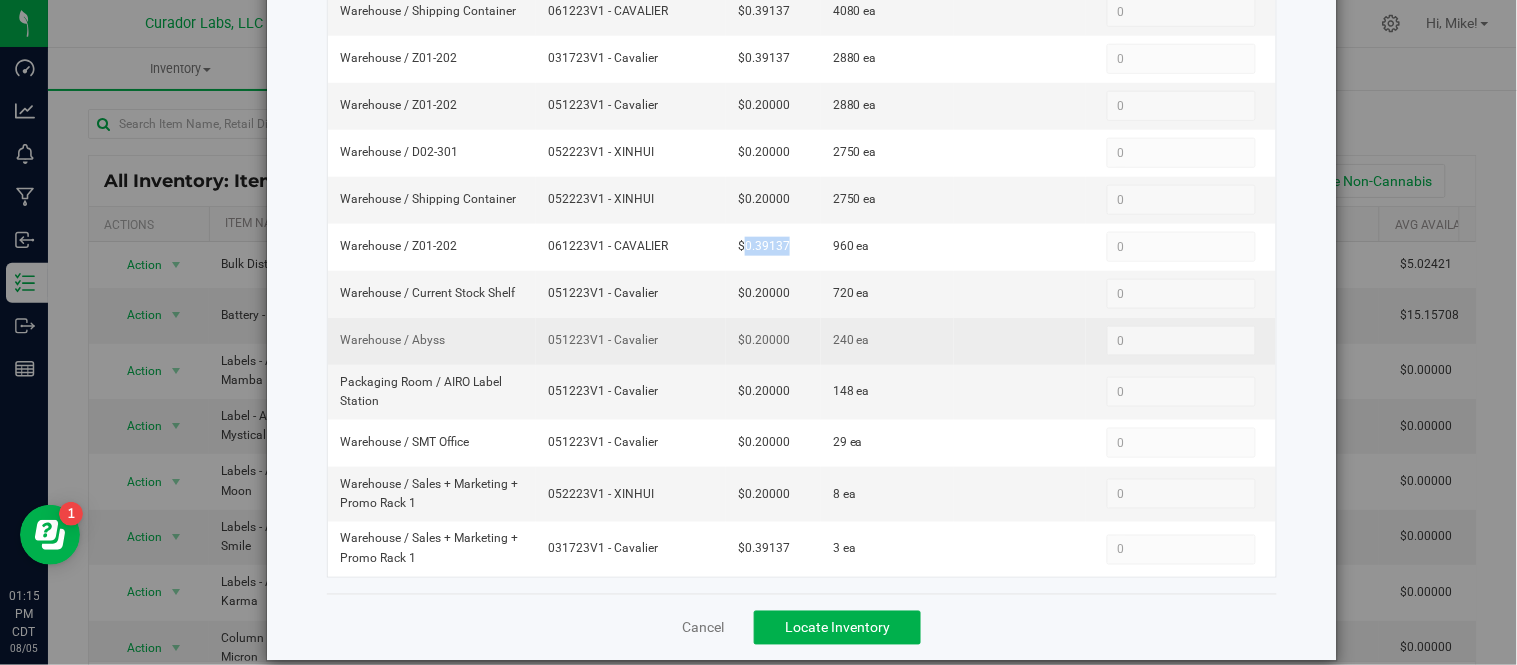 click on "051223V1 - Cavalier" at bounding box center (631, 341) 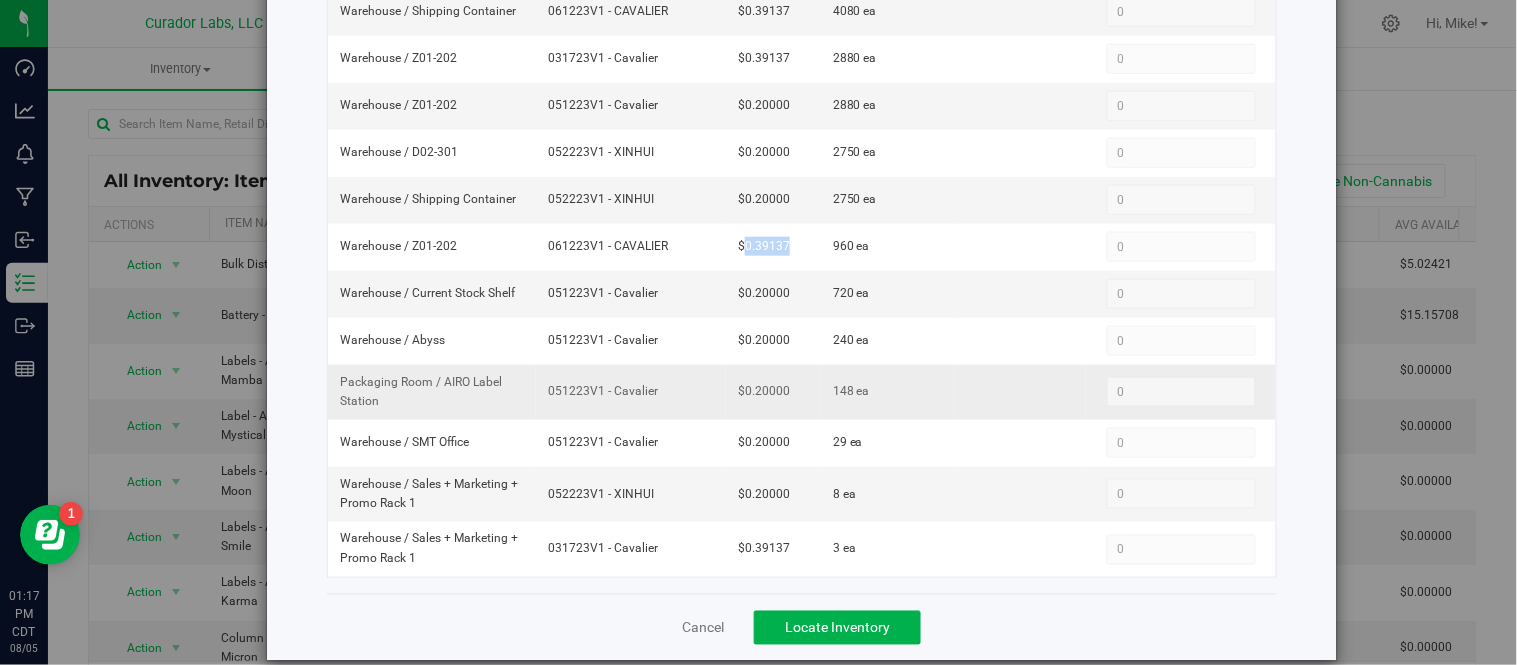 drag, startPoint x: 541, startPoint y: 393, endPoint x: 636, endPoint y: 406, distance: 95.885345 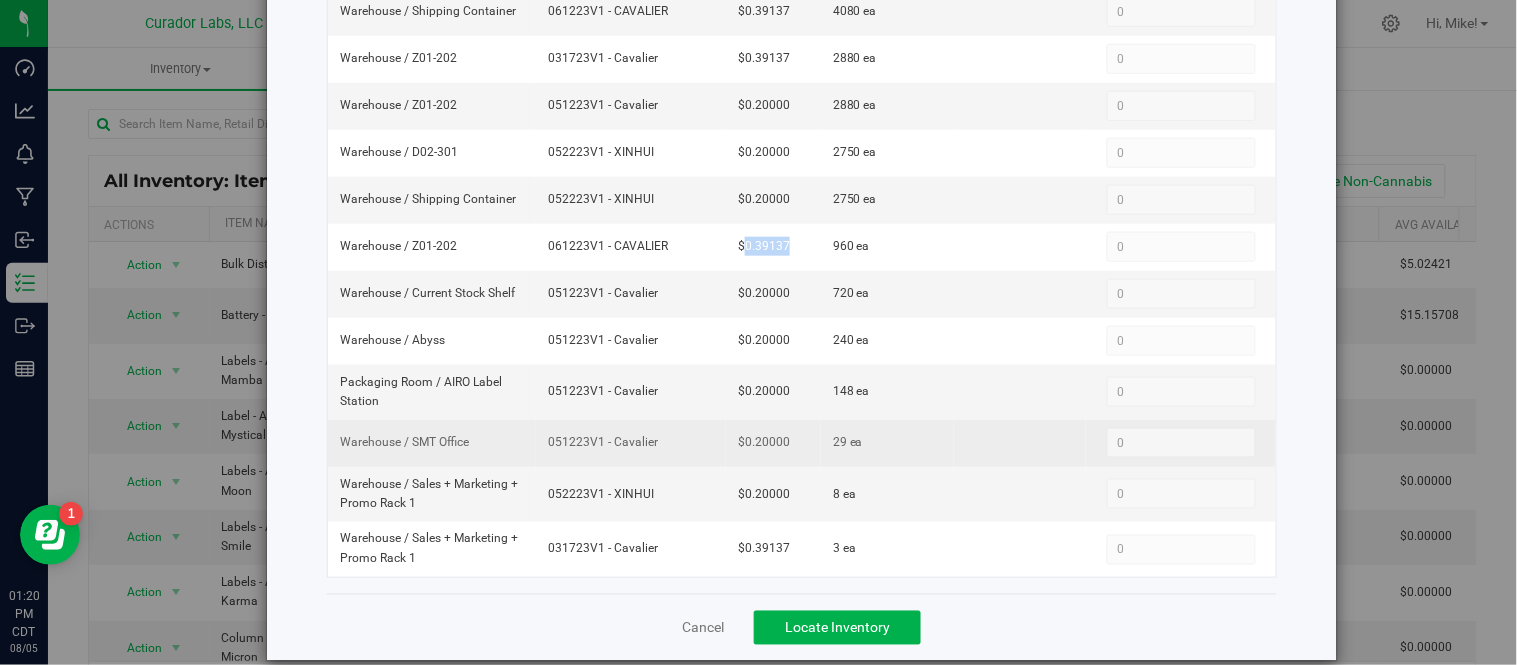 drag, startPoint x: 537, startPoint y: 444, endPoint x: 648, endPoint y: 453, distance: 111.364265 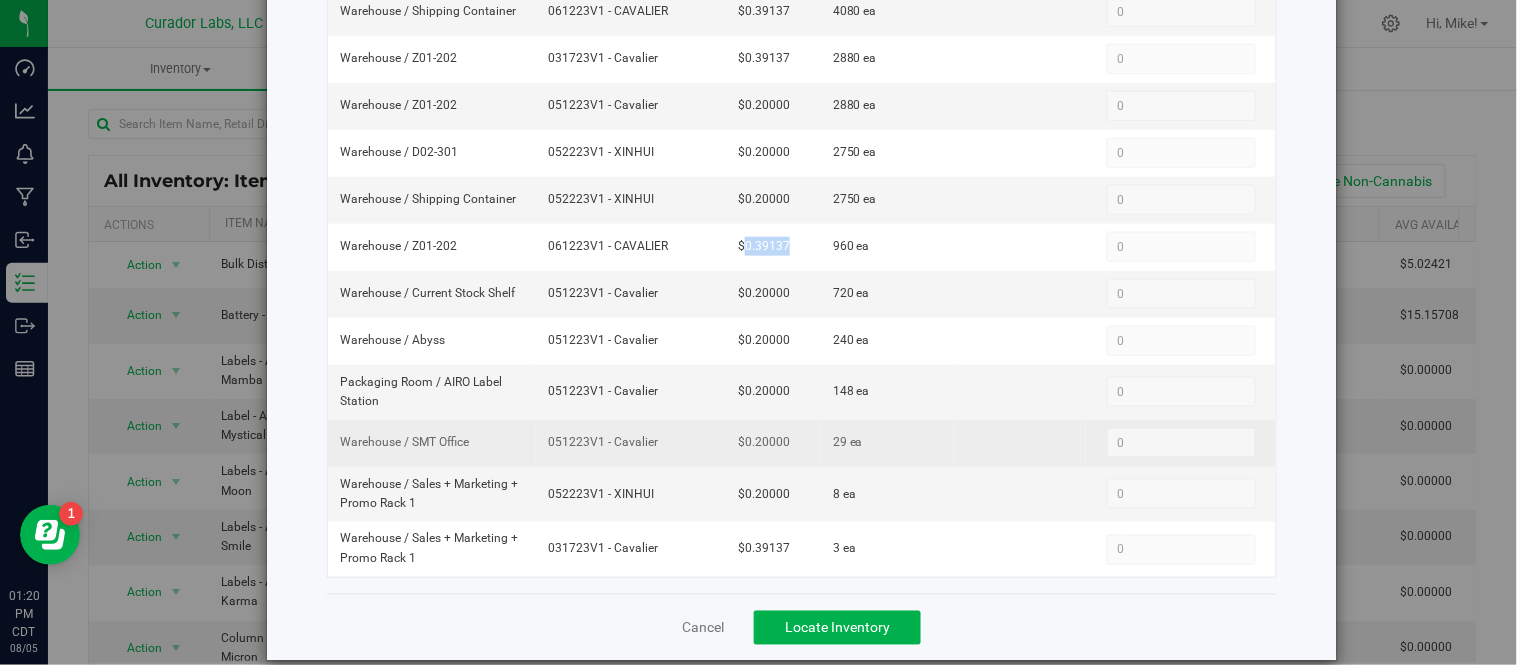 click on "051223V1 - Cavalier" at bounding box center [631, 443] 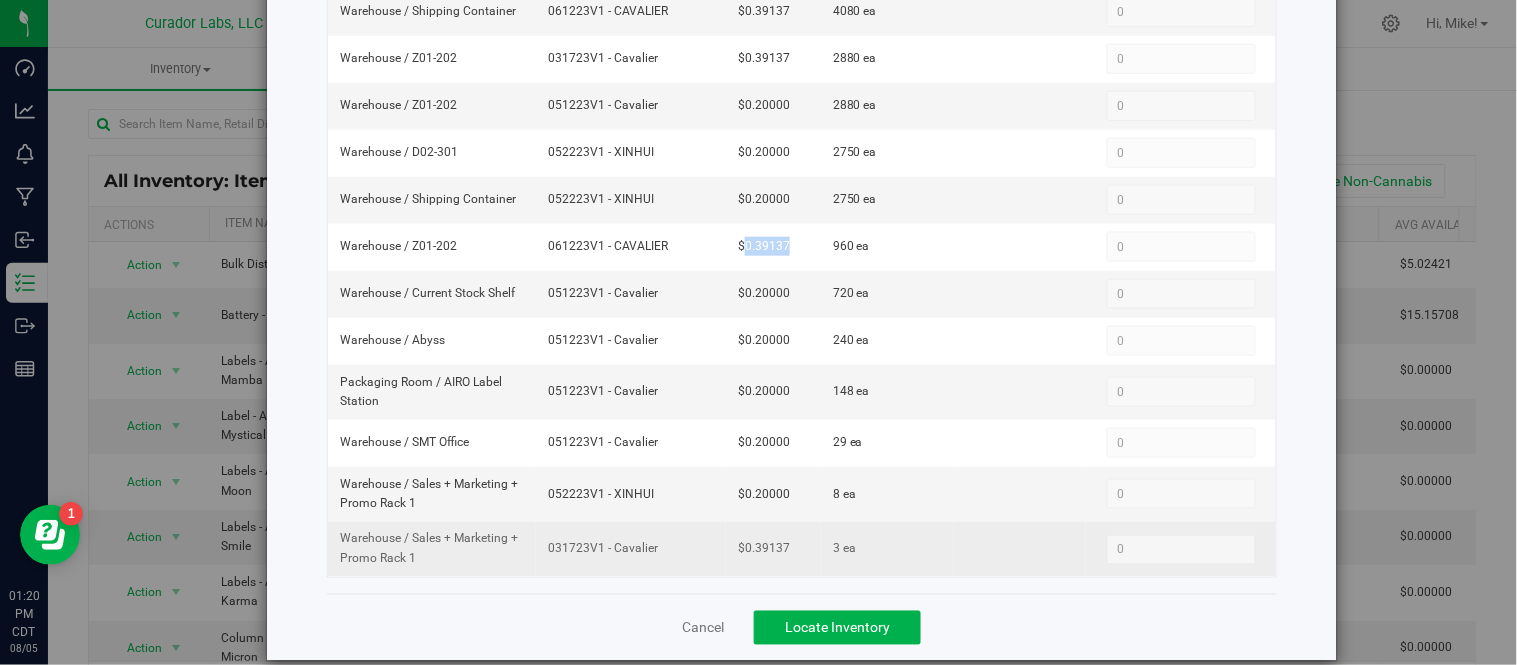 drag, startPoint x: 536, startPoint y: 555, endPoint x: 637, endPoint y: 566, distance: 101.597244 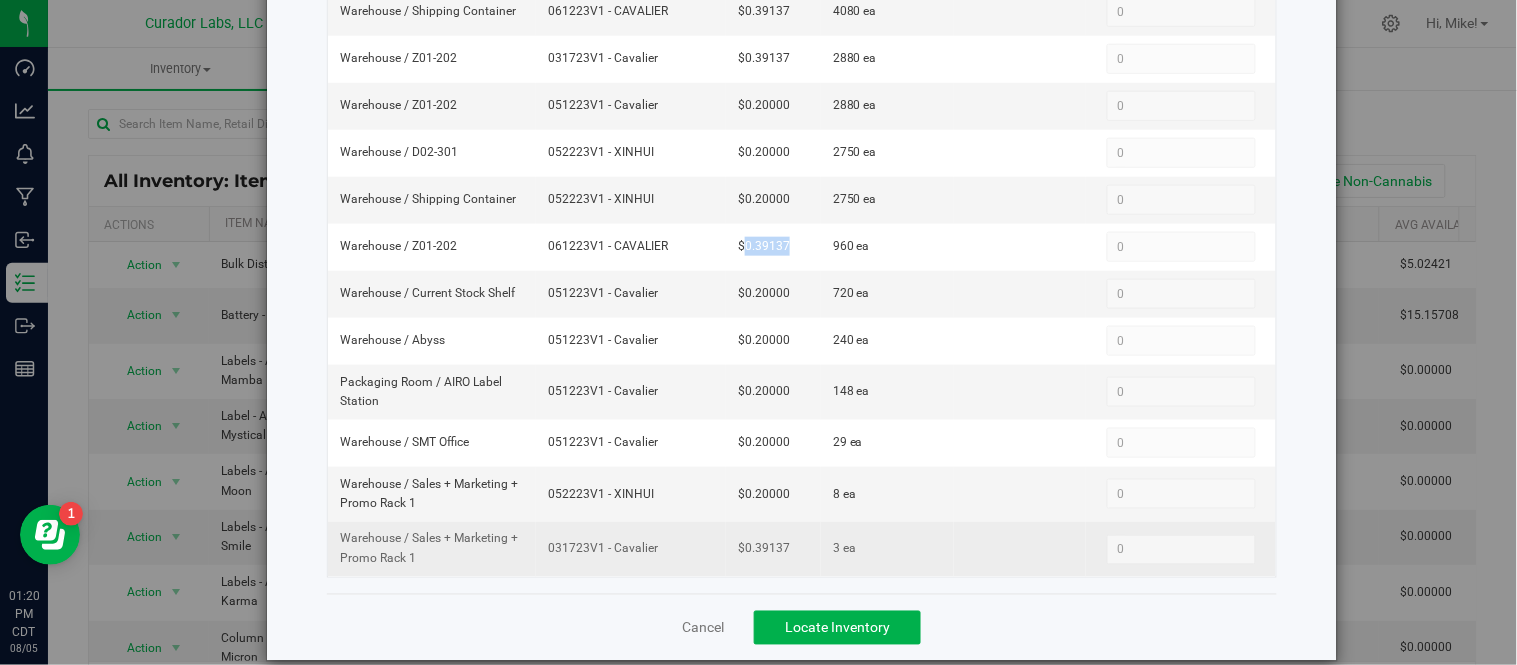 click on "031723V1 - Cavalier" at bounding box center (631, 549) 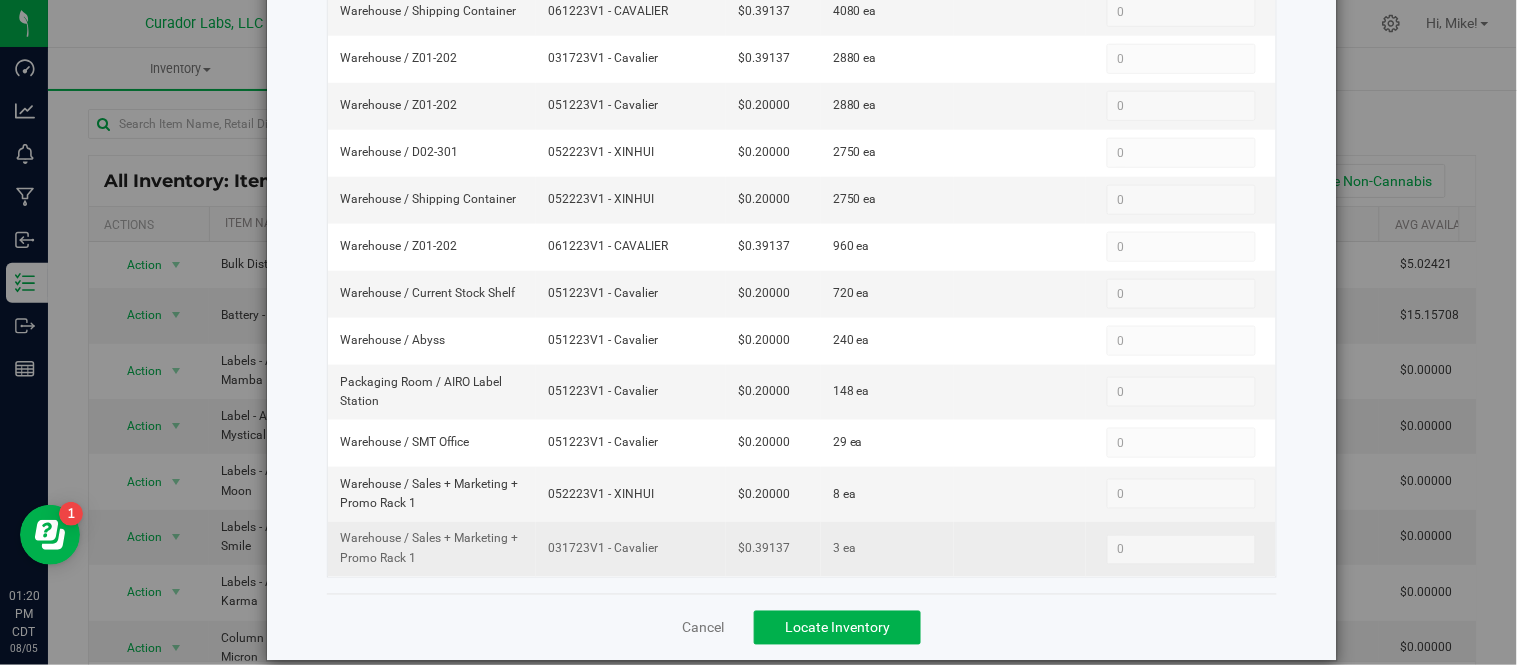 drag, startPoint x: 594, startPoint y: 540, endPoint x: 554, endPoint y: 545, distance: 40.311287 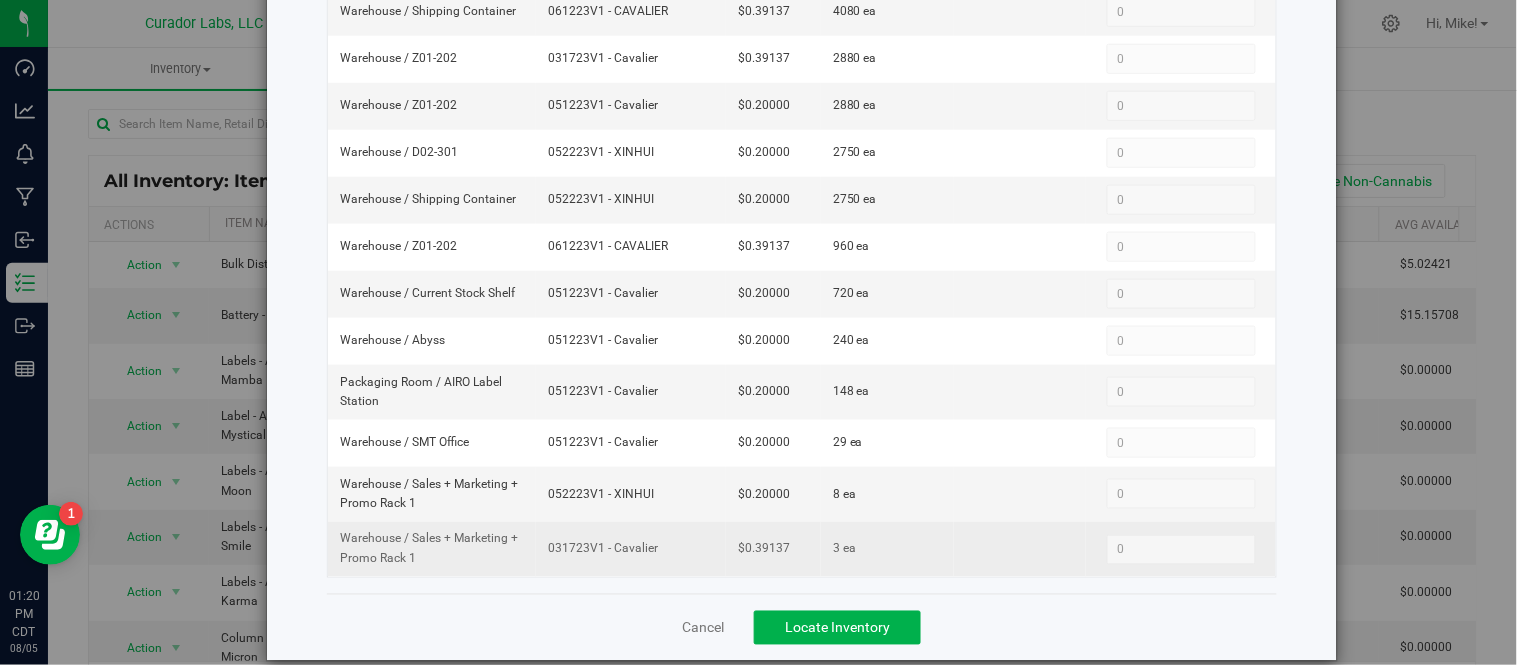 drag, startPoint x: 541, startPoint y: 552, endPoint x: 650, endPoint y: 565, distance: 109.77249 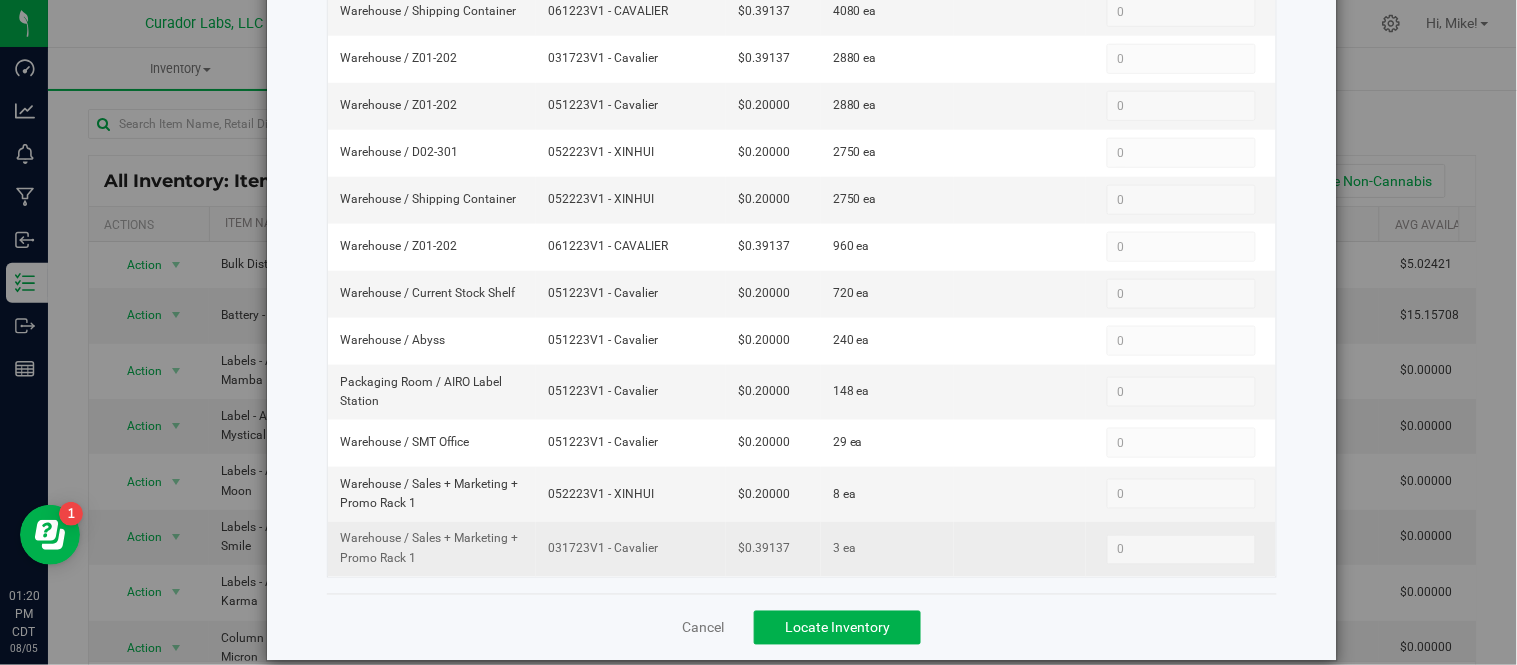 click on "031723V1 - Cavalier" at bounding box center (631, 549) 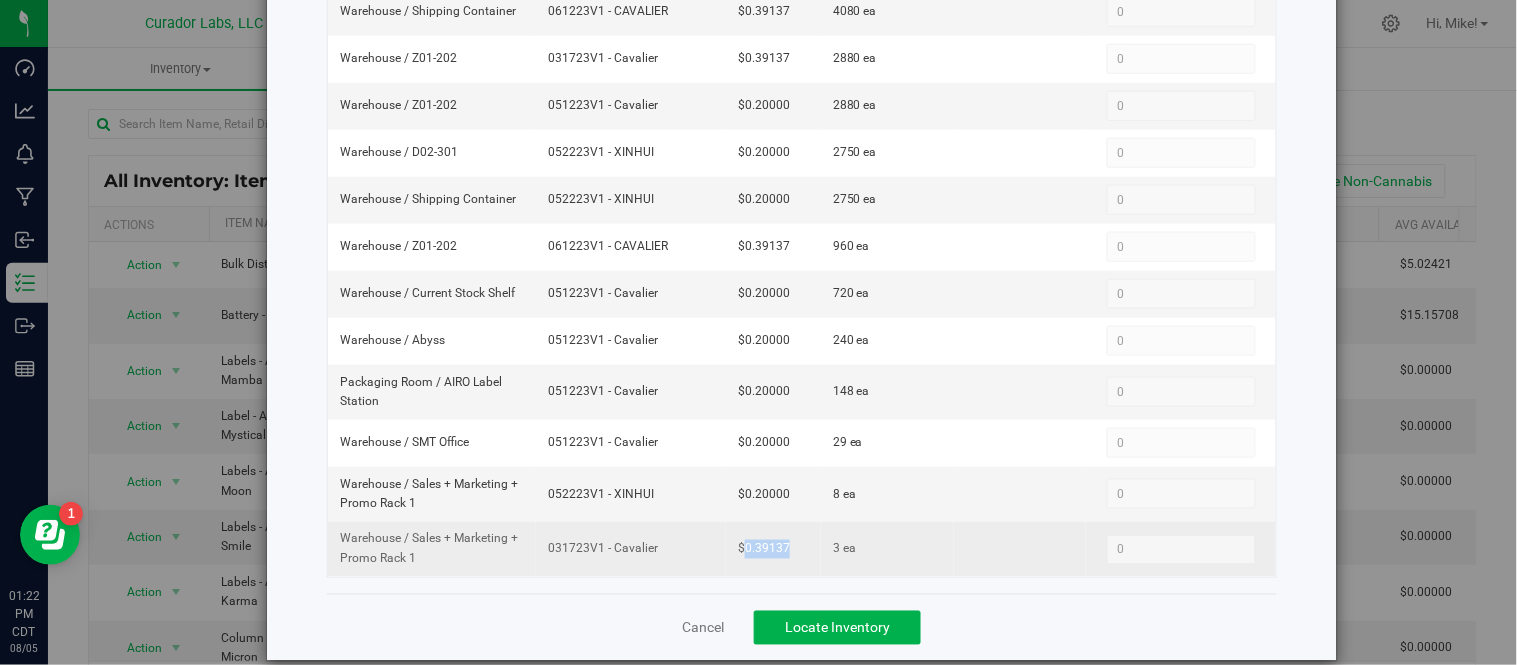 drag, startPoint x: 730, startPoint y: 551, endPoint x: 786, endPoint y: 562, distance: 57.070133 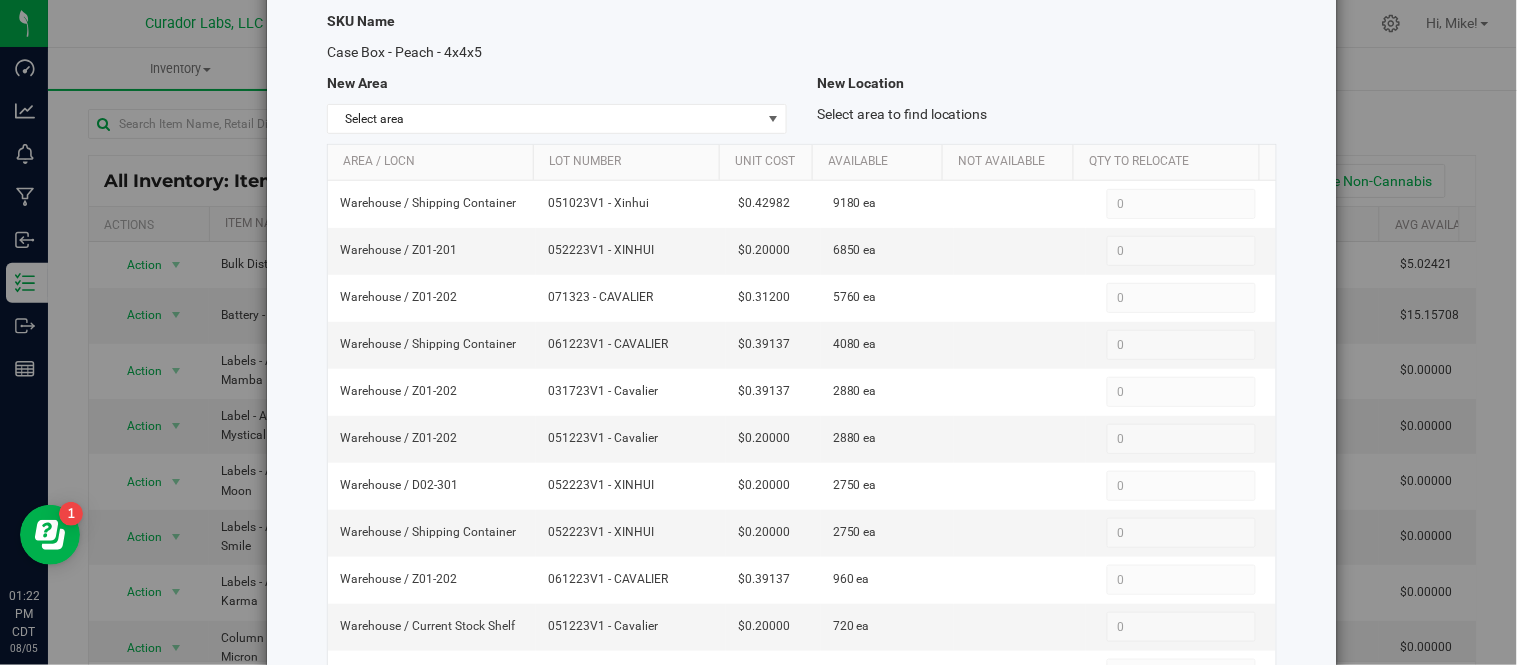 scroll, scrollTop: 0, scrollLeft: 0, axis: both 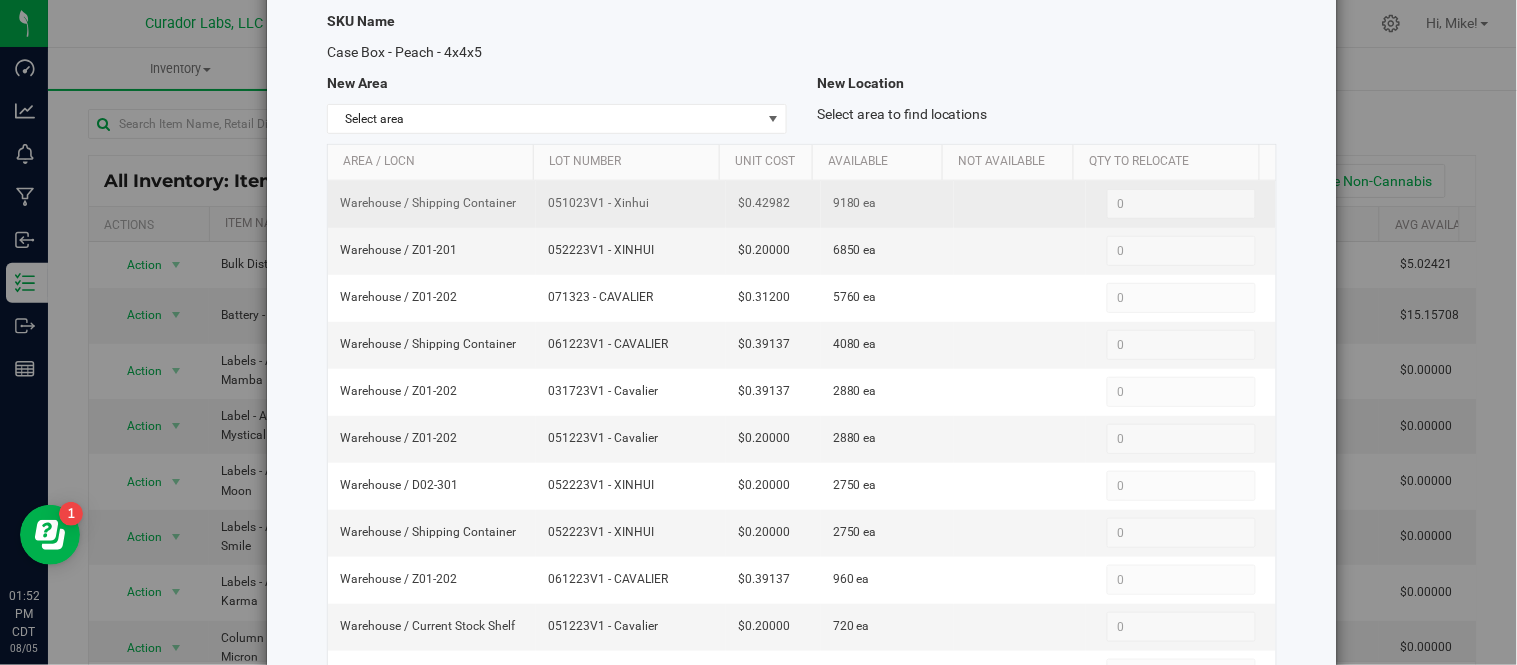 drag, startPoint x: 536, startPoint y: 202, endPoint x: 653, endPoint y: 212, distance: 117.426575 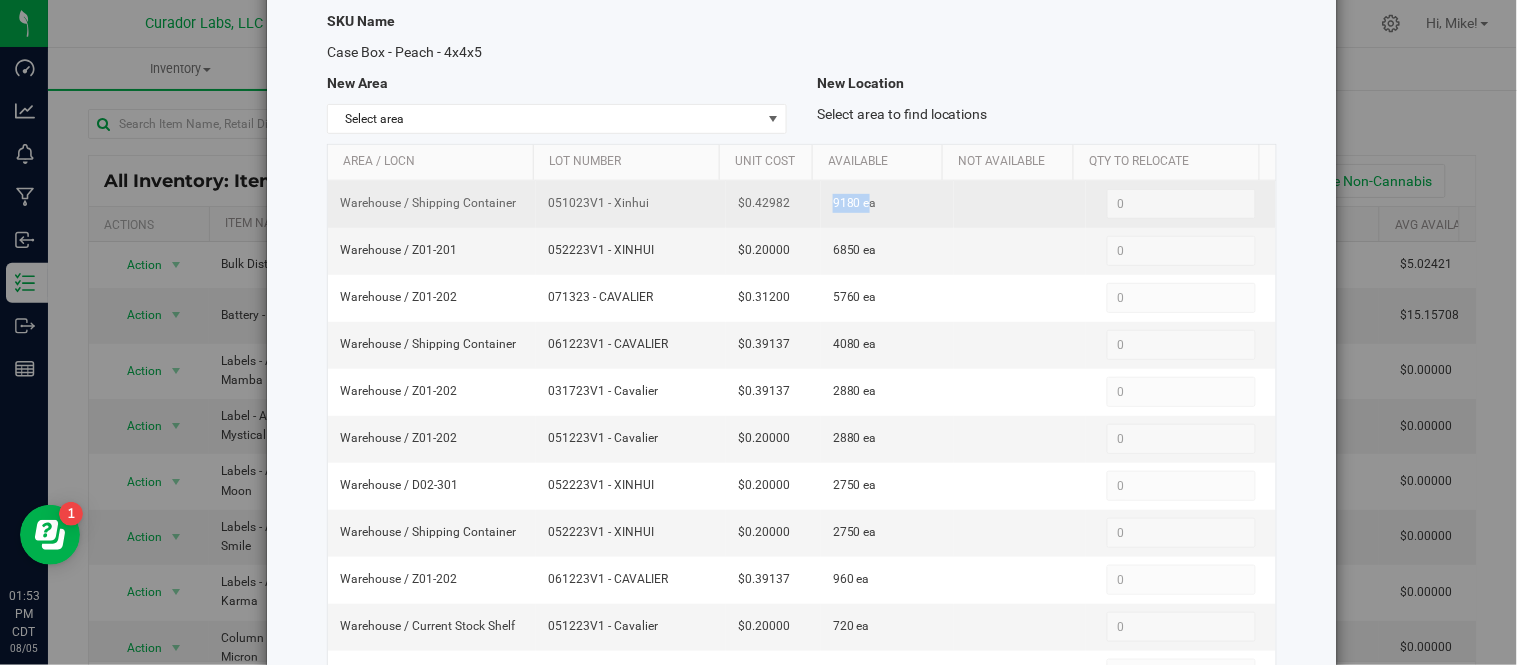drag, startPoint x: 817, startPoint y: 202, endPoint x: 850, endPoint y: 206, distance: 33.24154 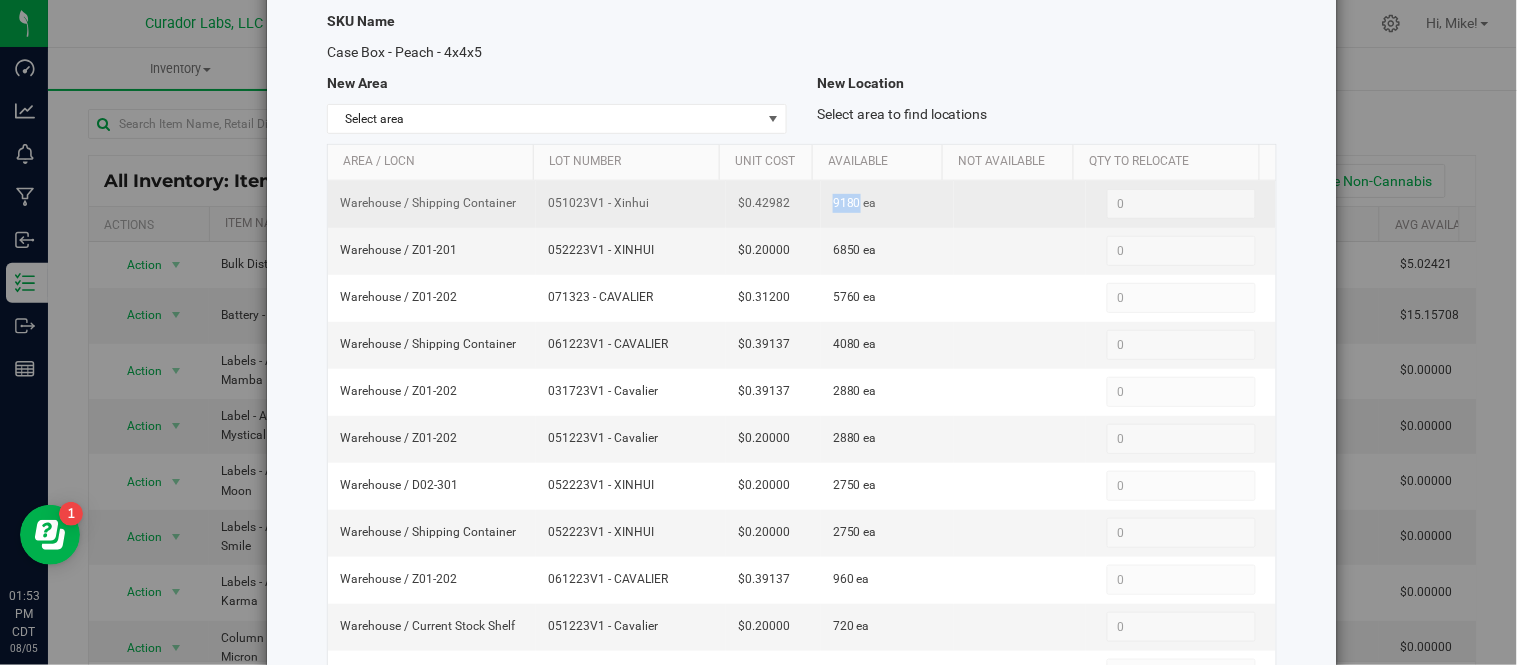 drag, startPoint x: 813, startPoint y: 203, endPoint x: 841, endPoint y: 206, distance: 28.160255 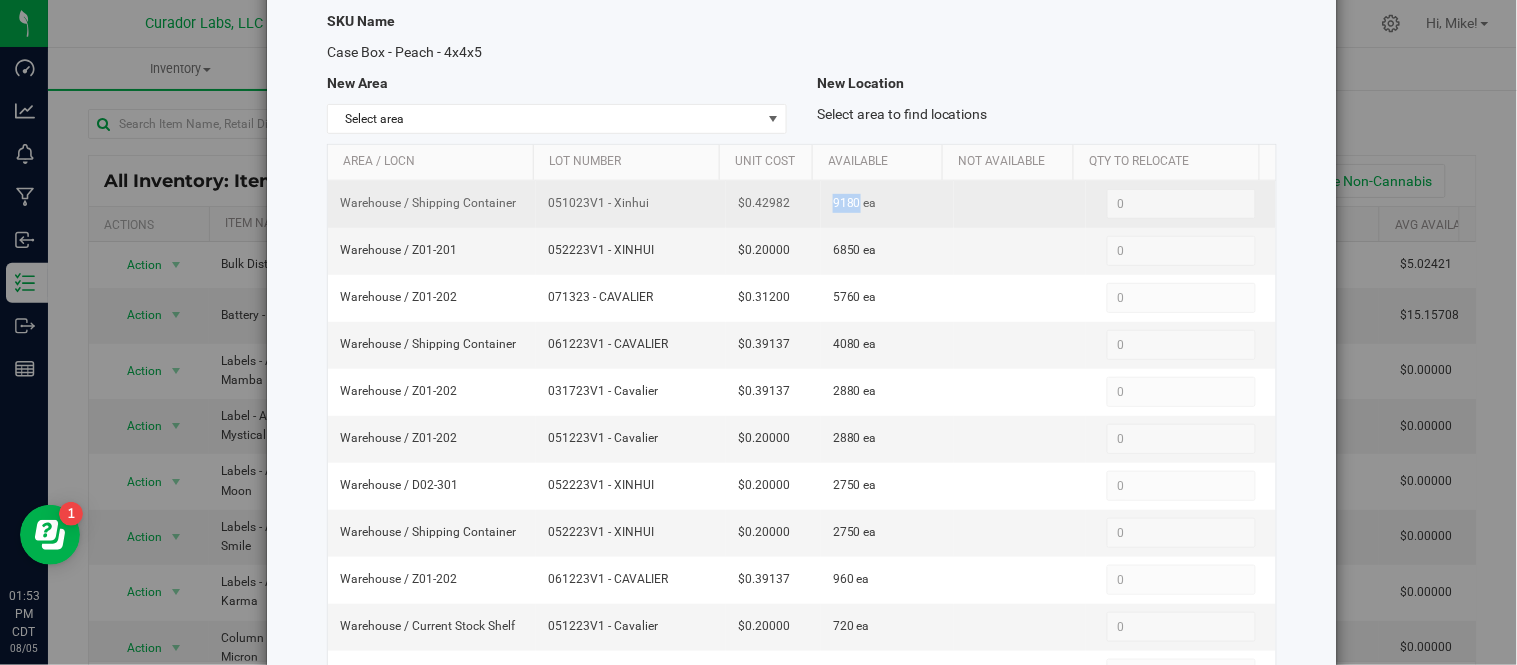 click on "9180 ea" at bounding box center [887, 204] 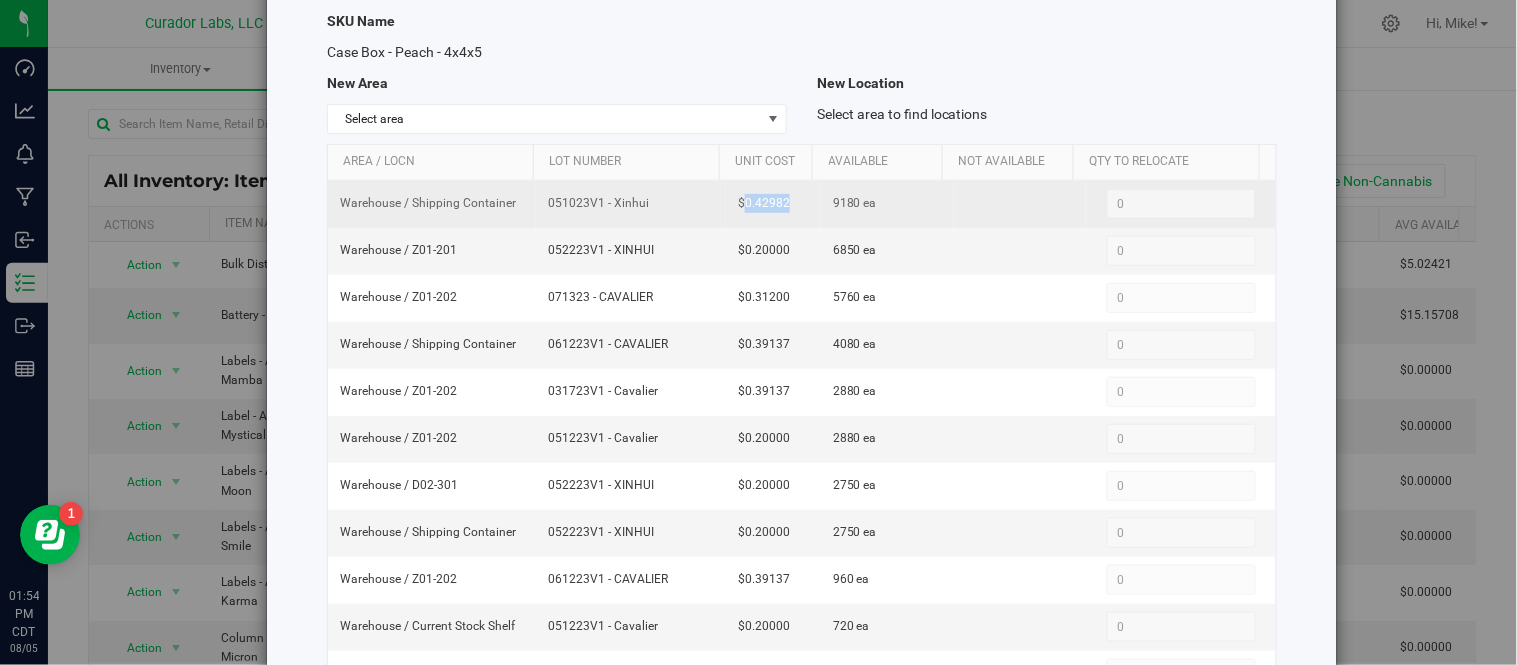 drag, startPoint x: 731, startPoint y: 207, endPoint x: 777, endPoint y: 220, distance: 47.801674 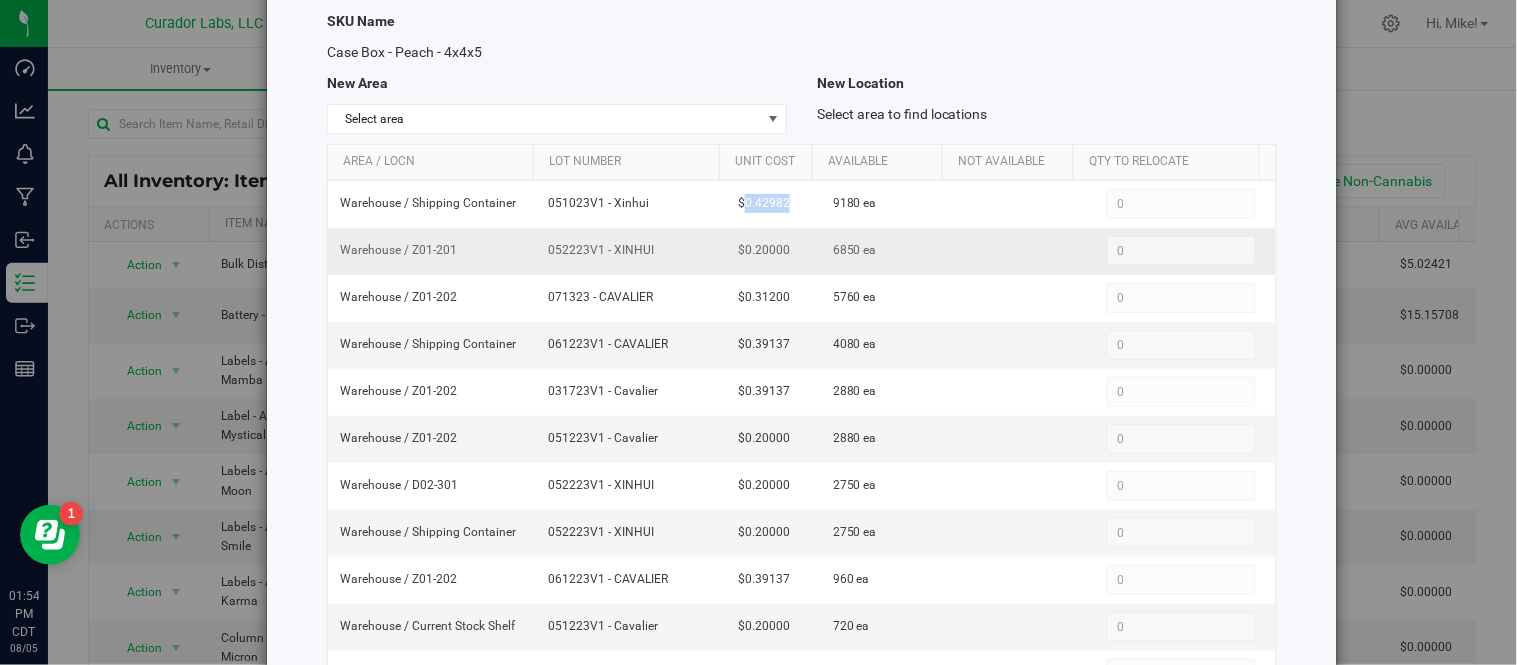drag, startPoint x: 537, startPoint y: 254, endPoint x: 632, endPoint y: 264, distance: 95.524864 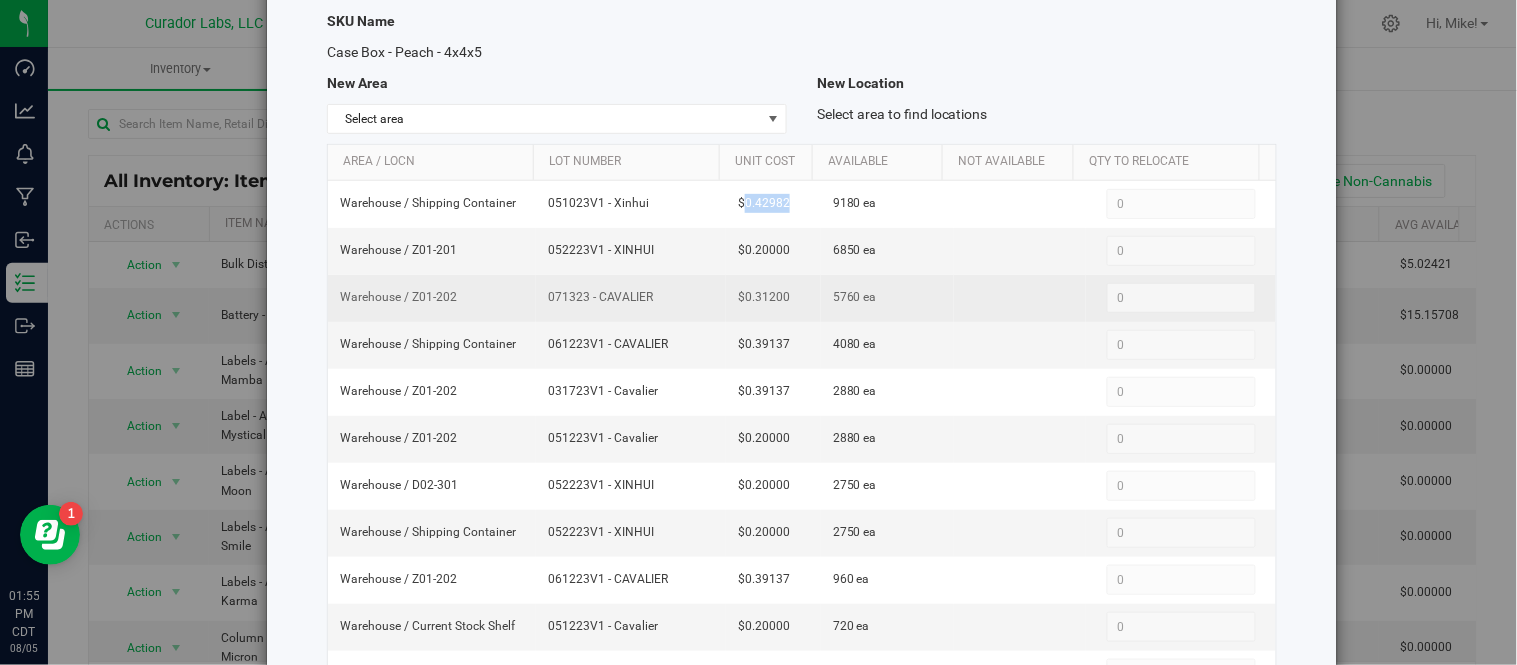 drag, startPoint x: 534, startPoint y: 298, endPoint x: 633, endPoint y: 313, distance: 100.12991 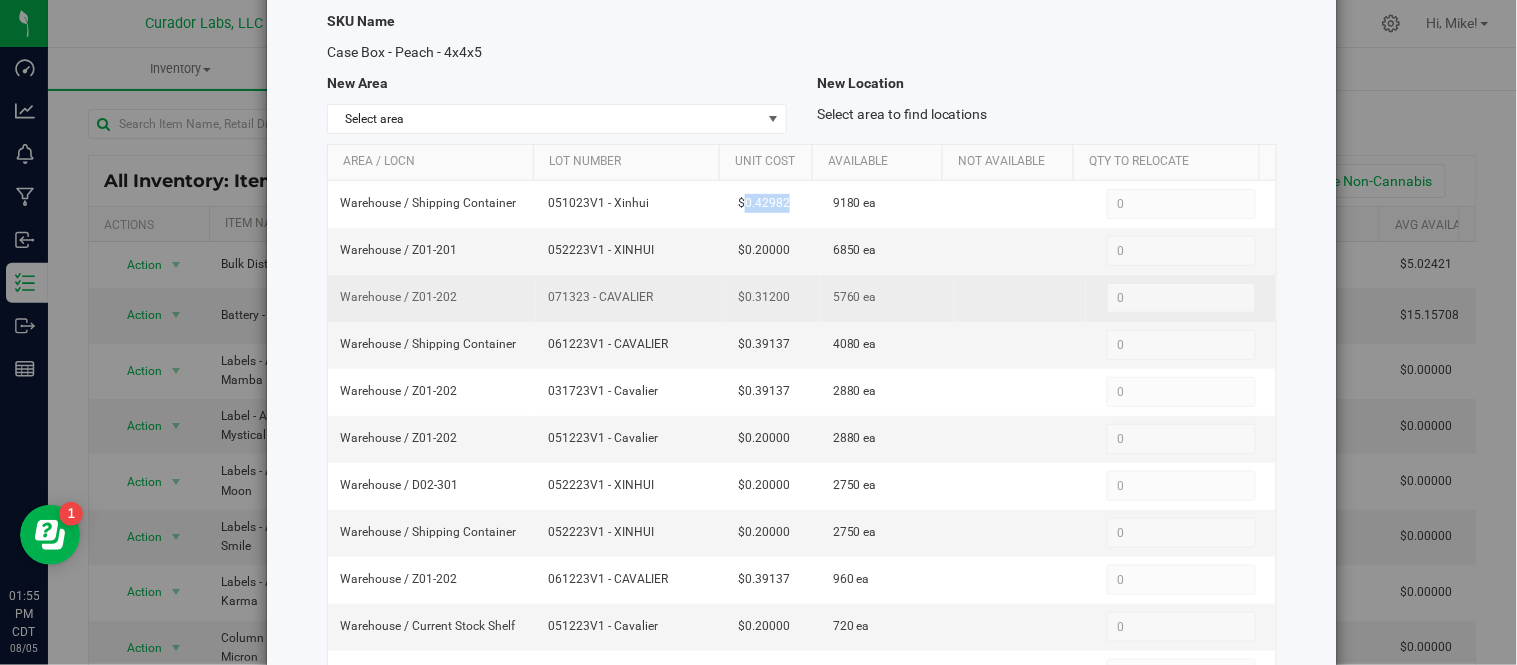 click on "071323 - CAVALIER" at bounding box center [631, 298] 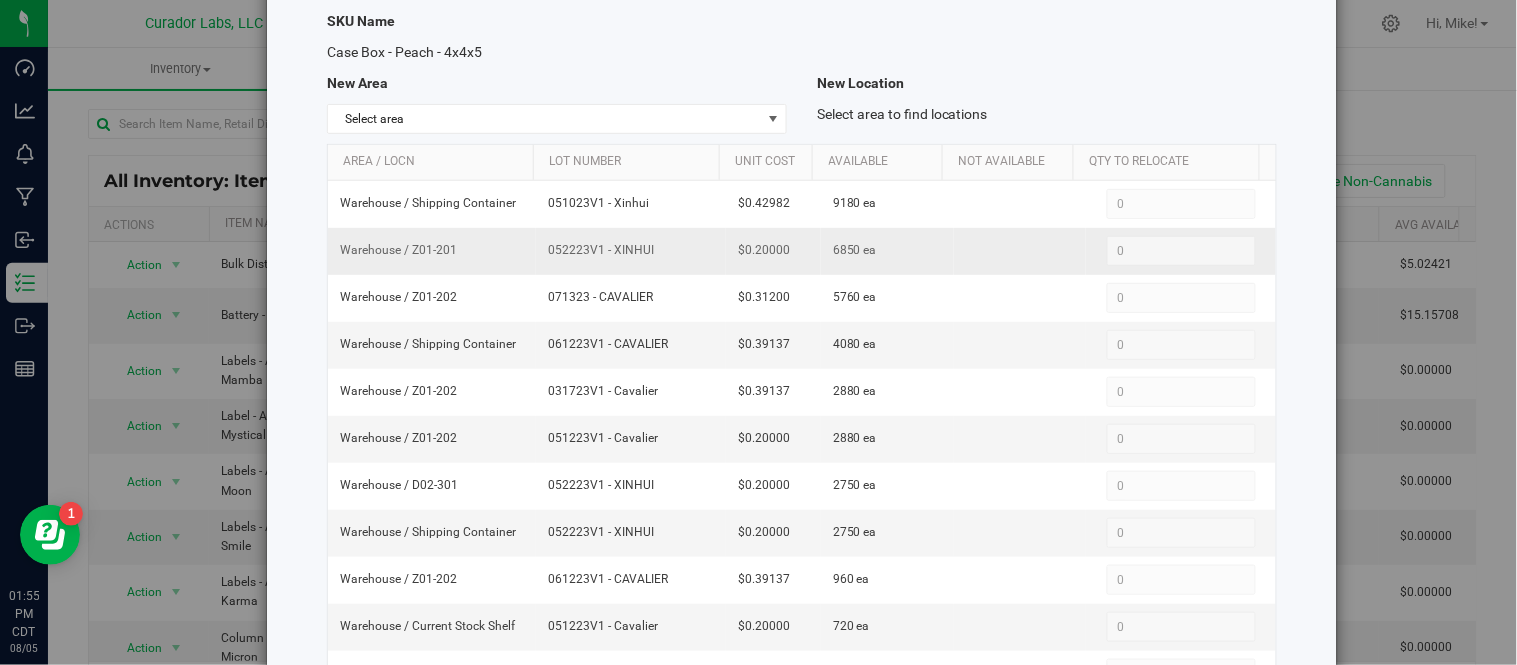 click on "052223V1 - XINHUI" at bounding box center [631, 250] 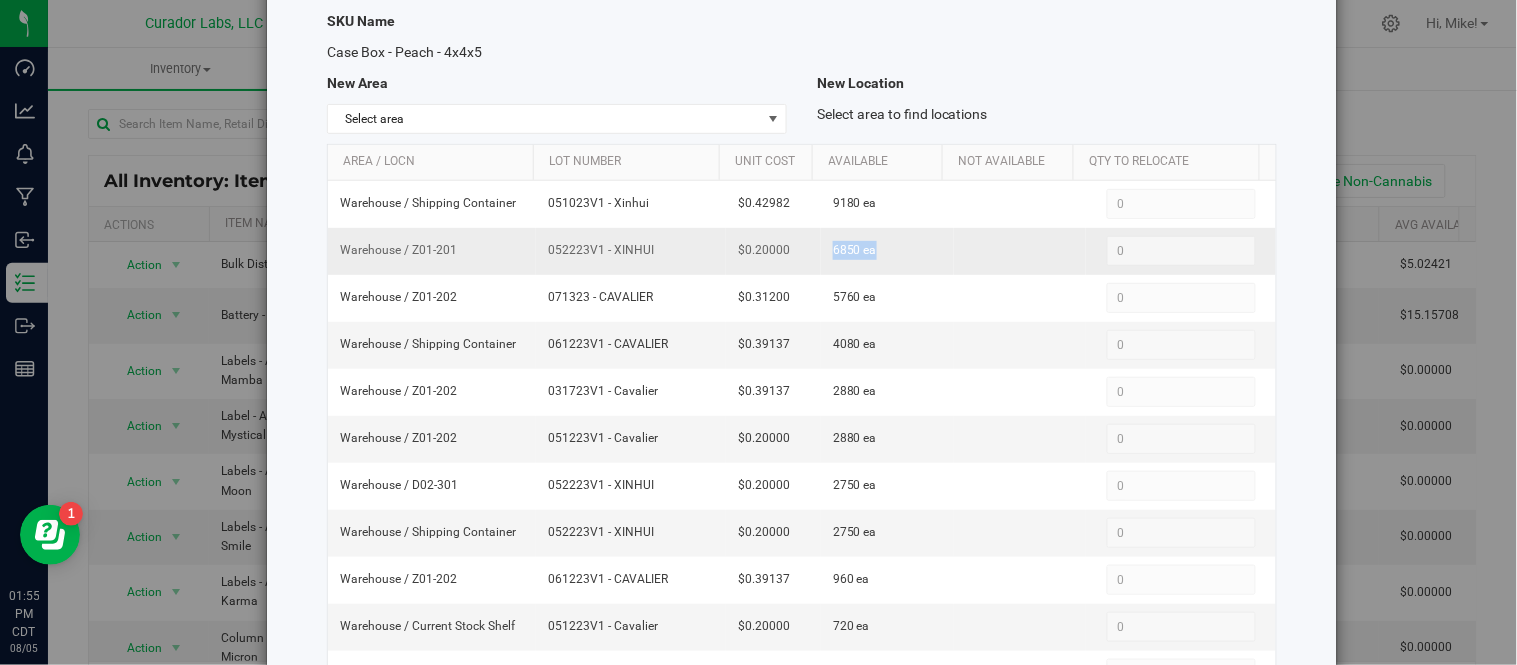 drag, startPoint x: 817, startPoint y: 261, endPoint x: 846, endPoint y: 274, distance: 31.780497 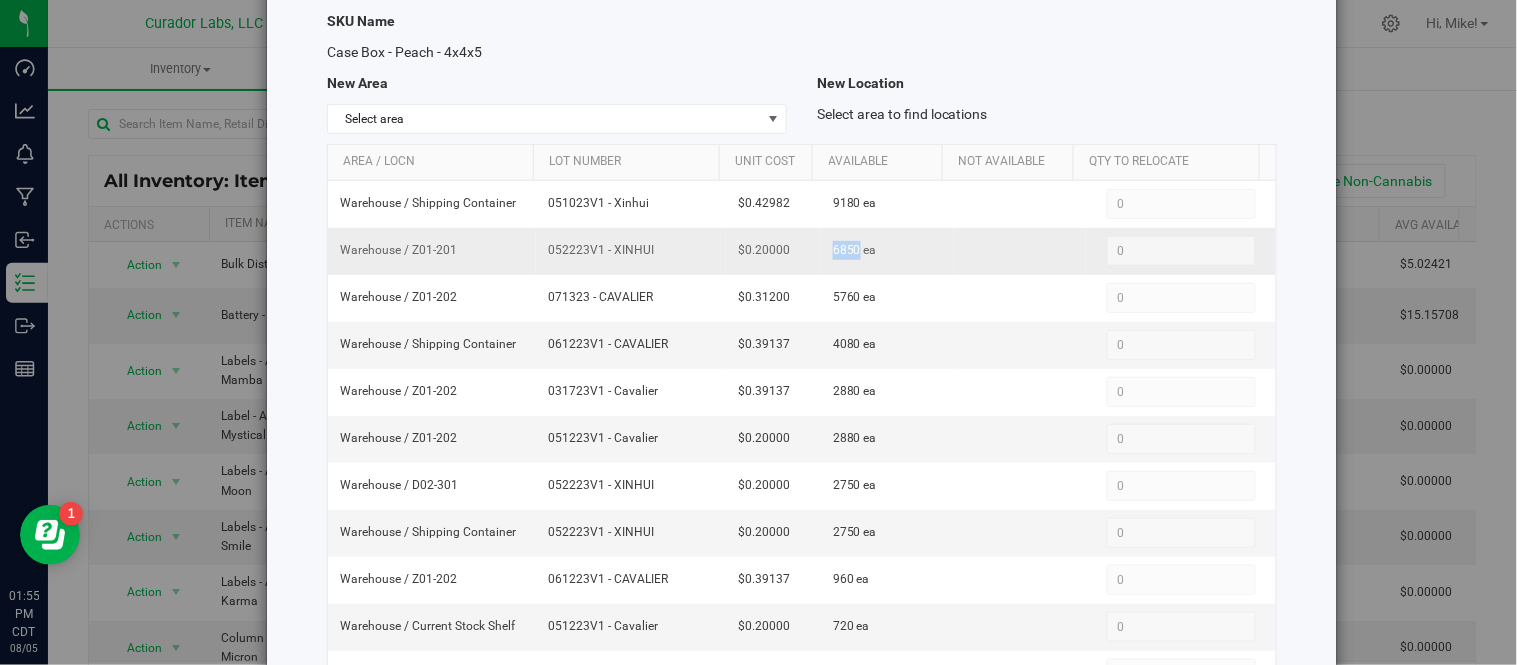 drag, startPoint x: 814, startPoint y: 248, endPoint x: 840, endPoint y: 260, distance: 28.635643 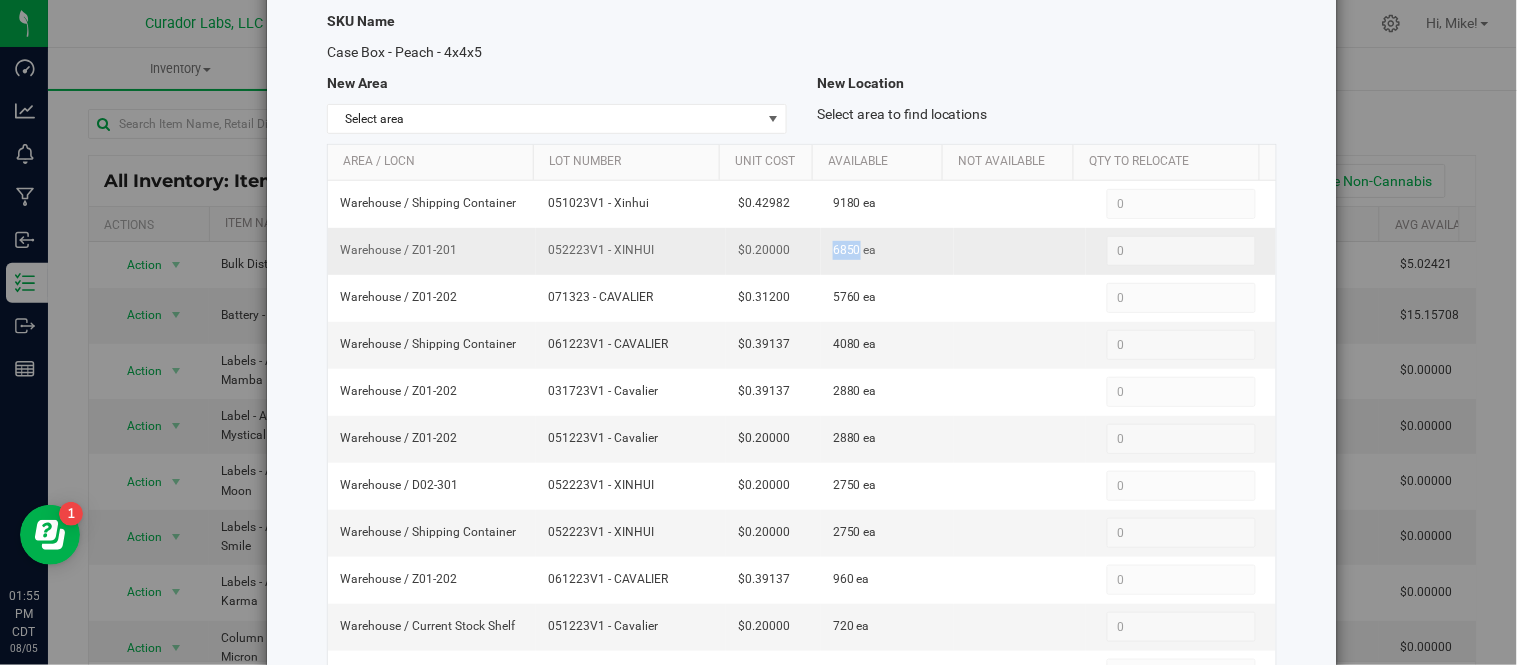 click on "6850 ea" at bounding box center (887, 251) 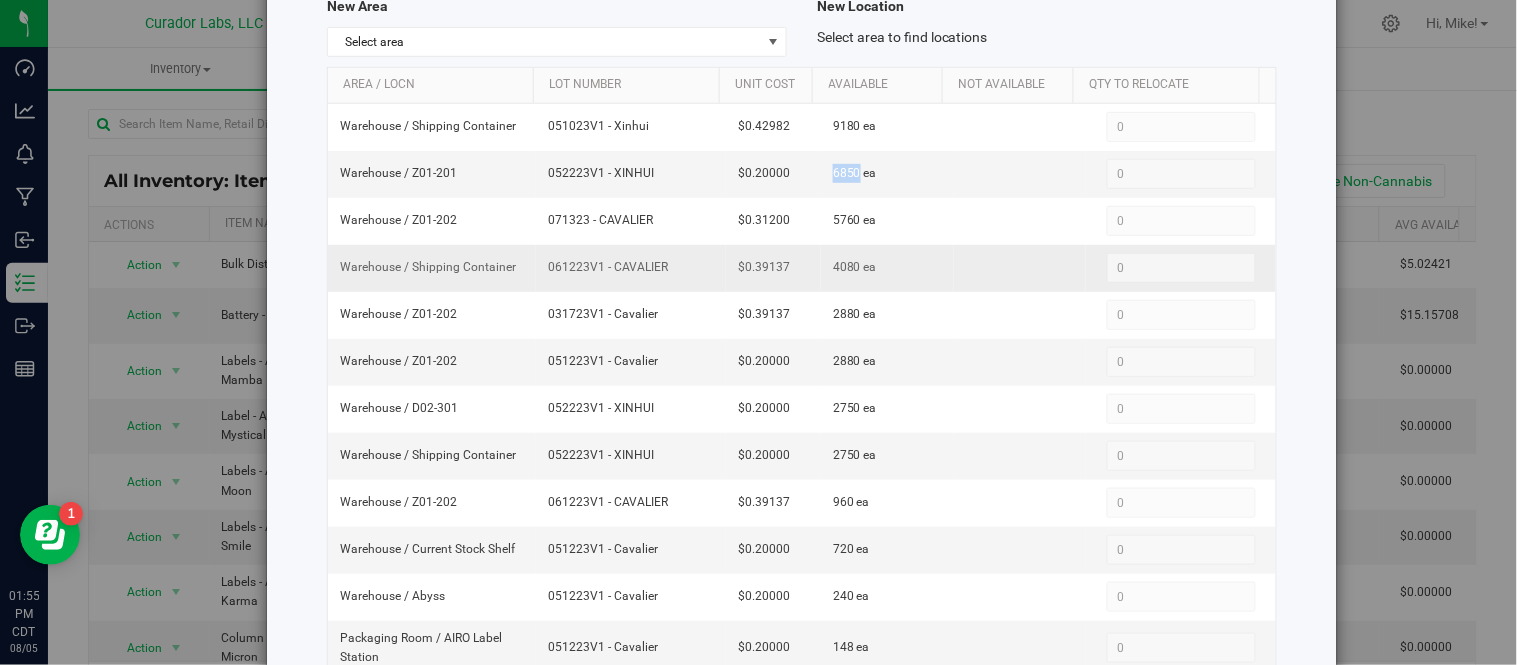 scroll, scrollTop: 222, scrollLeft: 0, axis: vertical 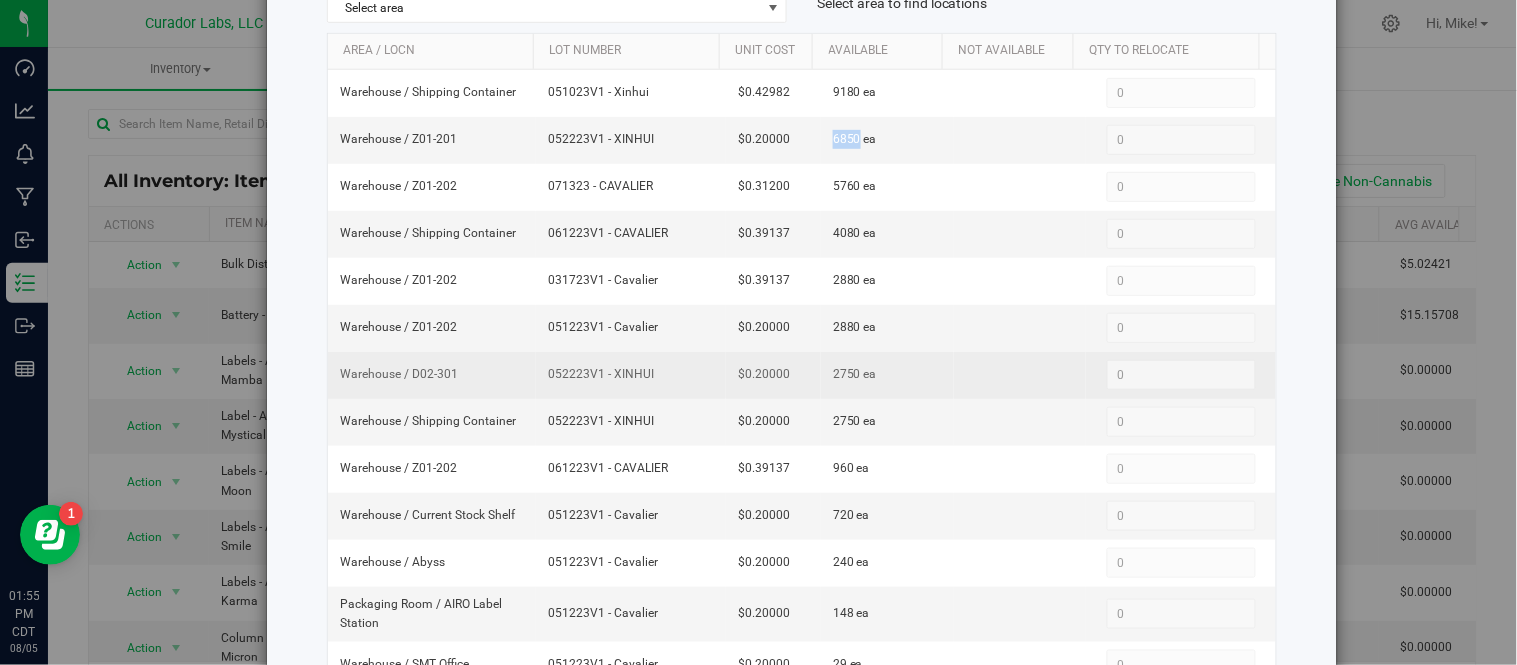 drag, startPoint x: 535, startPoint y: 376, endPoint x: 635, endPoint y: 392, distance: 101.27191 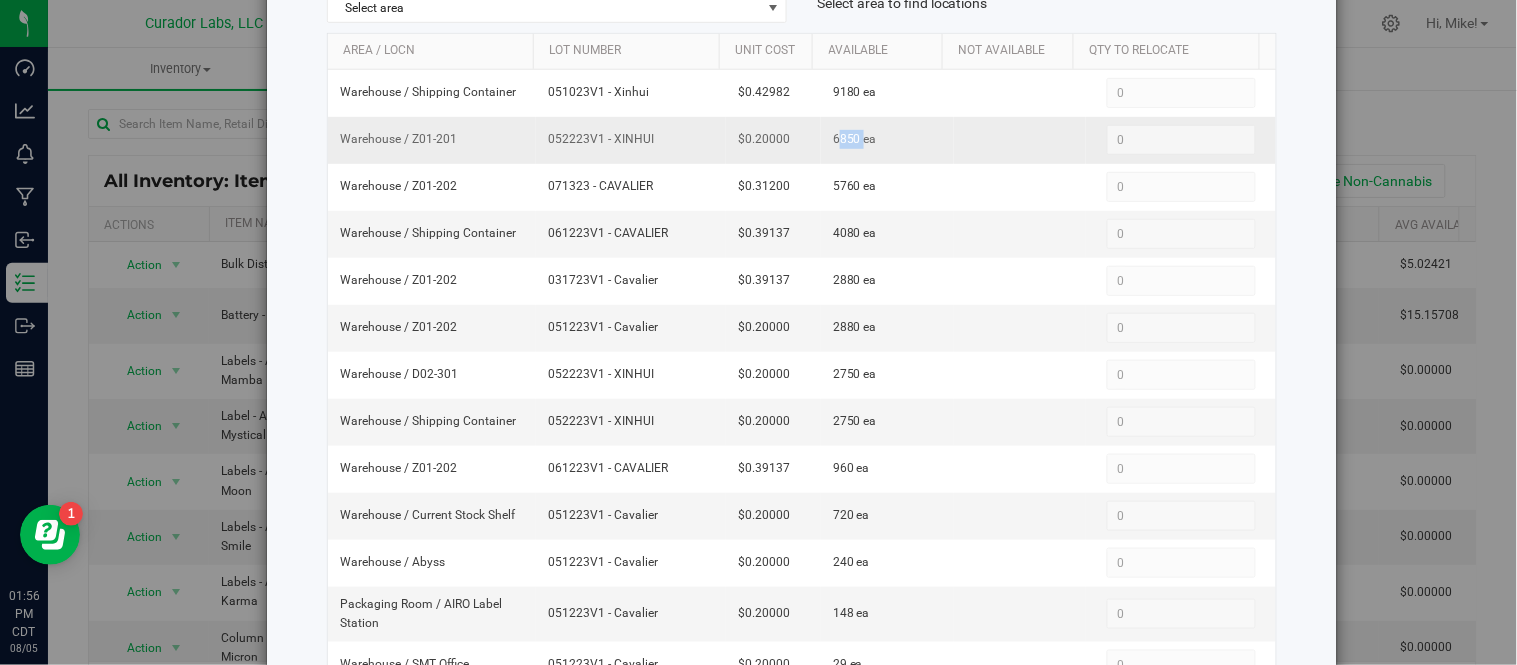 drag, startPoint x: 823, startPoint y: 137, endPoint x: 846, endPoint y: 148, distance: 25.495098 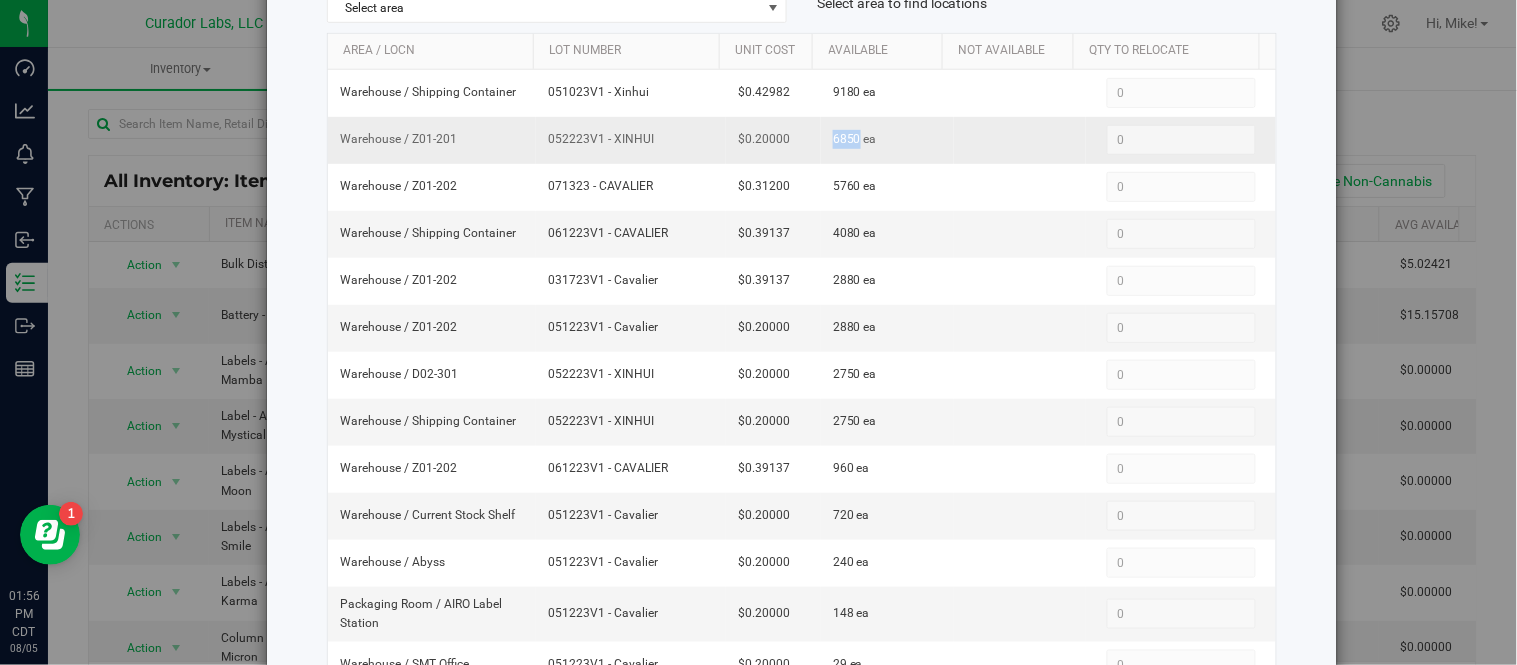 drag, startPoint x: 816, startPoint y: 141, endPoint x: 840, endPoint y: 147, distance: 24.738634 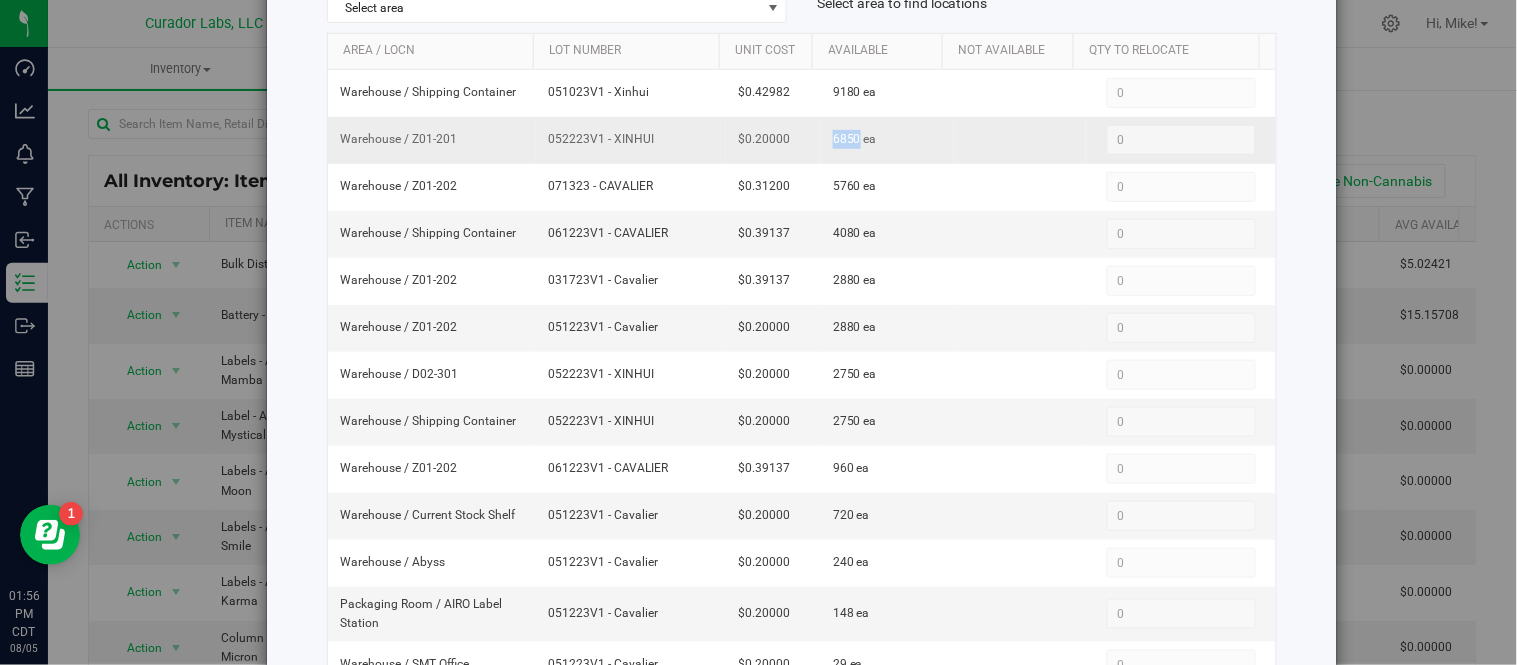 click on "6850 ea" at bounding box center (855, 139) 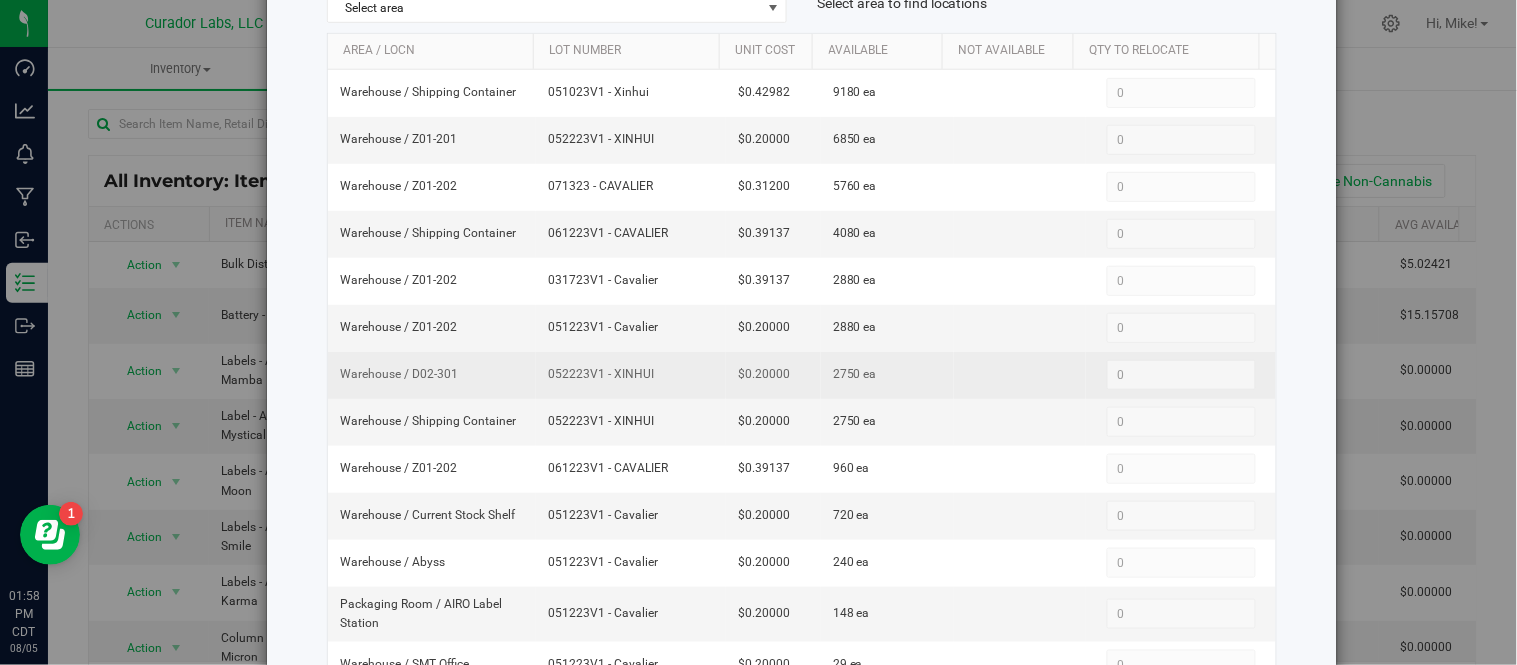 click on "052223V1 - XINHUI" at bounding box center (631, 374) 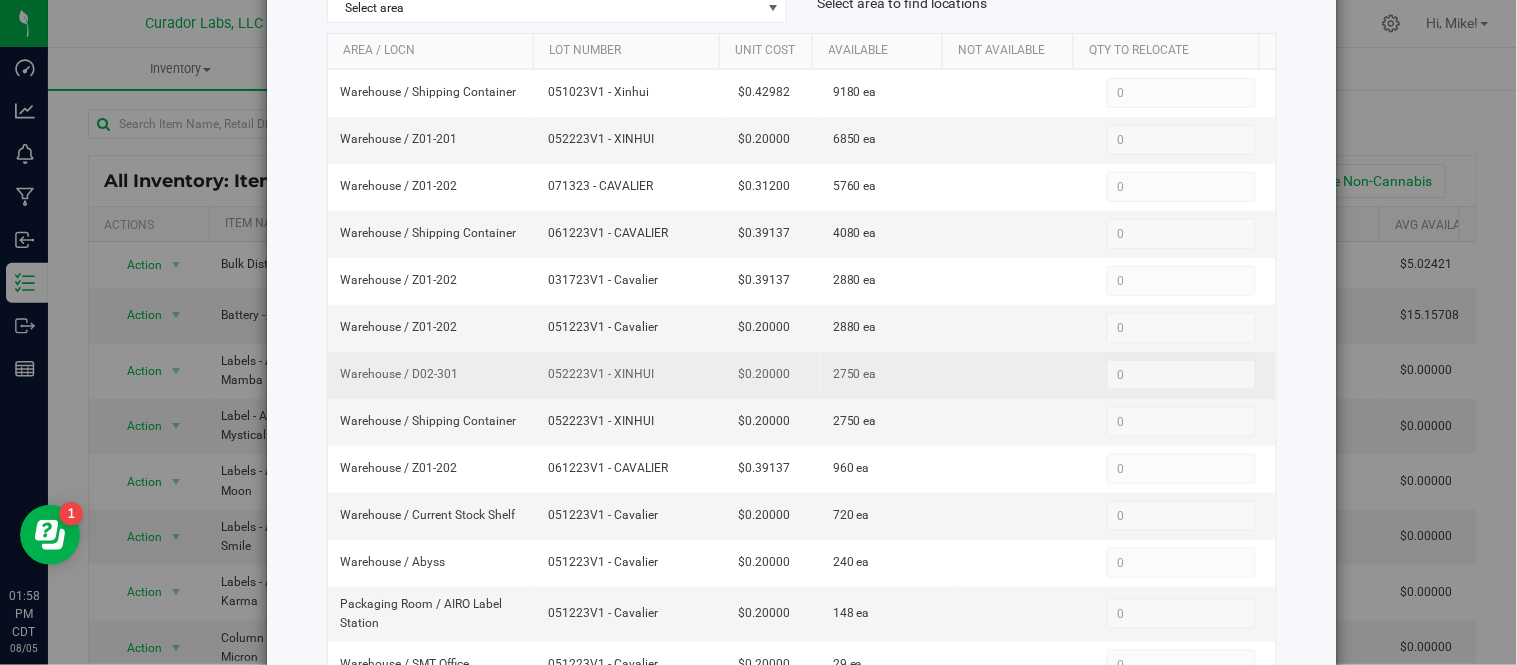 drag, startPoint x: 537, startPoint y: 373, endPoint x: 644, endPoint y: 384, distance: 107.563934 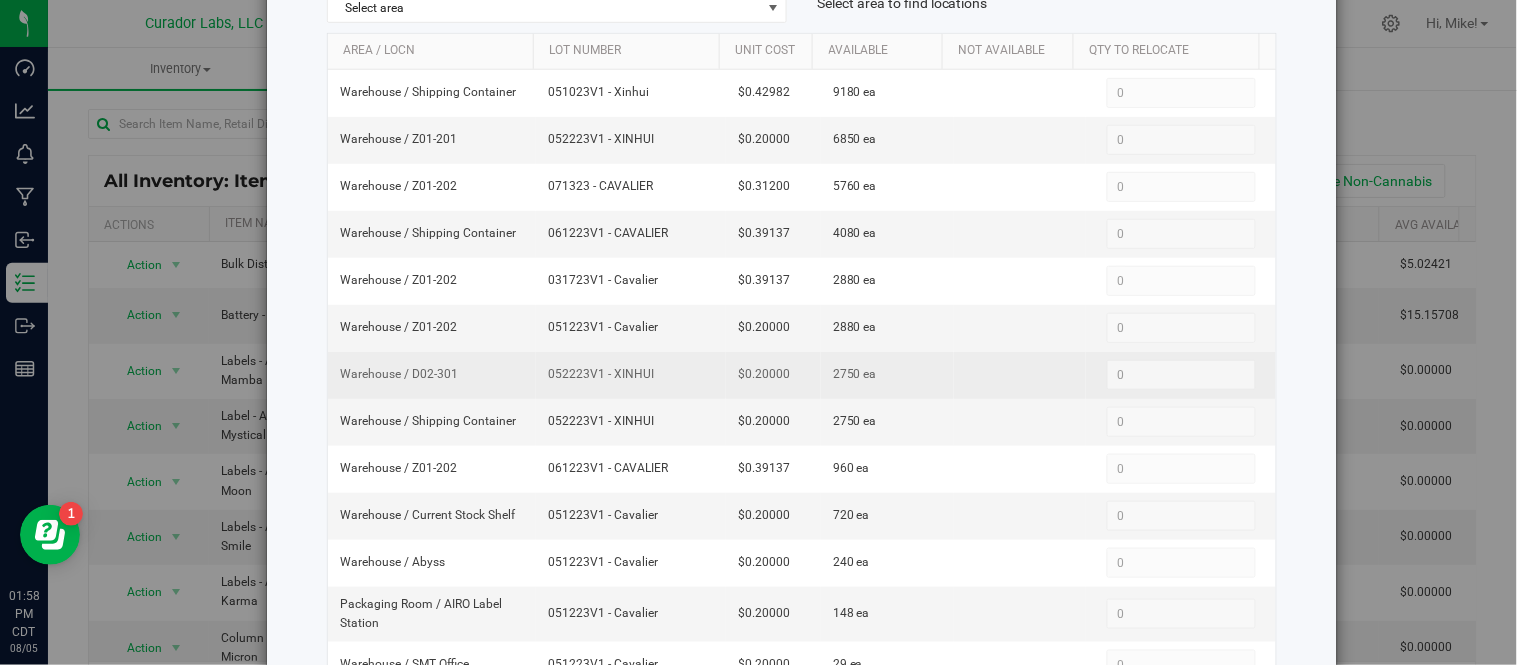 click on "052223V1 - XINHUI" at bounding box center (631, 375) 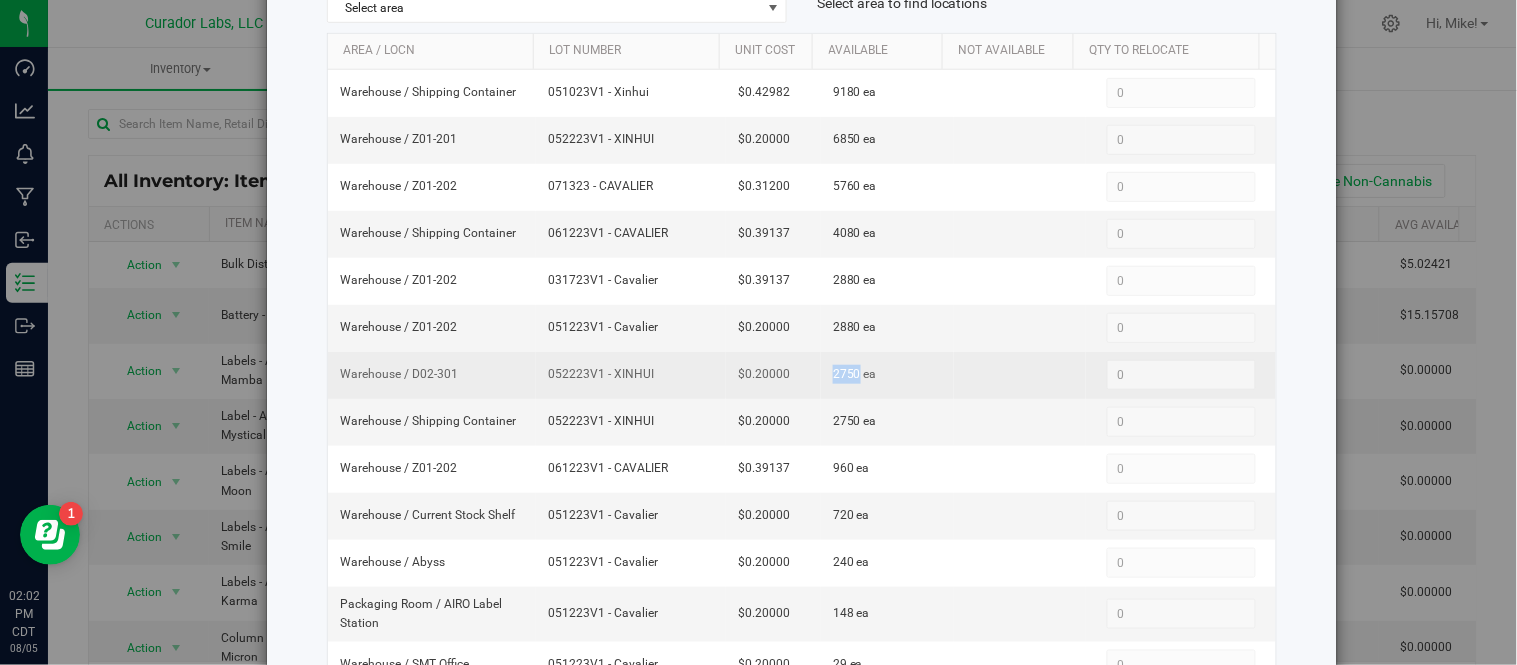 drag, startPoint x: 815, startPoint y: 382, endPoint x: 842, endPoint y: 381, distance: 27.018513 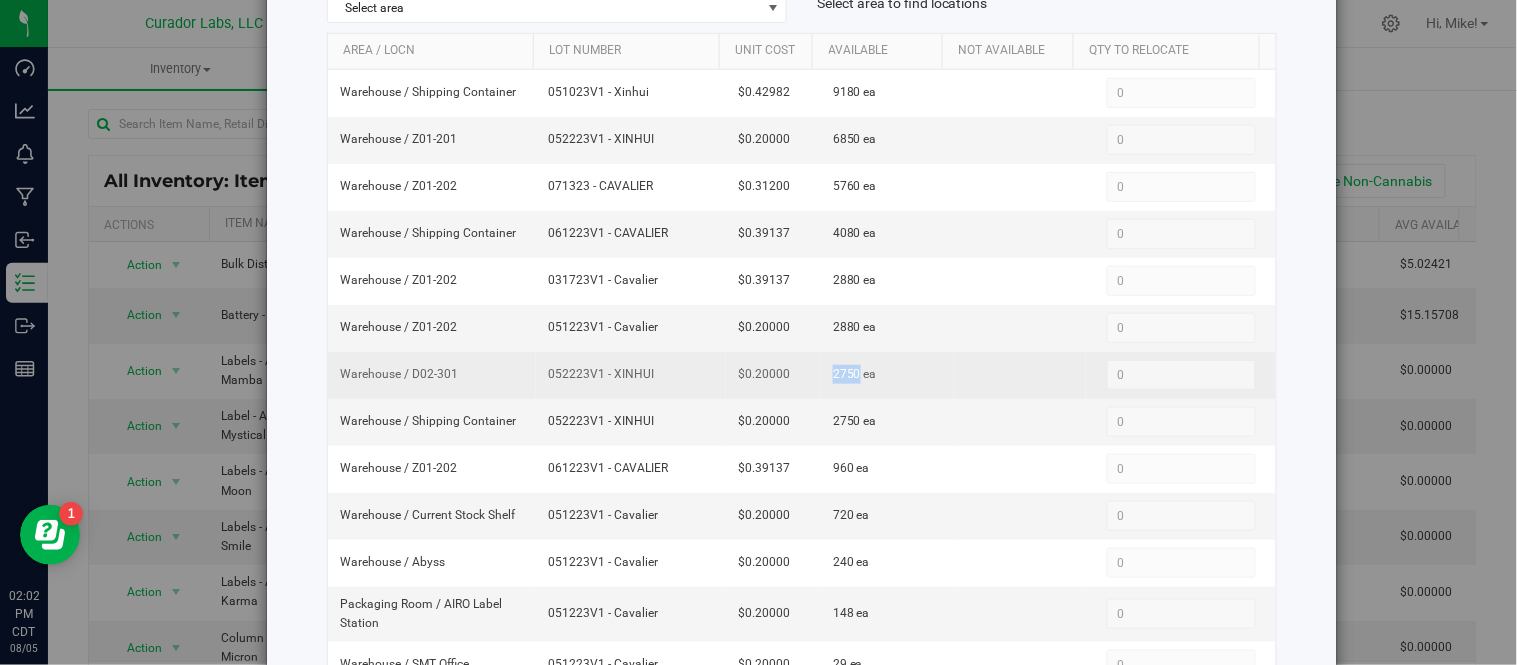 click on "2750 ea" at bounding box center [855, 374] 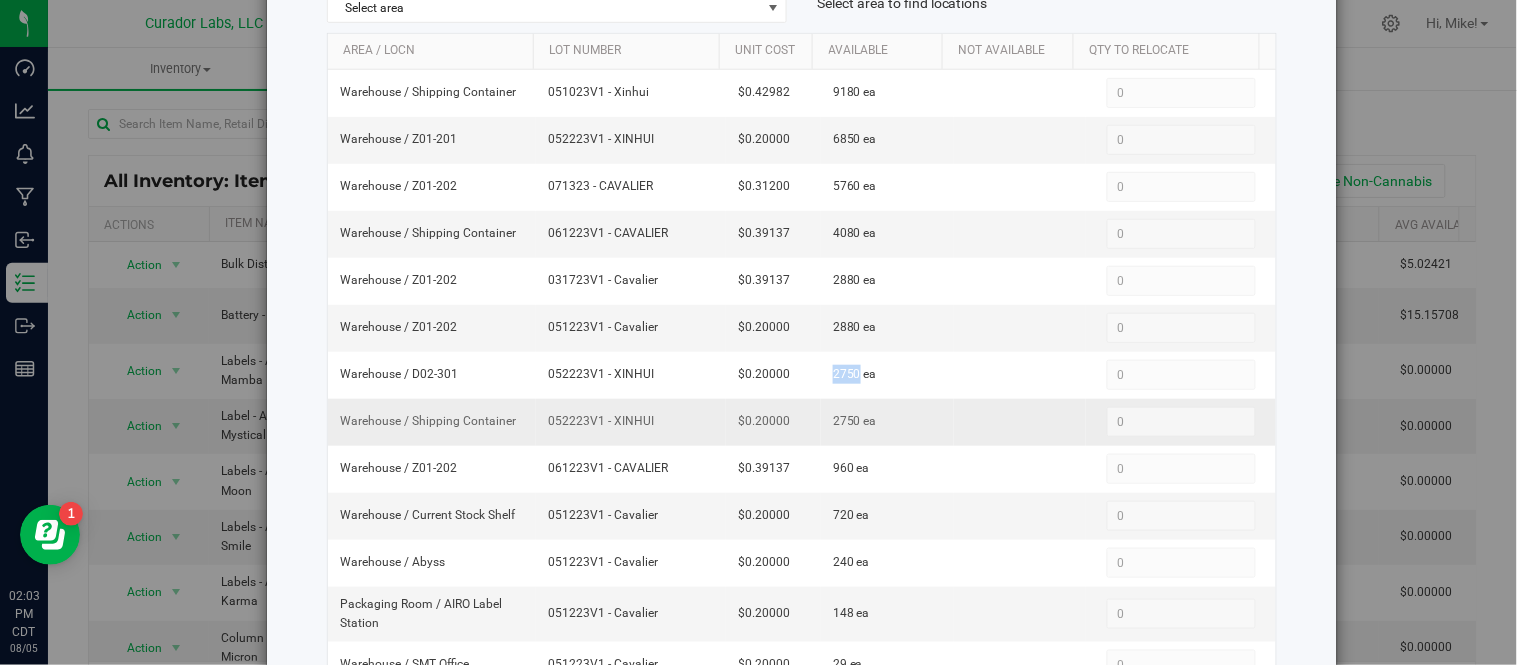 drag, startPoint x: 541, startPoint y: 423, endPoint x: 644, endPoint y: 436, distance: 103.81715 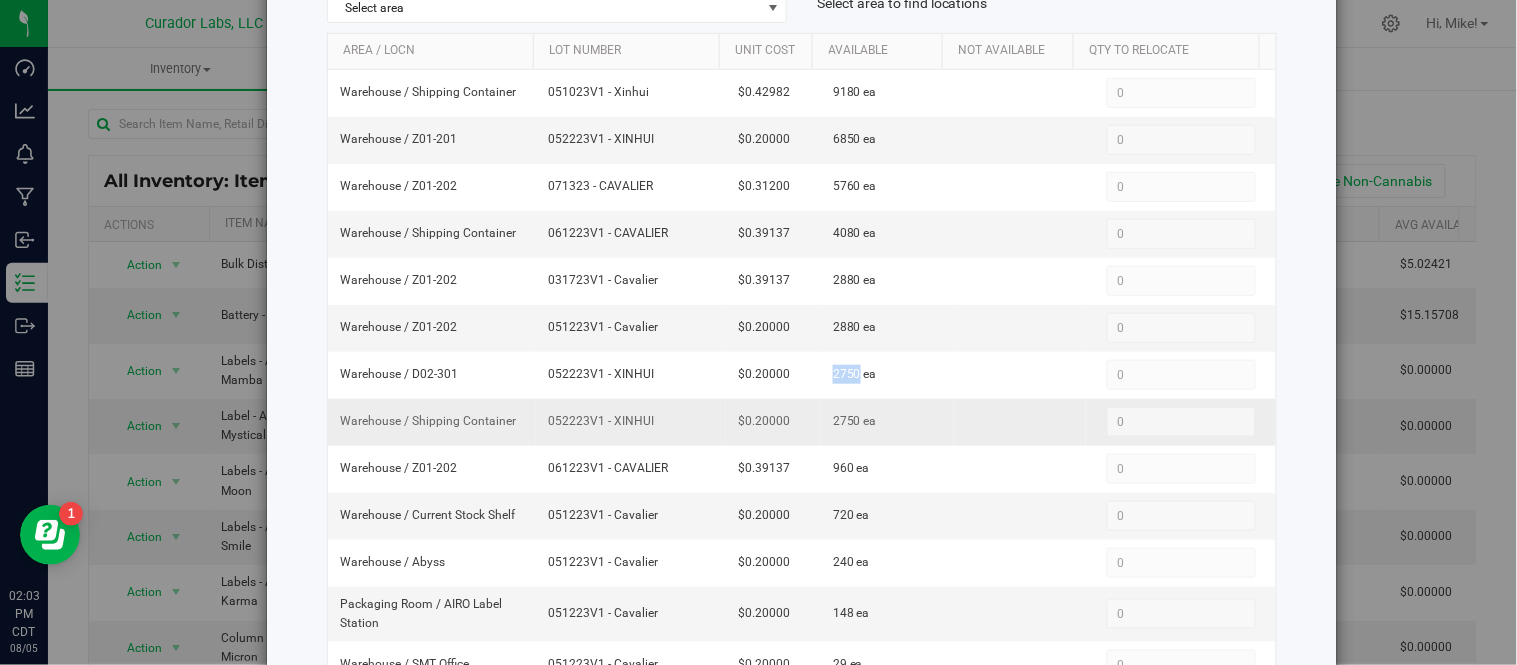 click on "052223V1 - XINHUI" at bounding box center (631, 422) 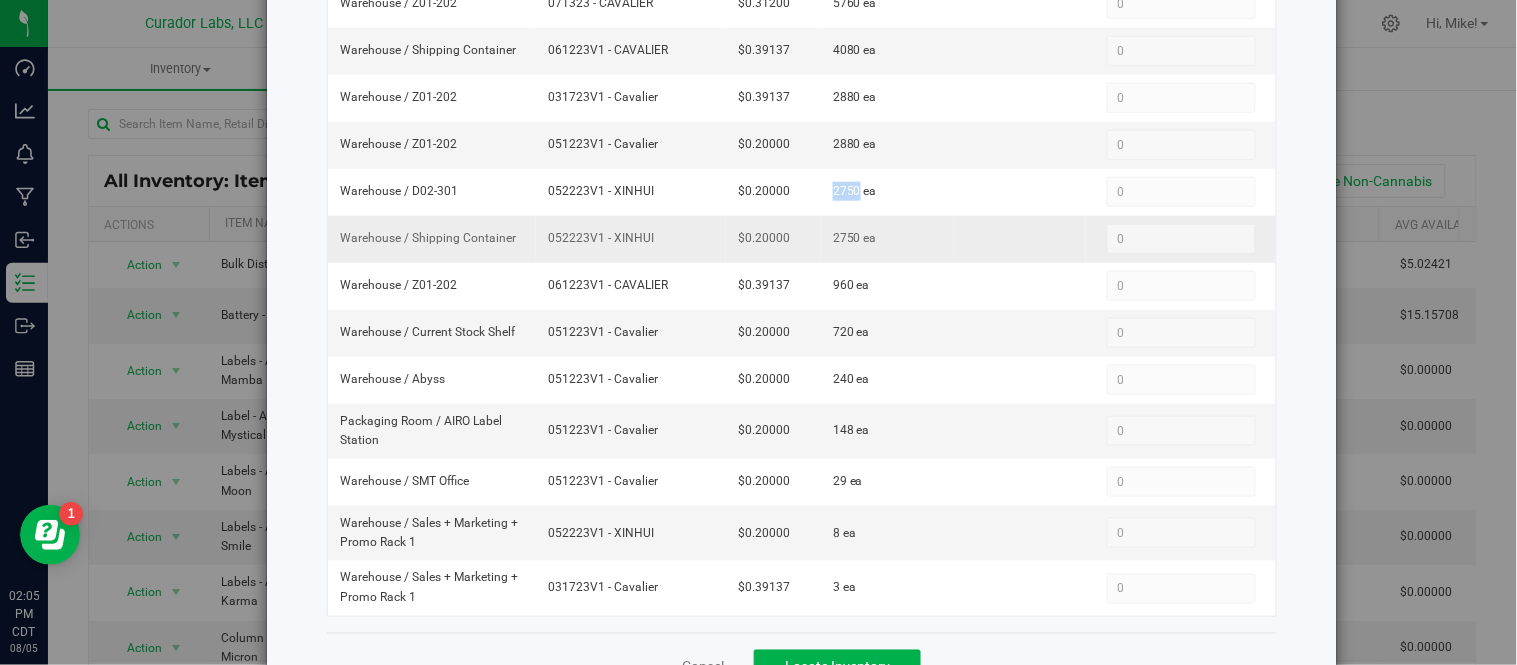 scroll, scrollTop: 444, scrollLeft: 0, axis: vertical 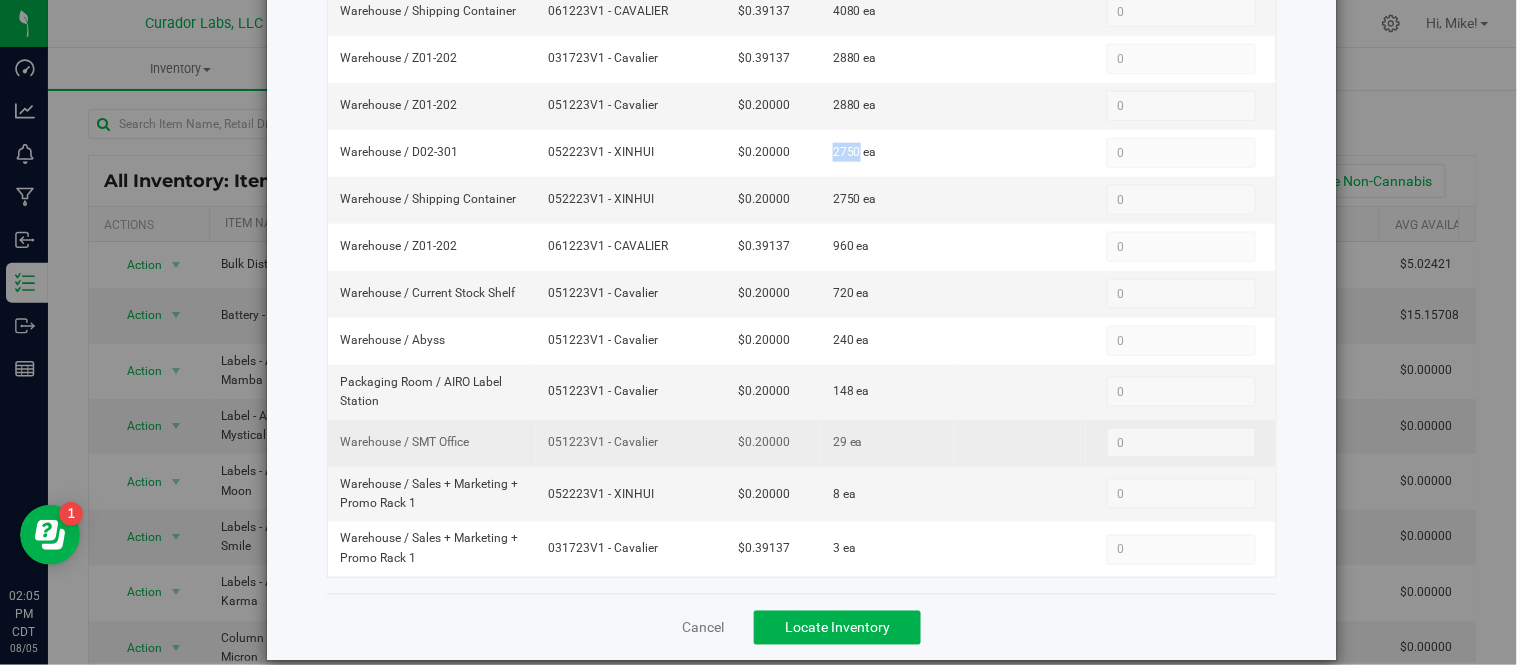 drag, startPoint x: 536, startPoint y: 446, endPoint x: 653, endPoint y: 454, distance: 117.273186 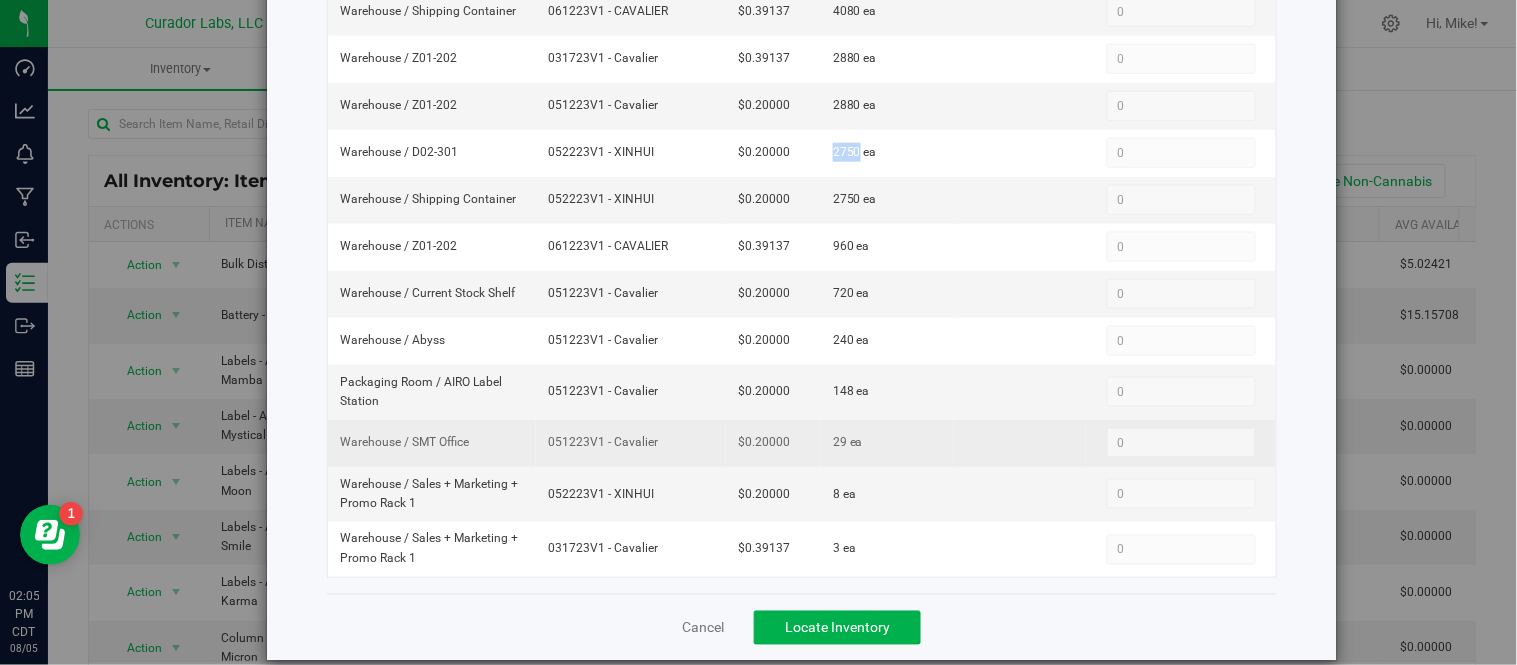 click on "051223V1 - Cavalier" at bounding box center [631, 443] 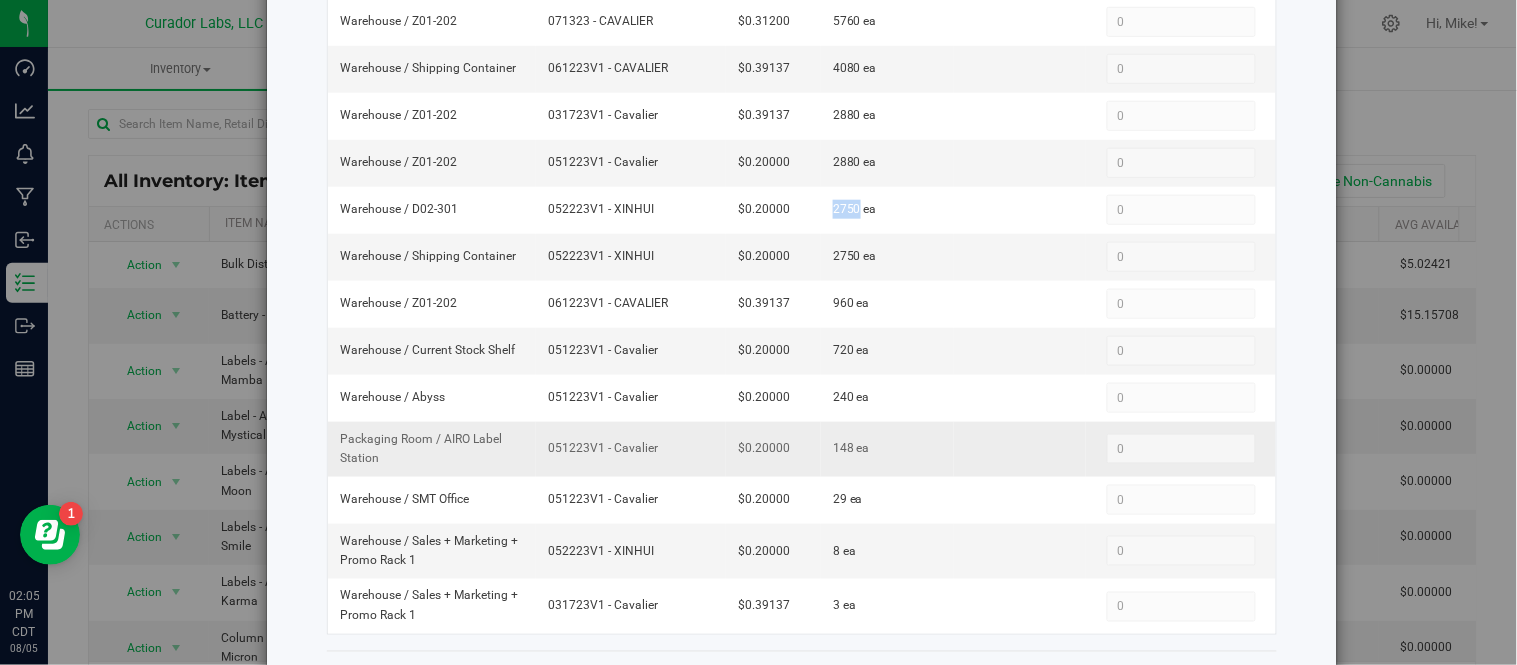 scroll, scrollTop: 333, scrollLeft: 0, axis: vertical 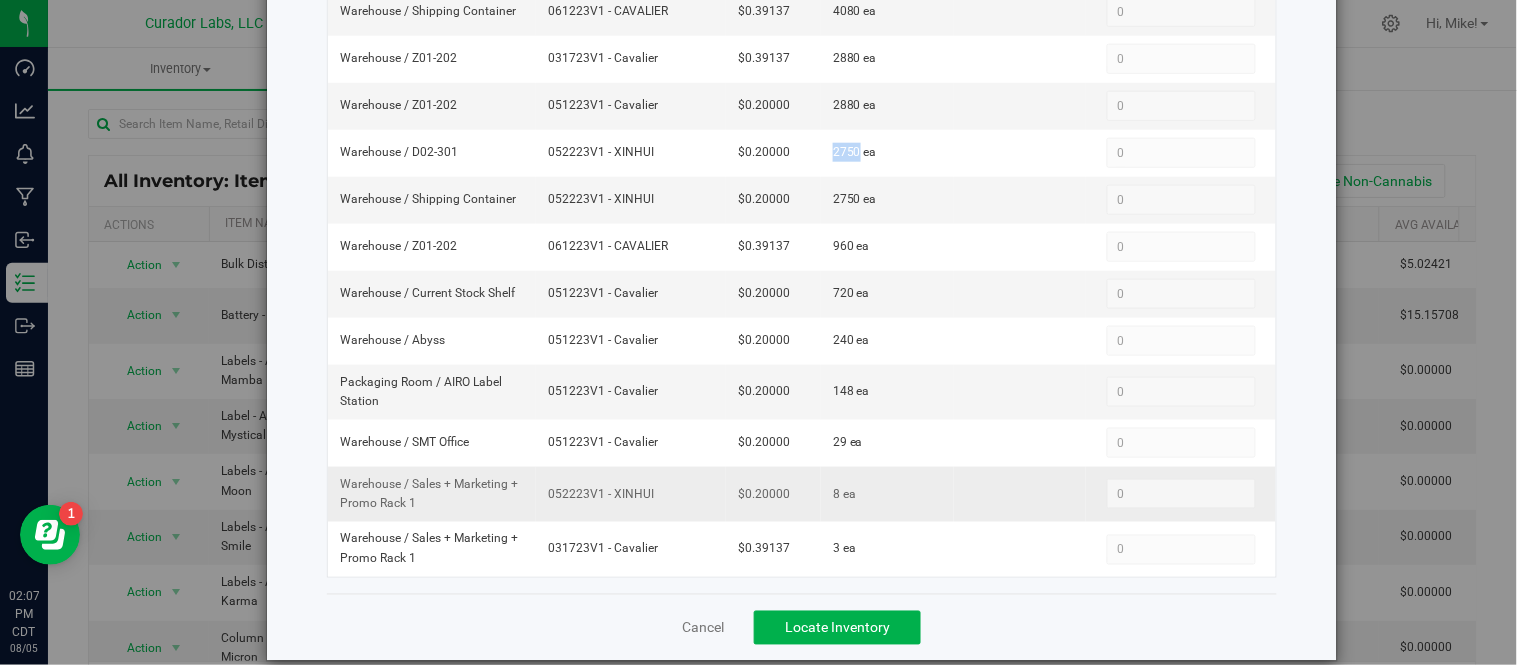 drag, startPoint x: 534, startPoint y: 501, endPoint x: 660, endPoint y: 513, distance: 126.57014 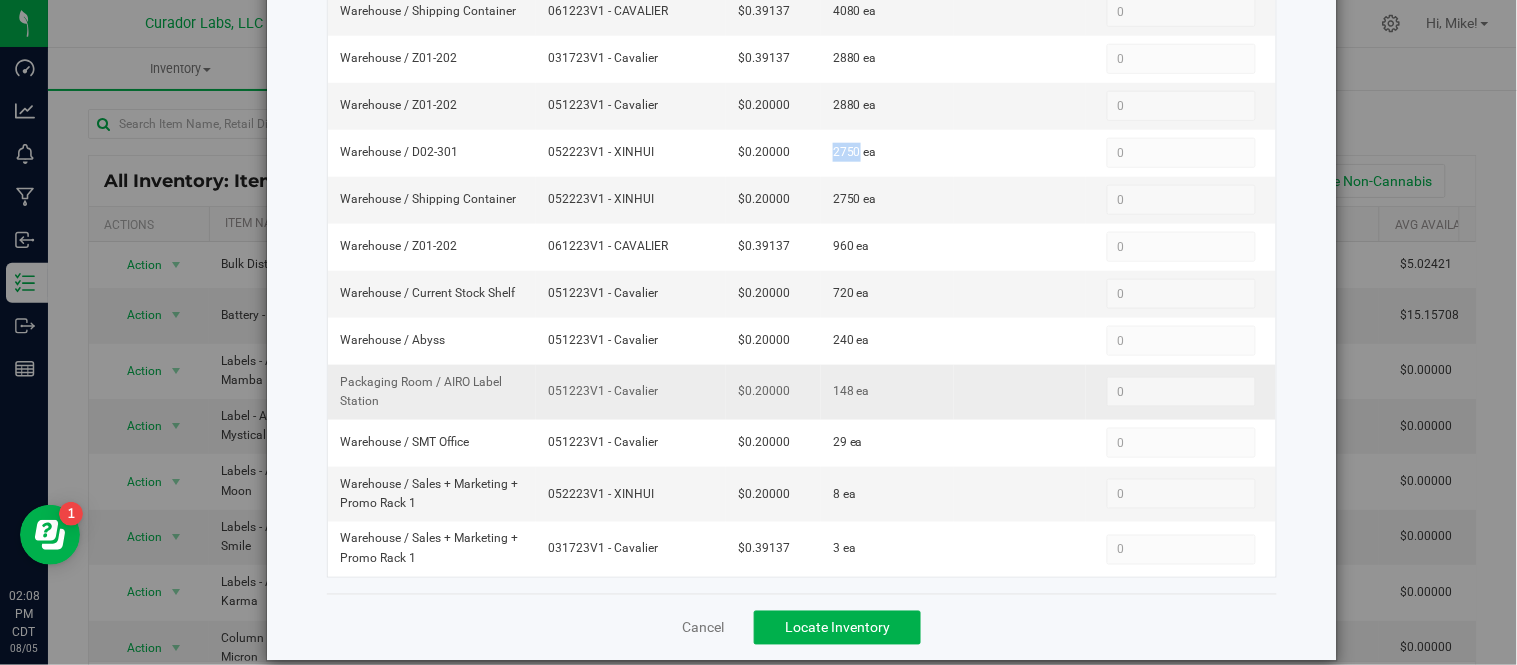 scroll, scrollTop: 0, scrollLeft: 0, axis: both 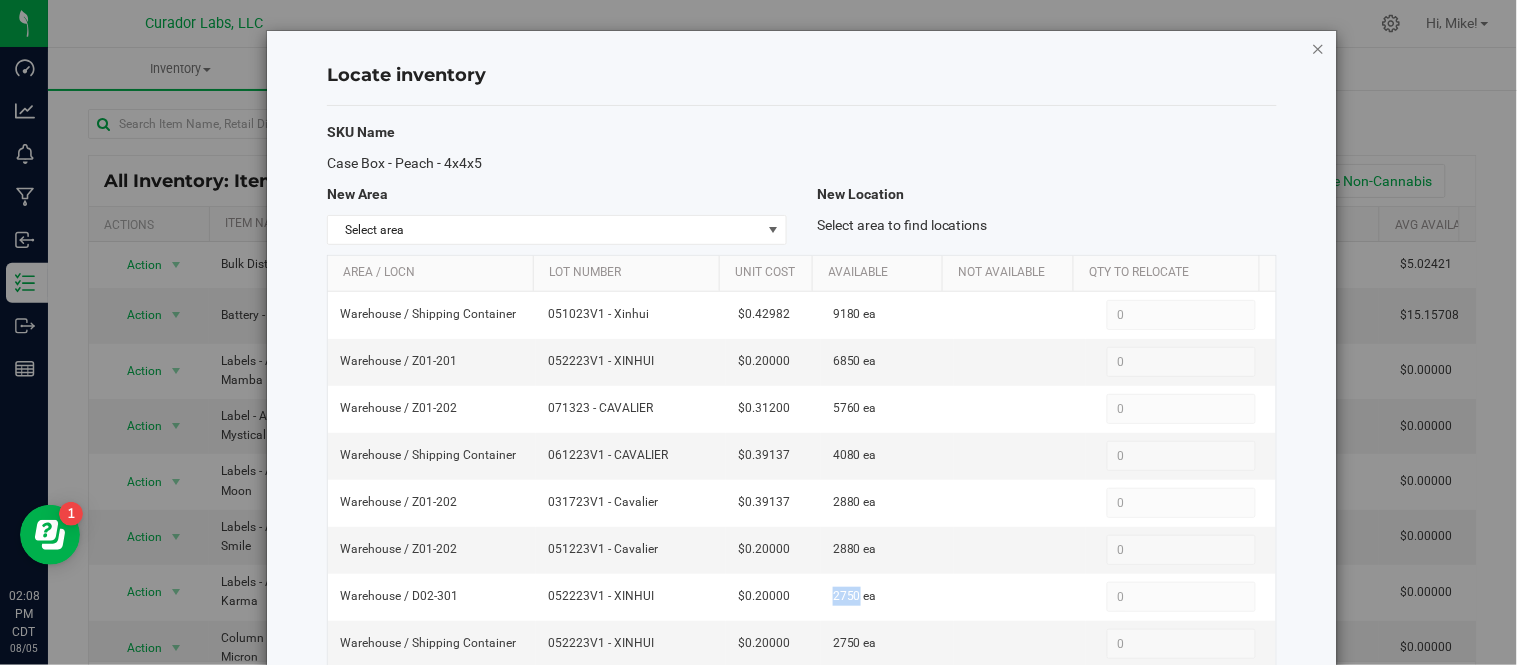 click at bounding box center [1319, 48] 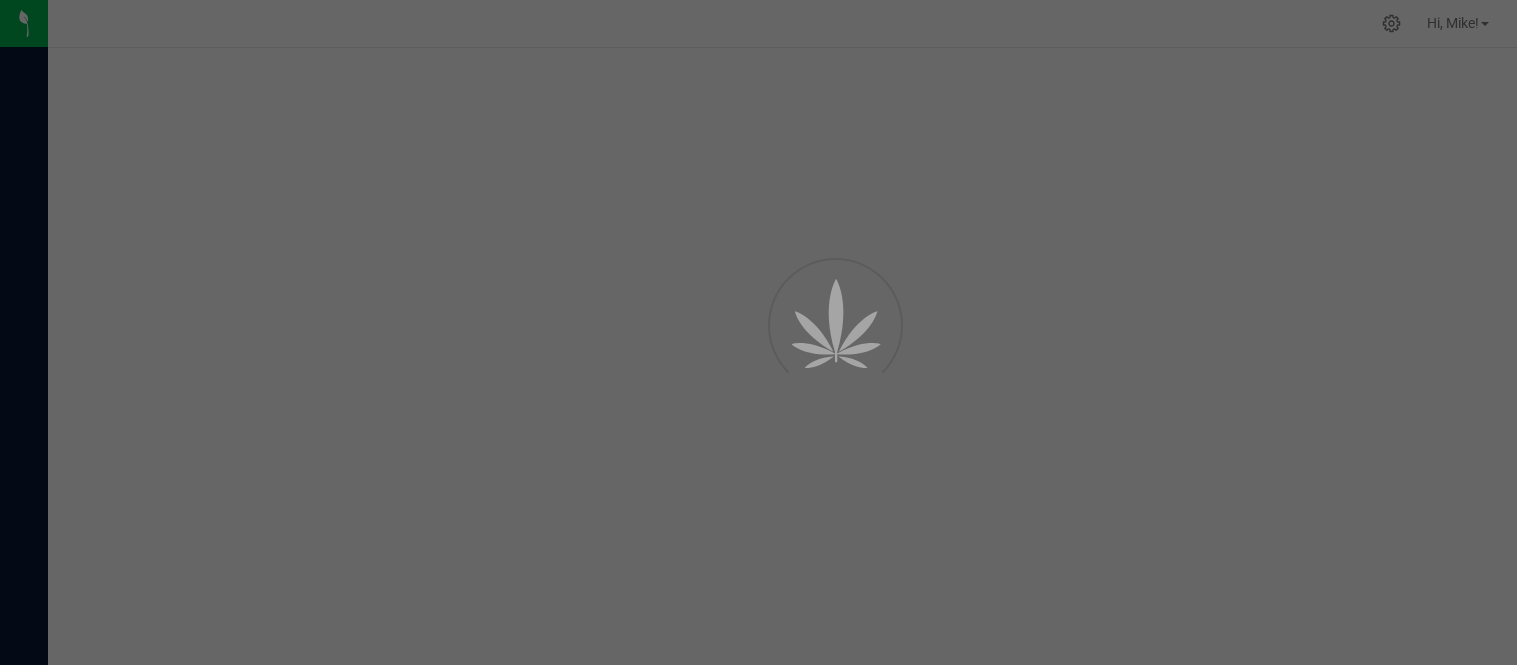 scroll, scrollTop: 0, scrollLeft: 0, axis: both 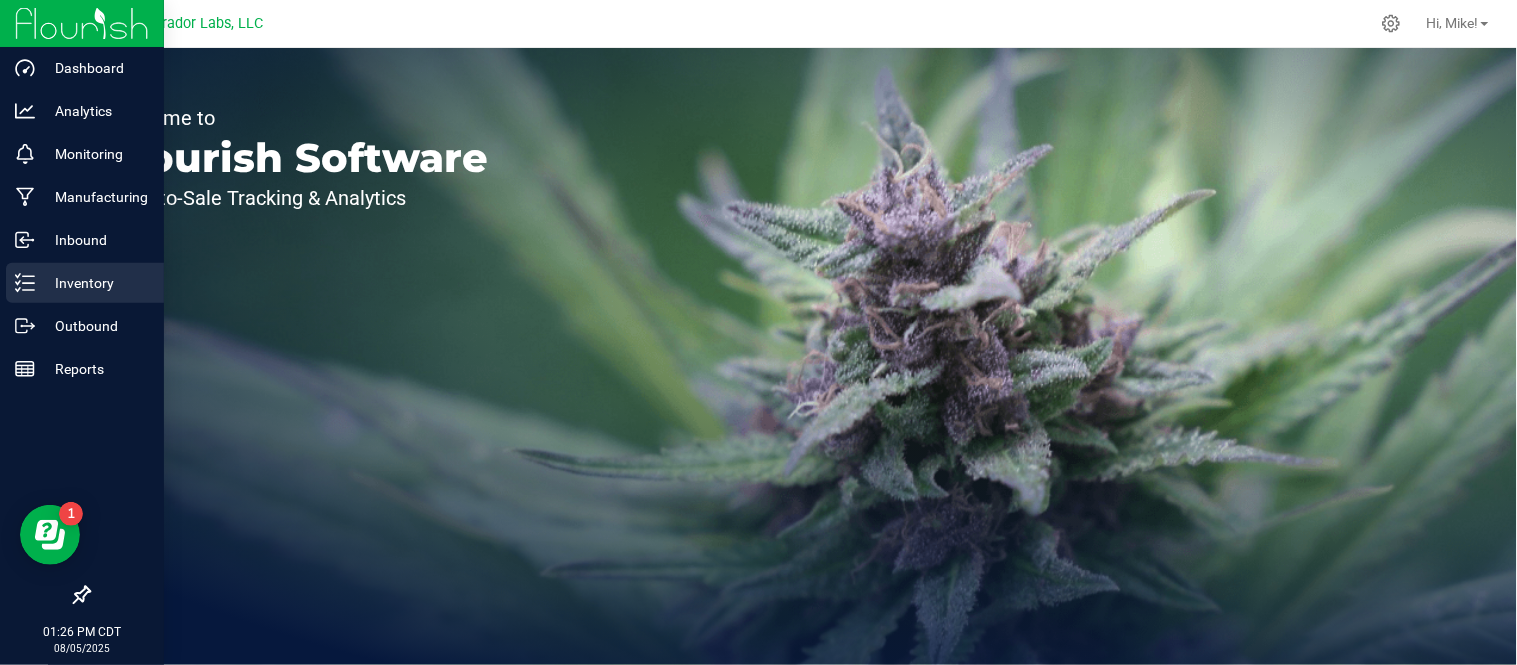 click 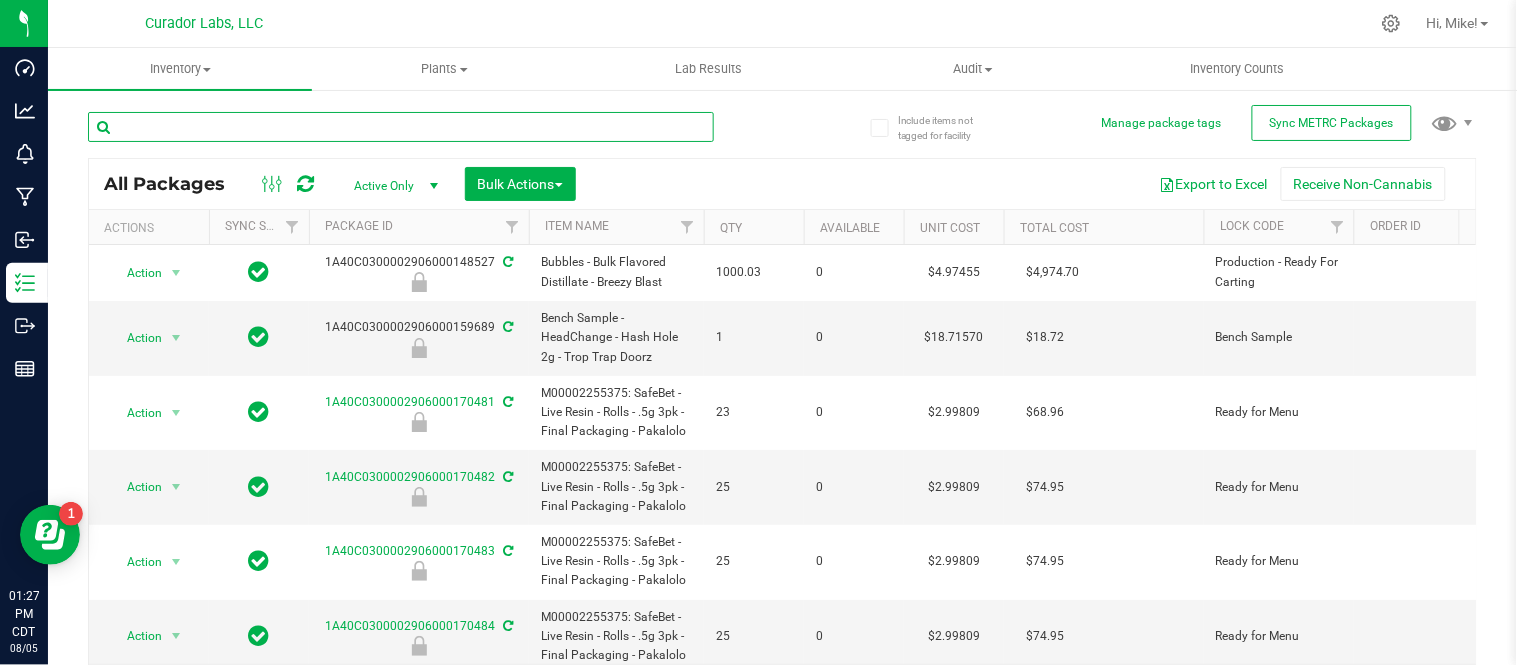 click at bounding box center (401, 127) 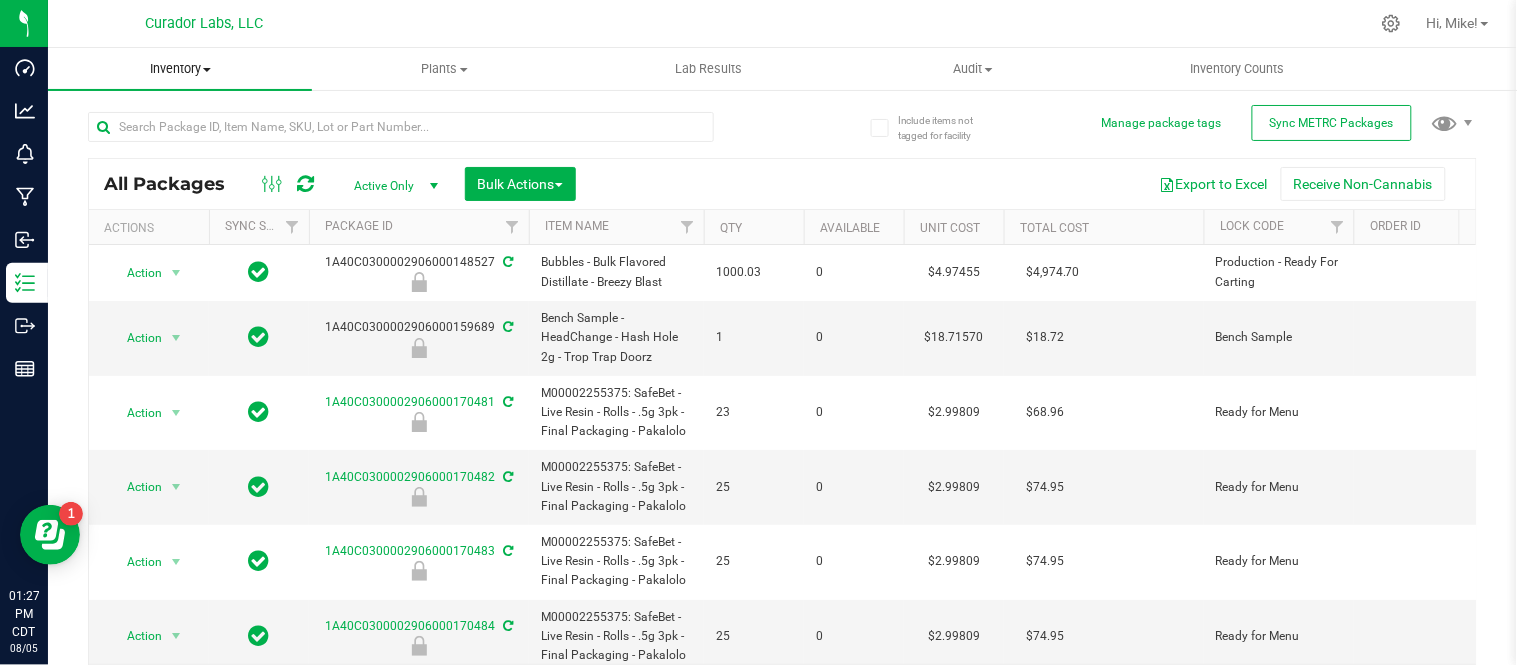 drag, startPoint x: 262, startPoint y: 115, endPoint x: 182, endPoint y: 76, distance: 89 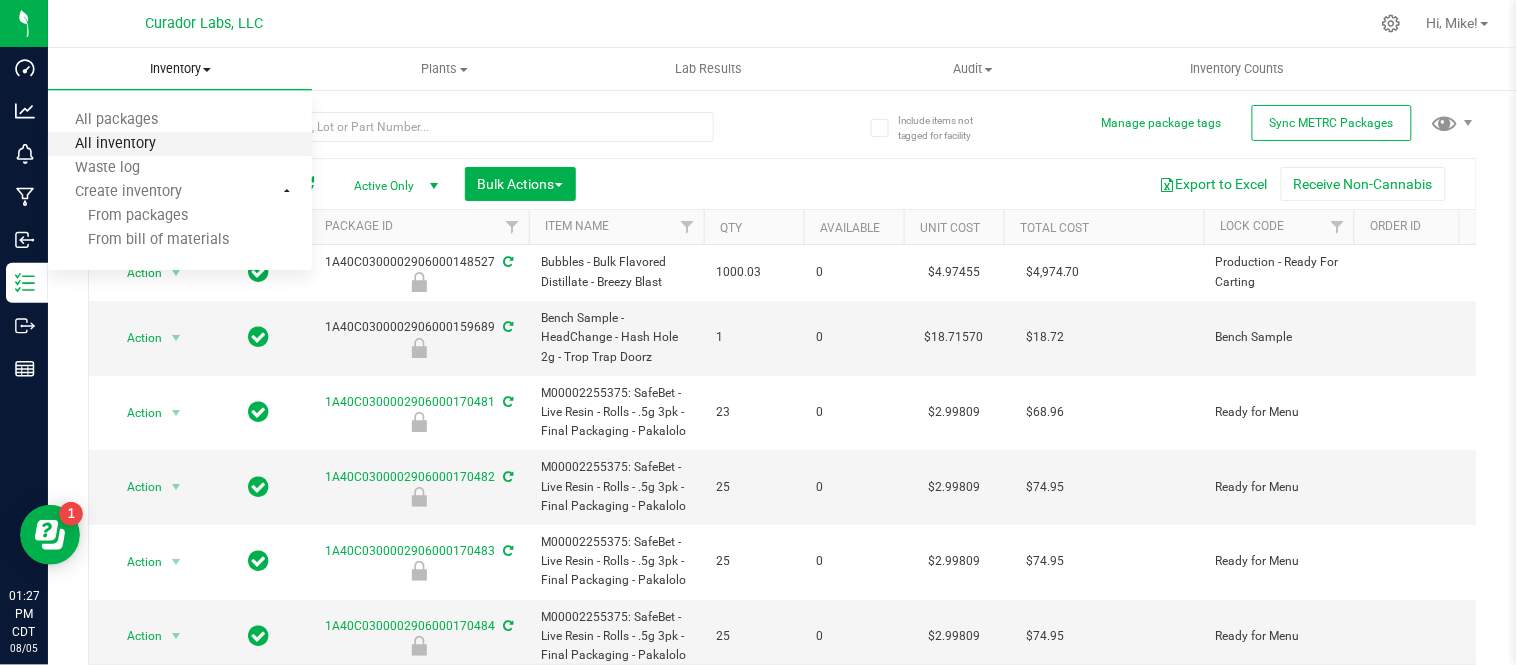 click on "All inventory" at bounding box center [115, 144] 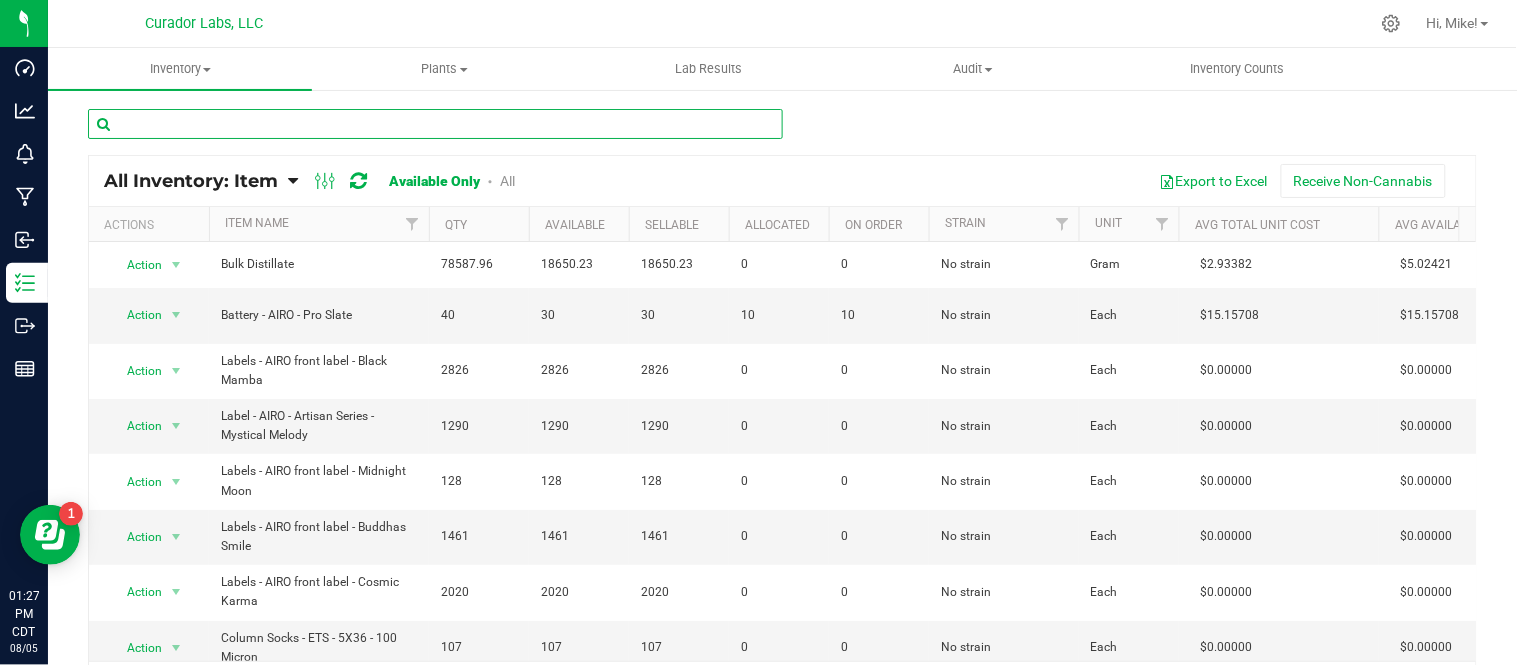 paste on "CBD Distillate" 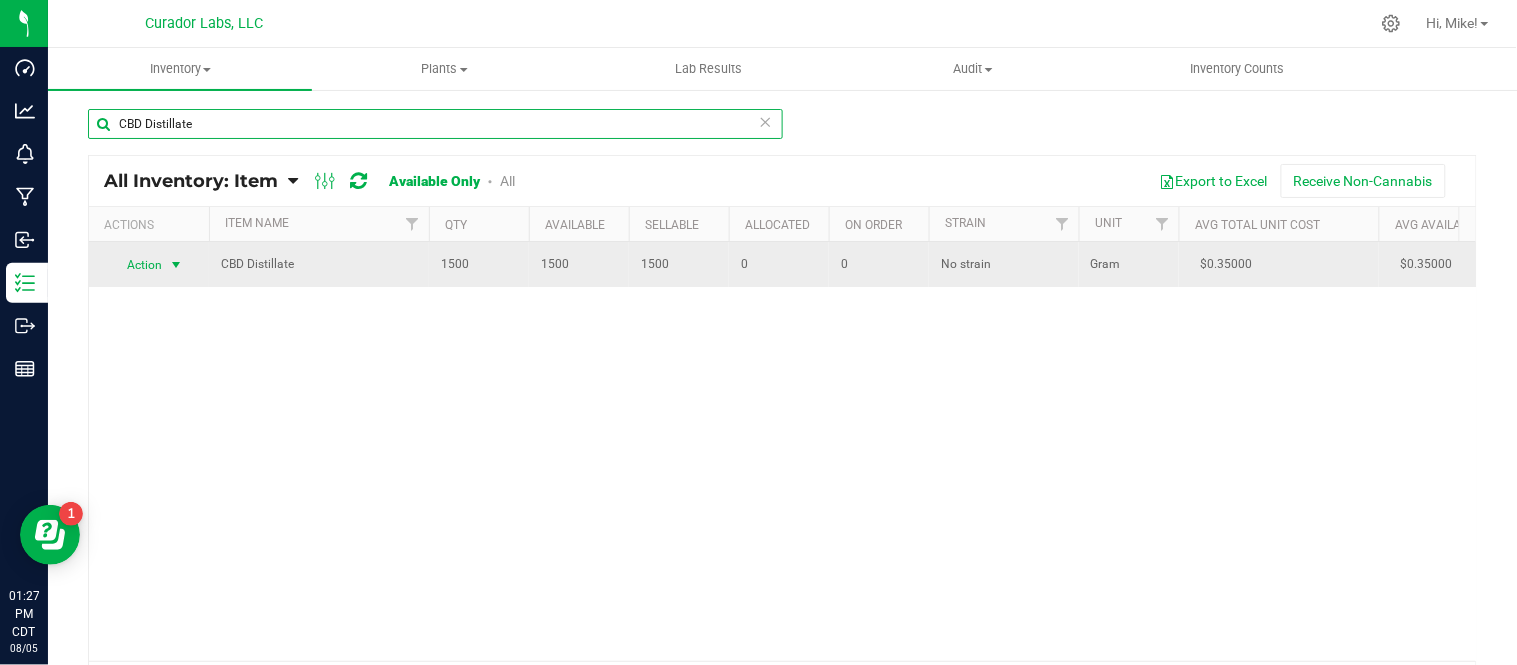 type on "CBD Distillate" 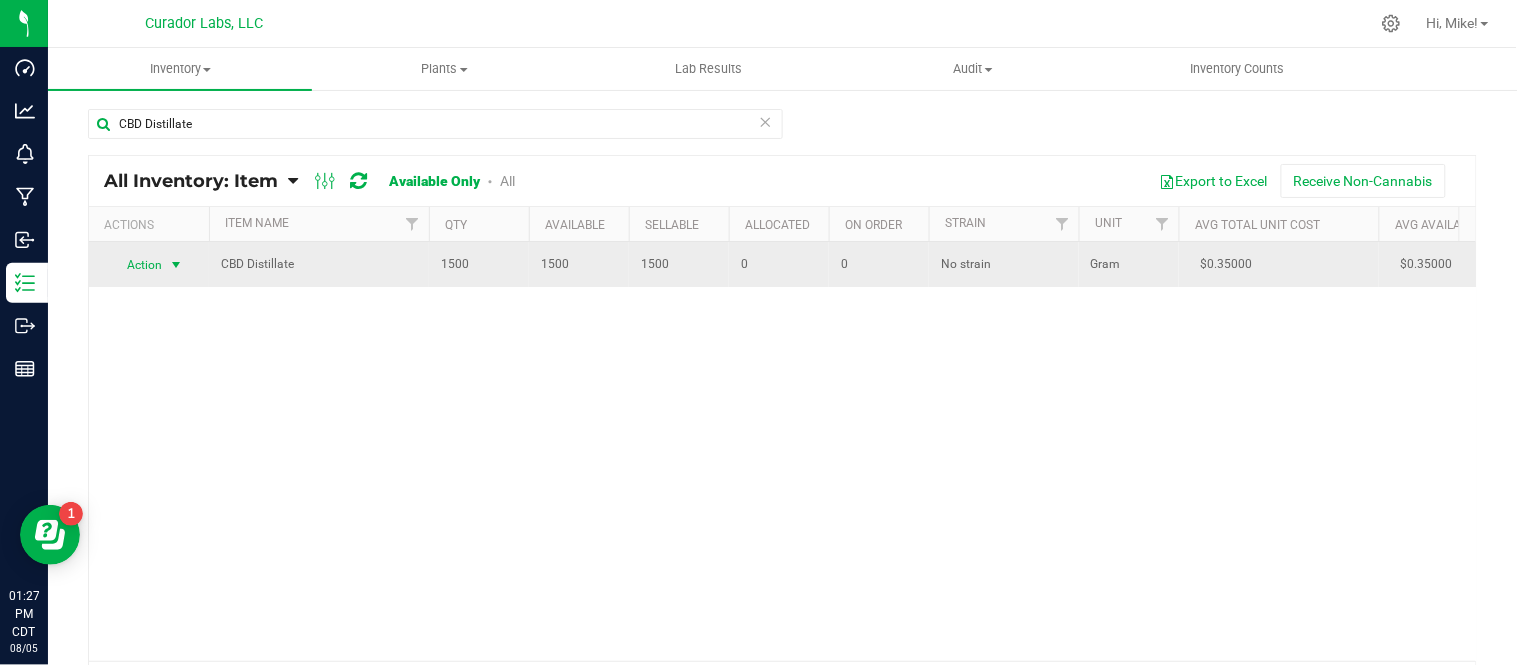 click at bounding box center (176, 265) 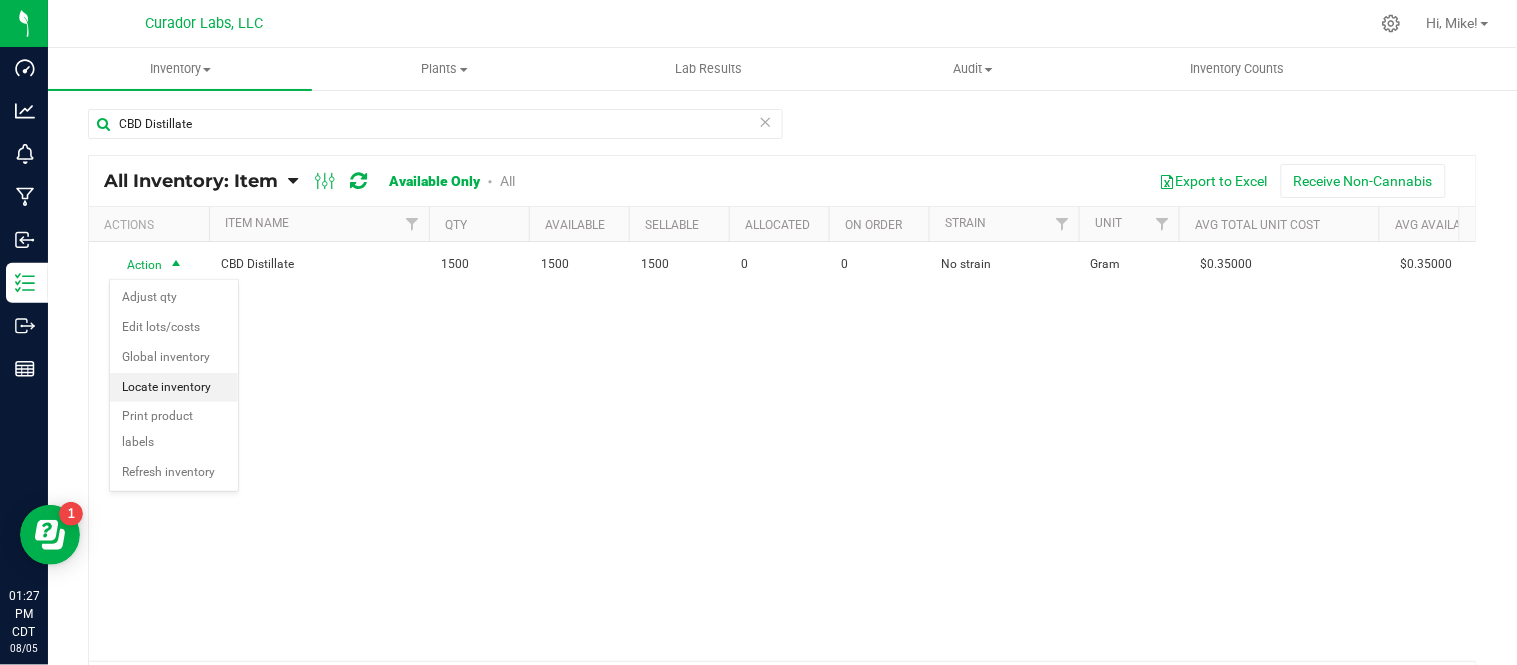 click on "Locate inventory" at bounding box center [174, 388] 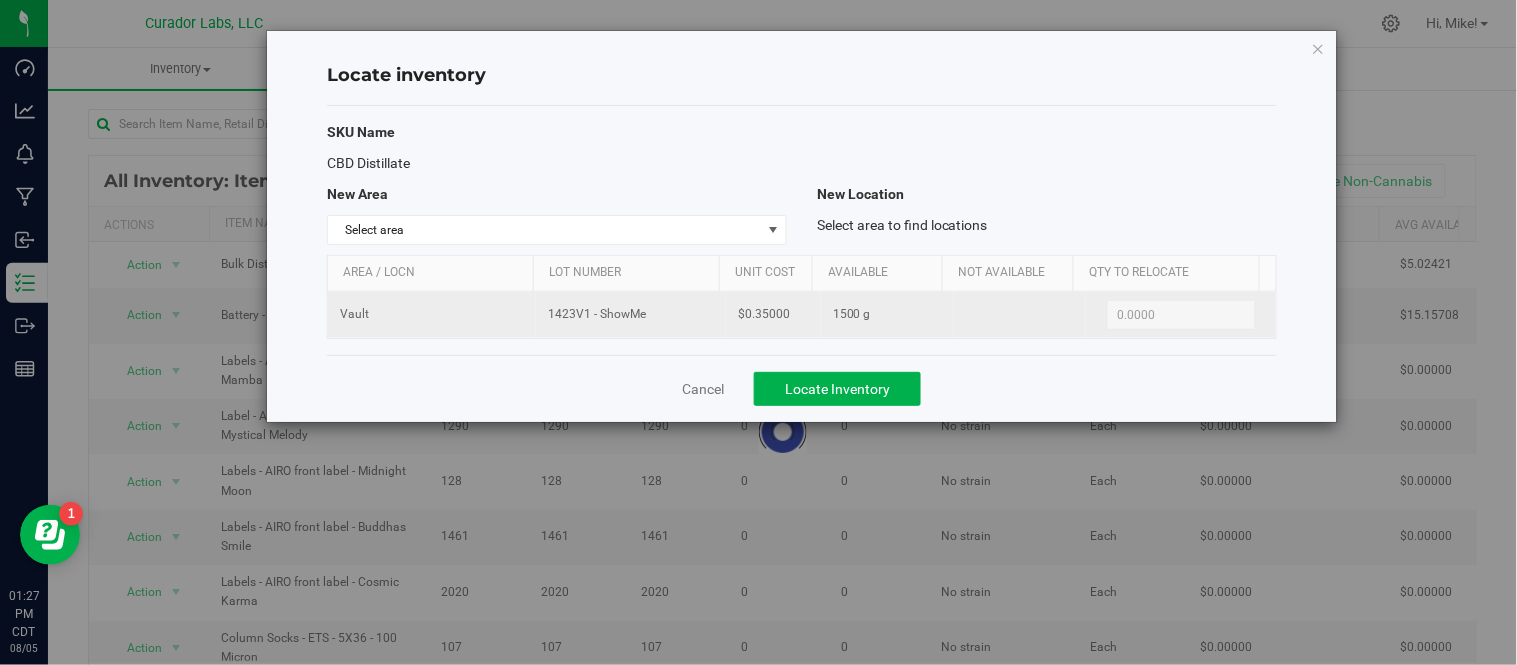 drag, startPoint x: 547, startPoint y: 317, endPoint x: 657, endPoint y: 333, distance: 111.15755 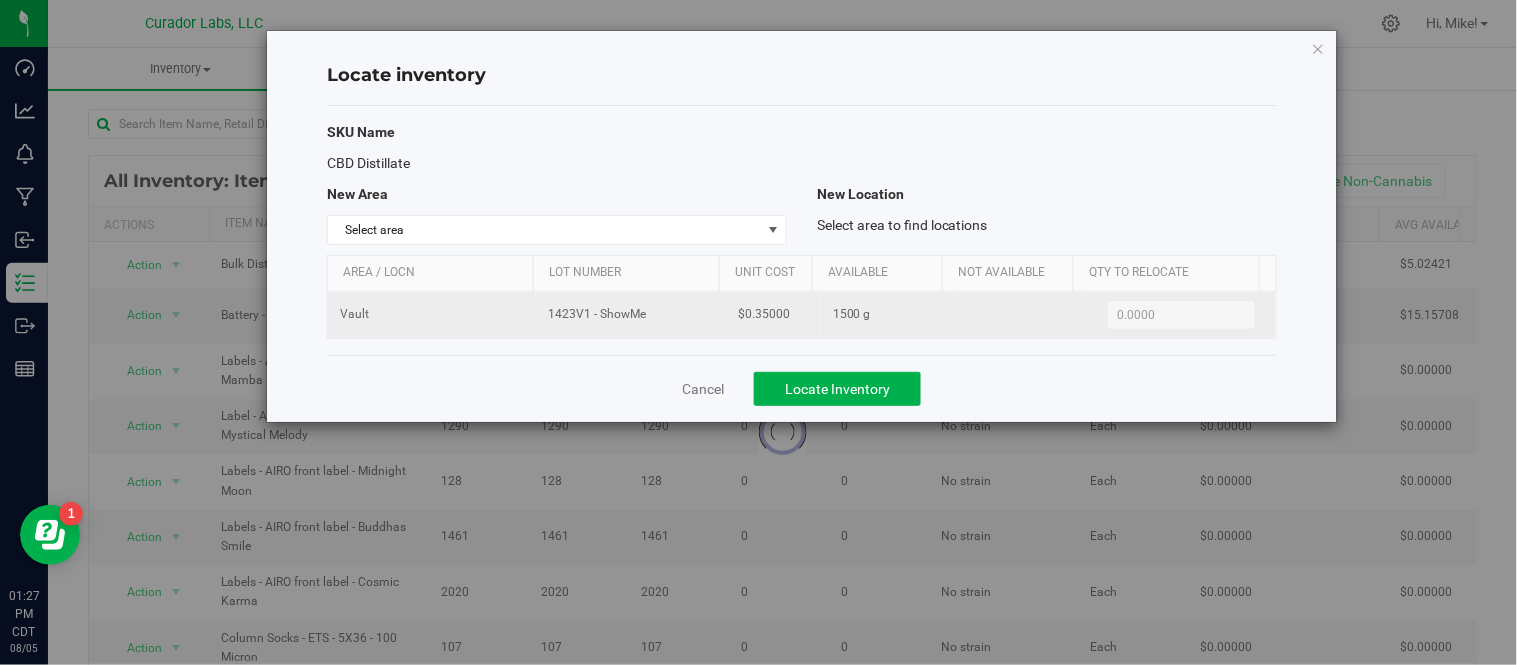 click on "1423V1 - ShowMe" at bounding box center [631, 315] 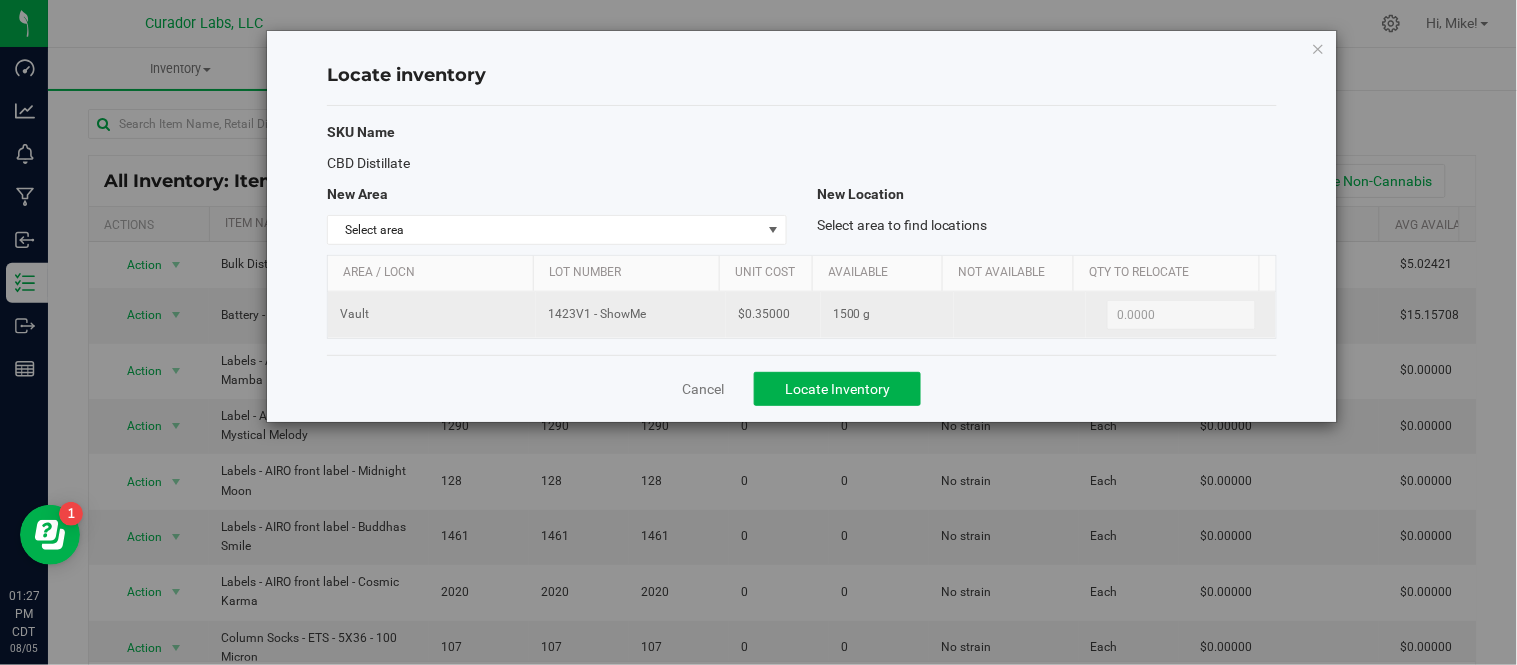 copy on "1423V1 - ShowMe" 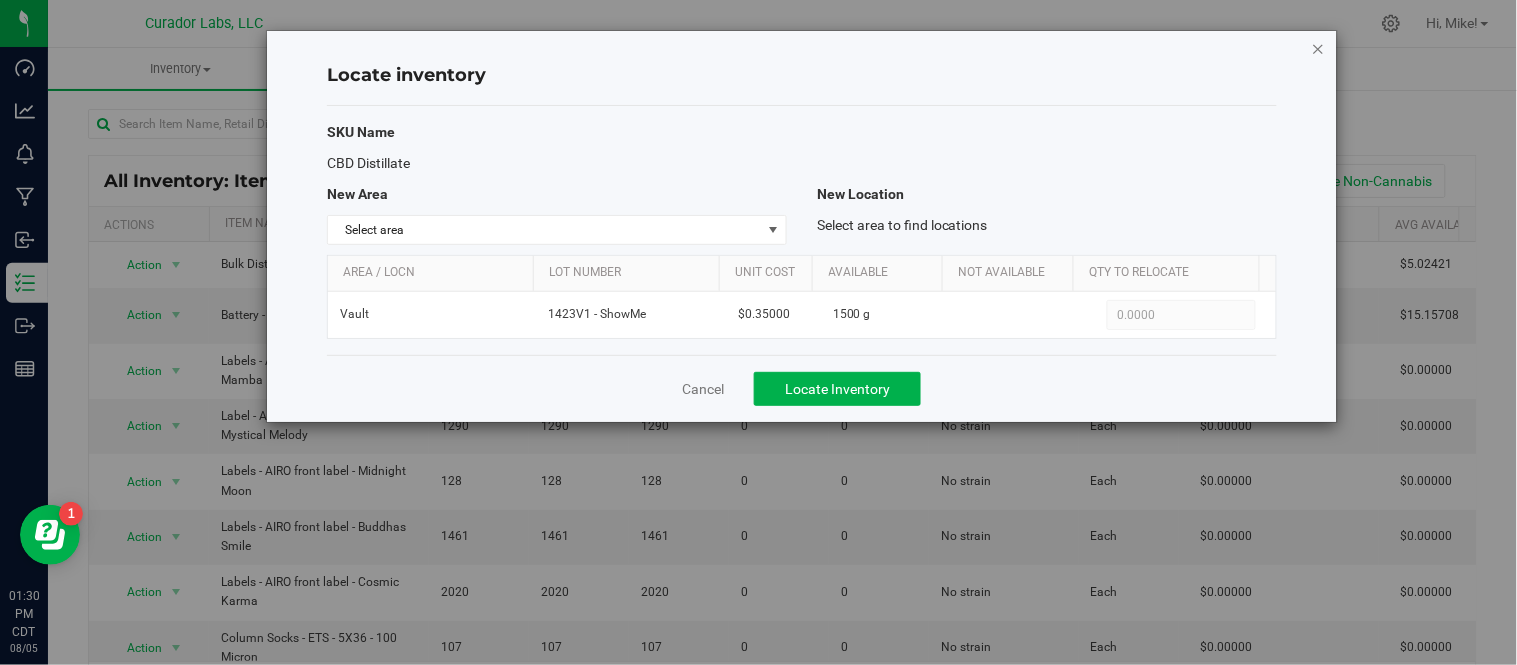 click at bounding box center (1319, 48) 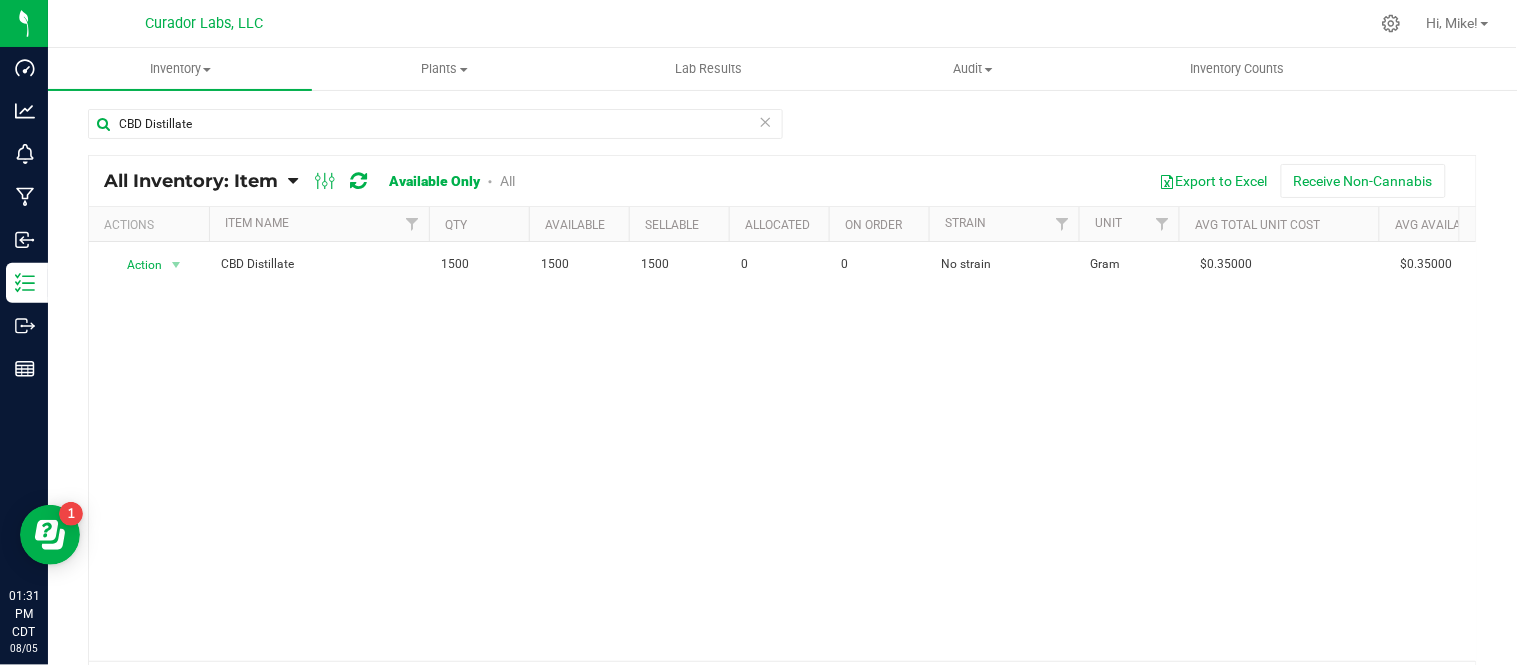 click at bounding box center (766, 121) 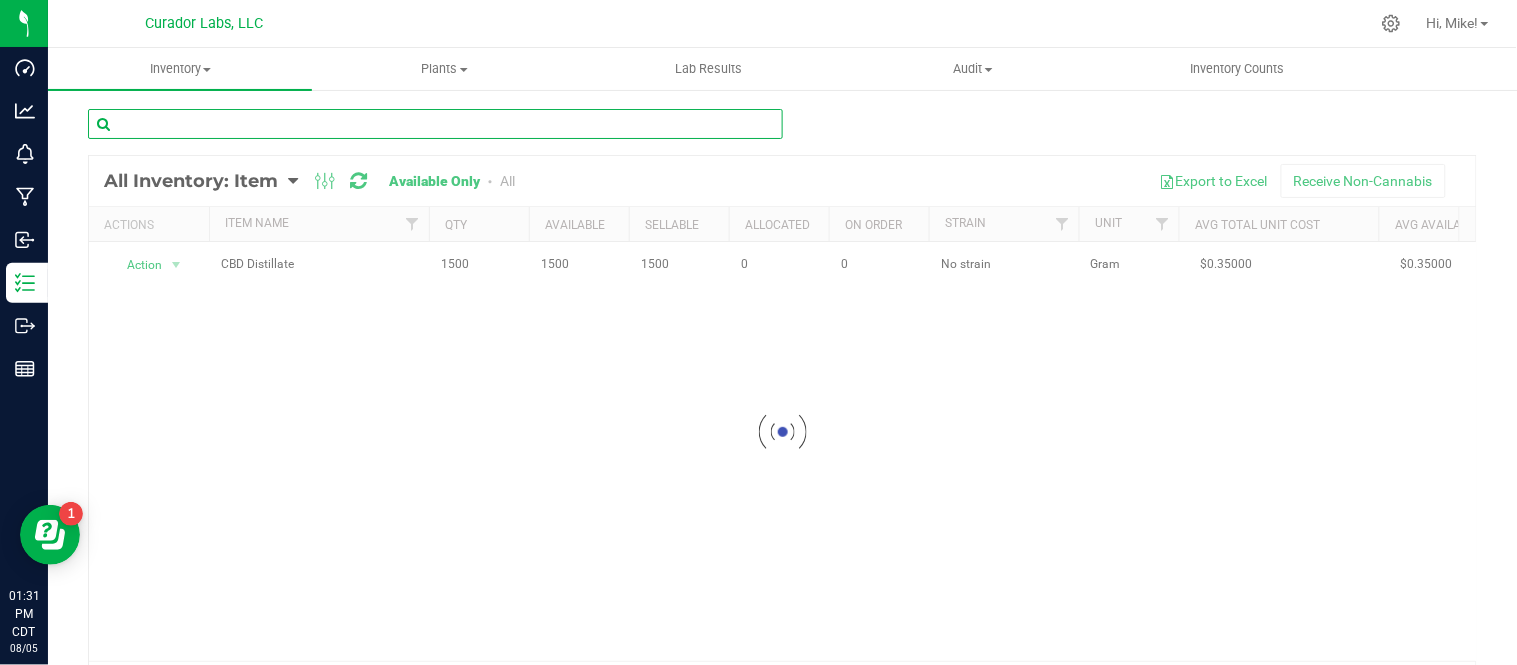 click at bounding box center (435, 124) 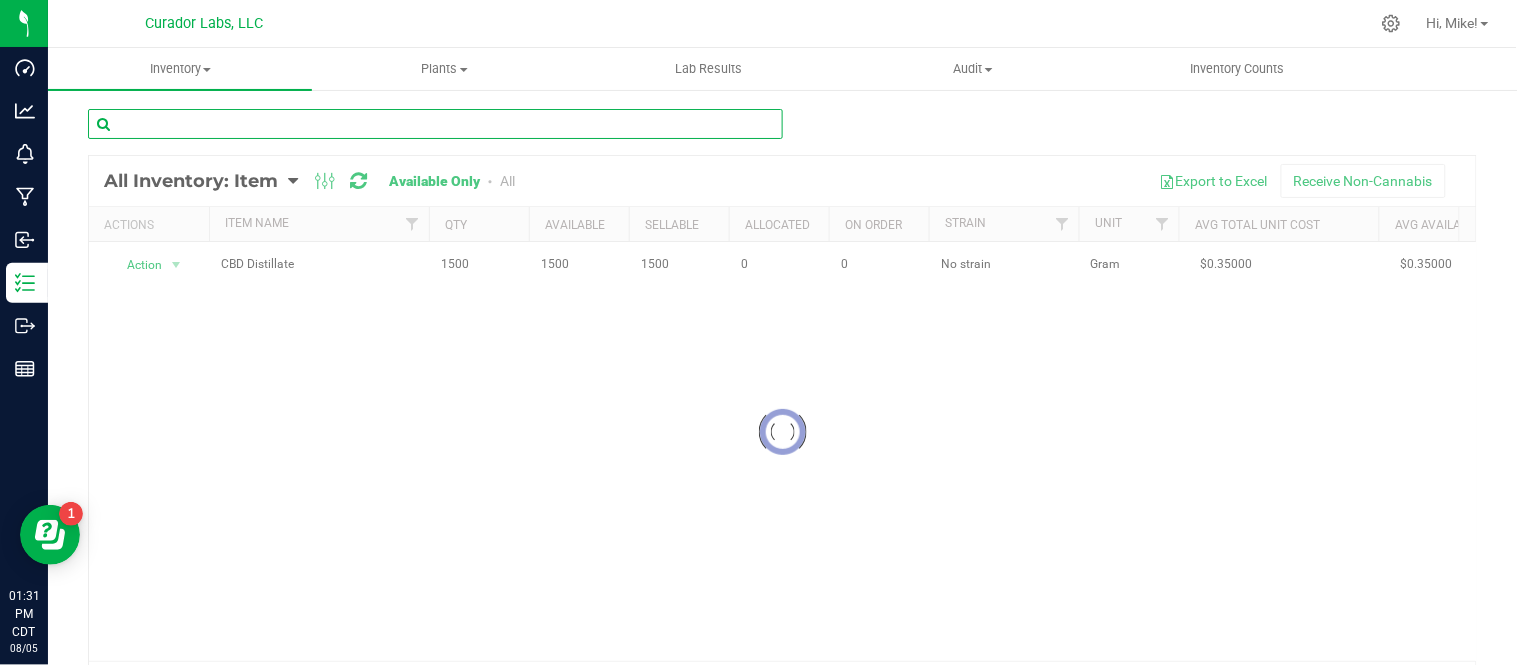paste on "CBD Isolate	AIRO - CBD Isolate - Ratio Cart 1g - CBD Isolate - Xg - Bluegrass Extracts" 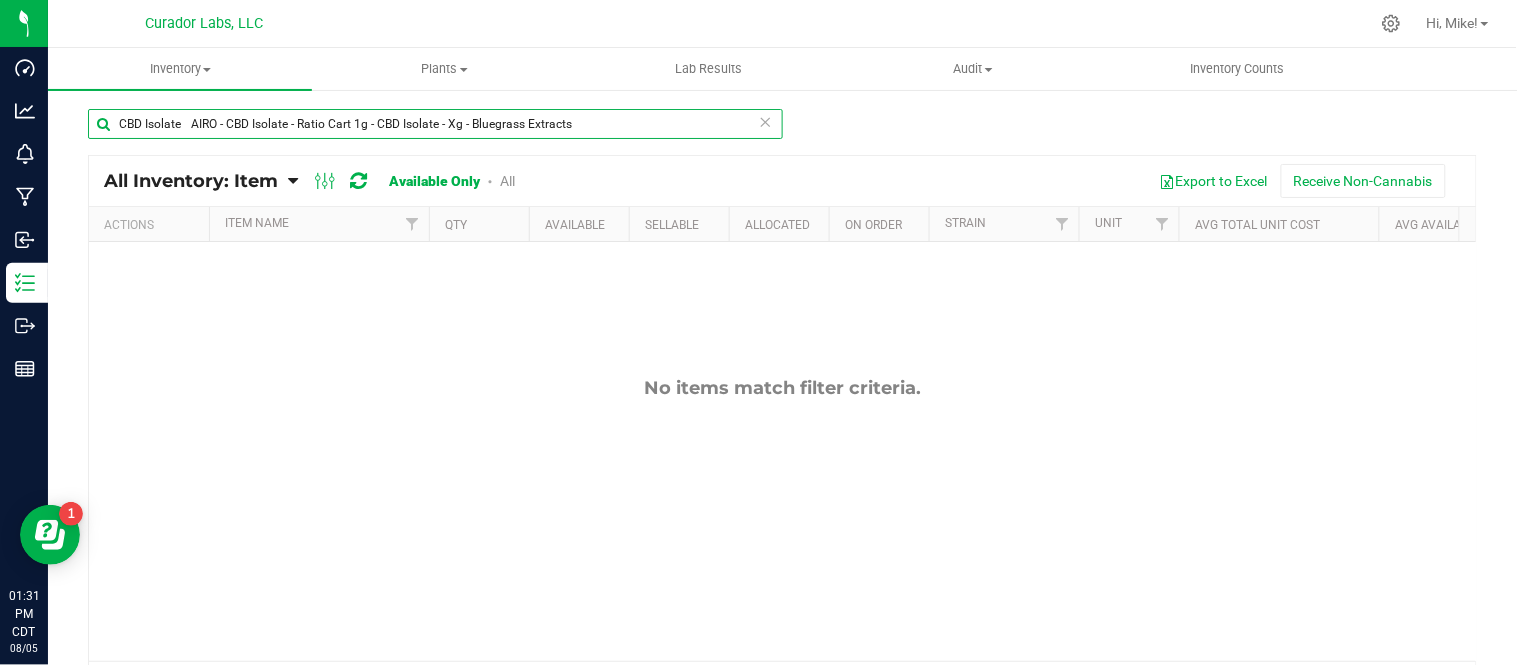 type on "CBD Isolate	AIRO - CBD Isolate - Ratio Cart 1g - CBD Isolate - Xg - Bluegrass Extracts" 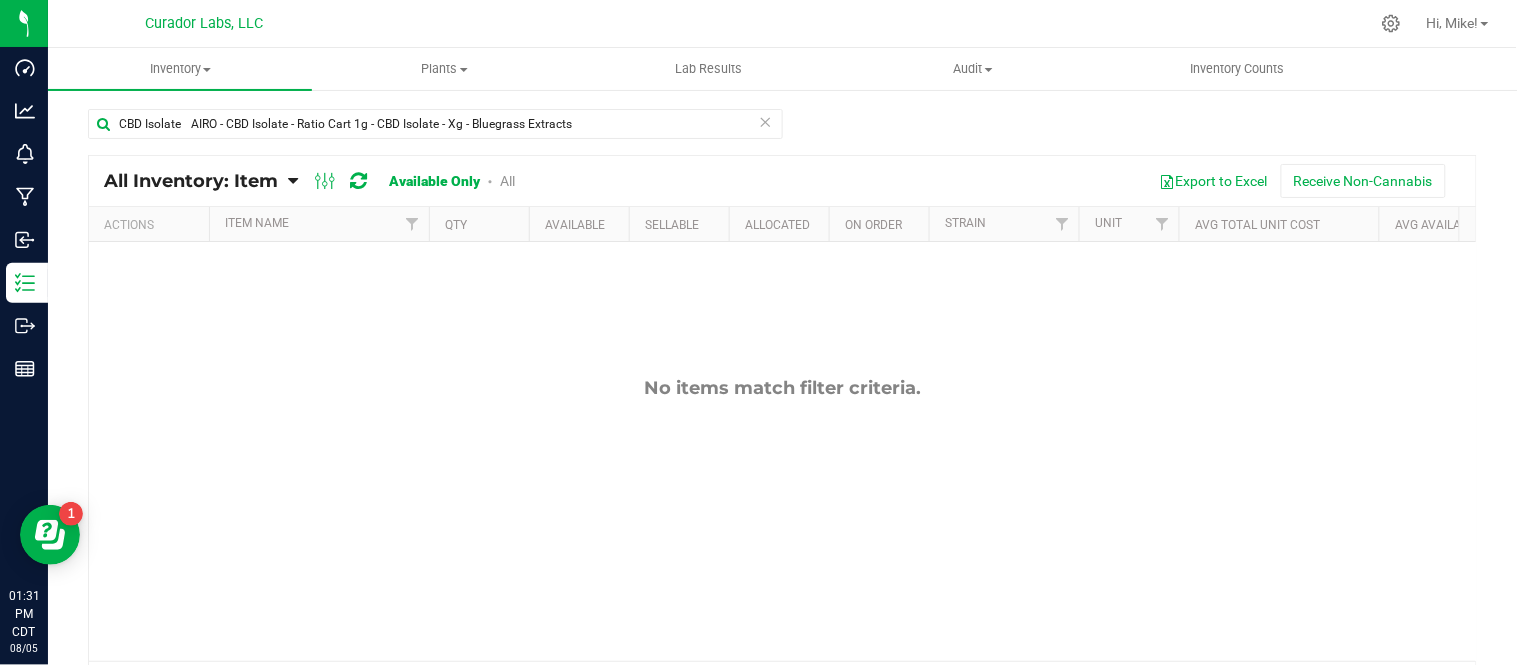 click at bounding box center (766, 121) 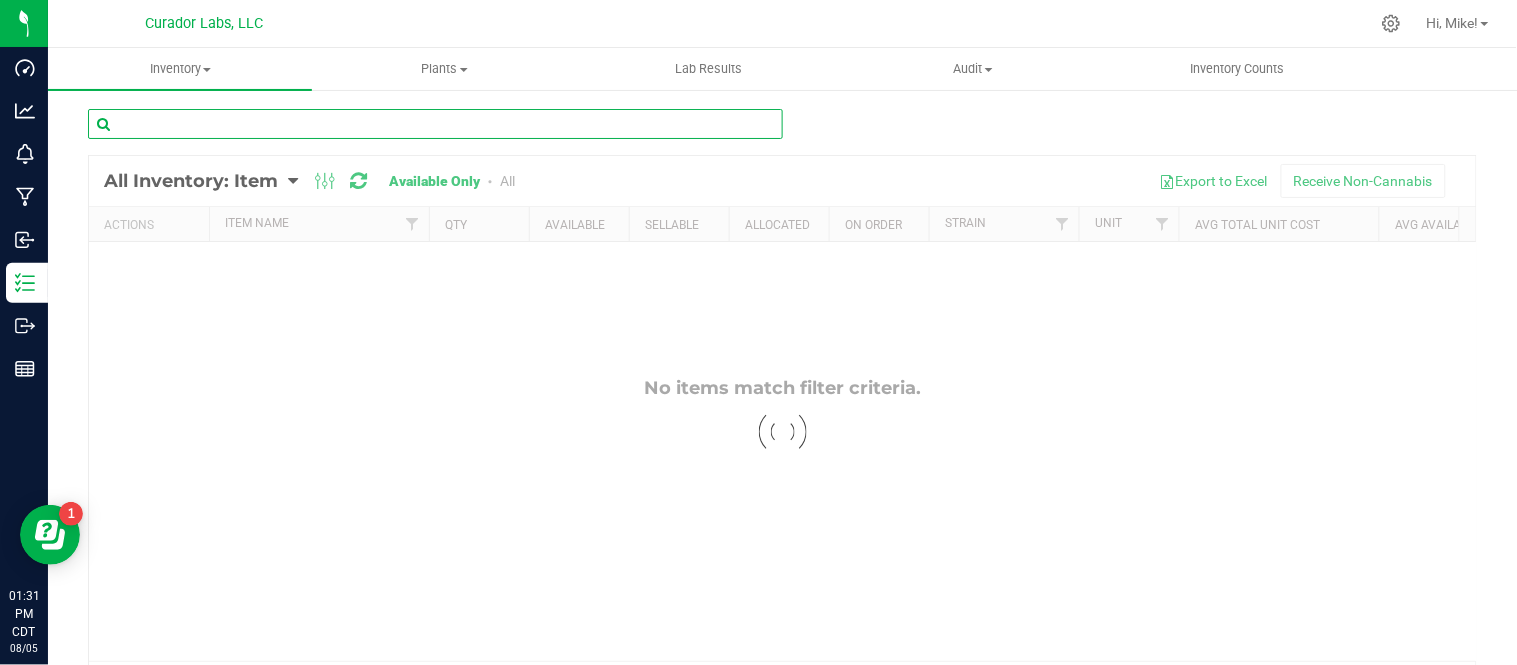 click at bounding box center [435, 124] 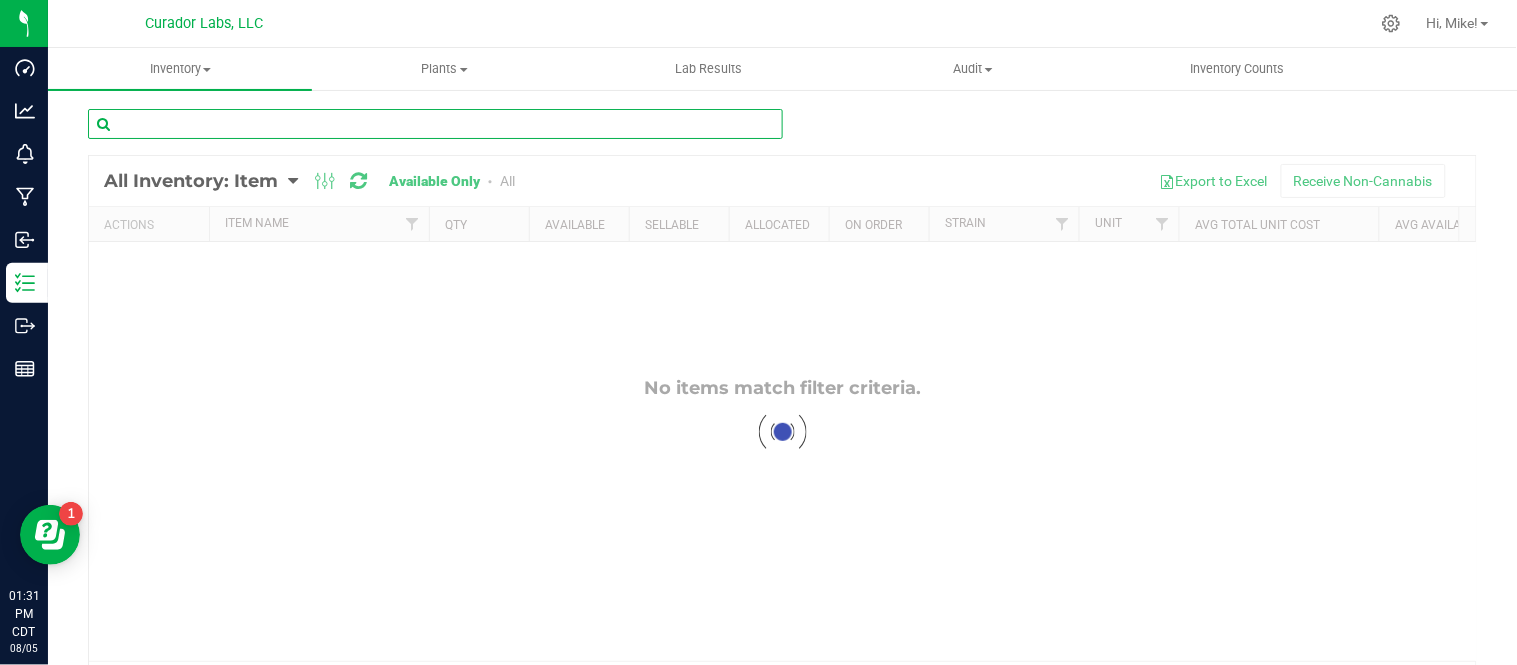 paste on "CBD Isolate	AIRO - CBD Isolate - Ratio Cart 1g - CBD Isolate - Xg - Bluegrass Extracts" 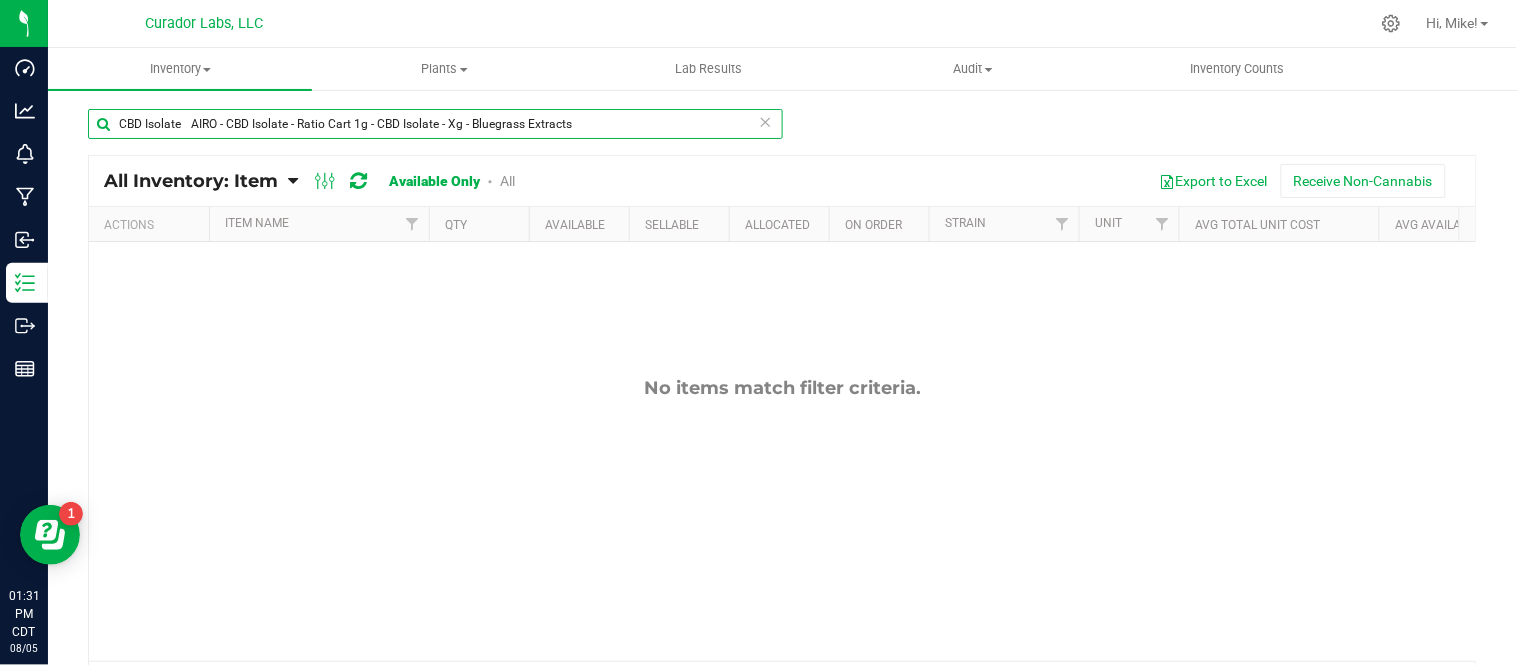 type on "CBD Isolate	AIRO - CBD Isolate - Ratio Cart 1g - CBD Isolate - Xg - Bluegrass Extracts" 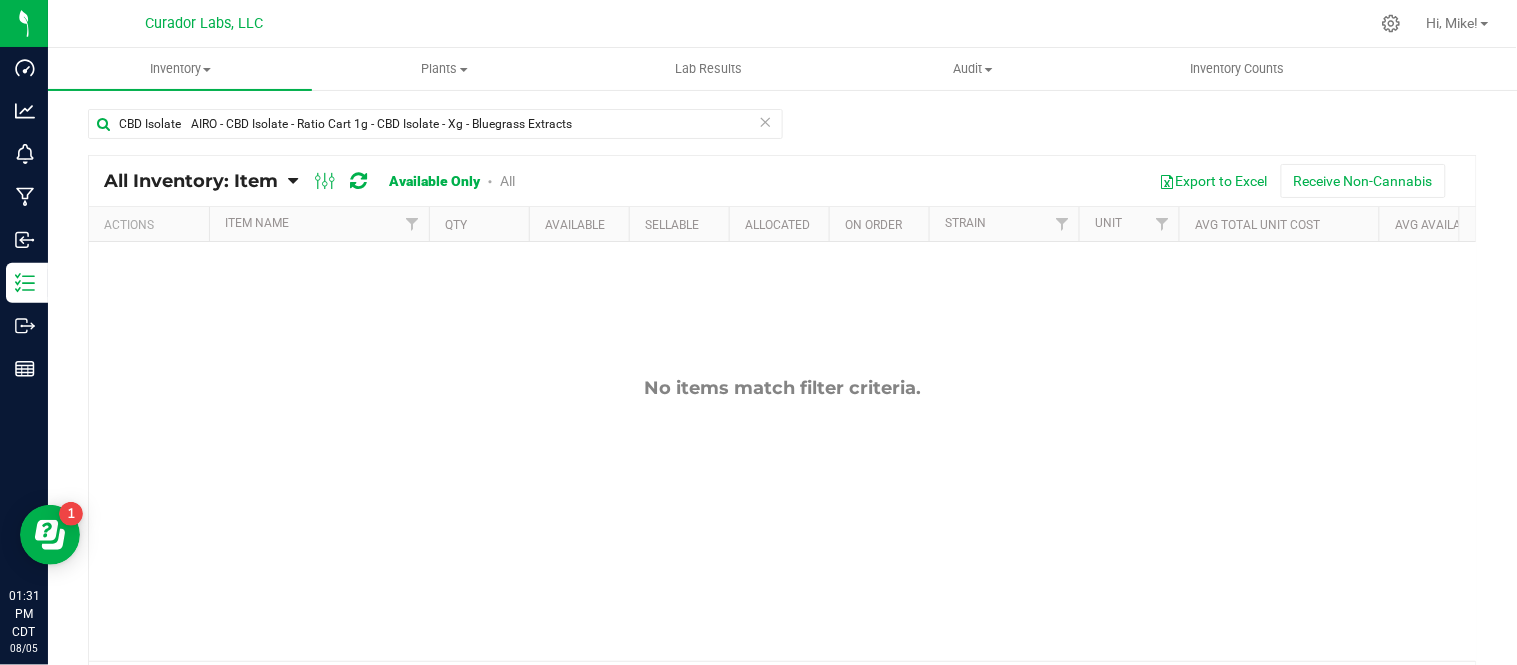 click at bounding box center (766, 121) 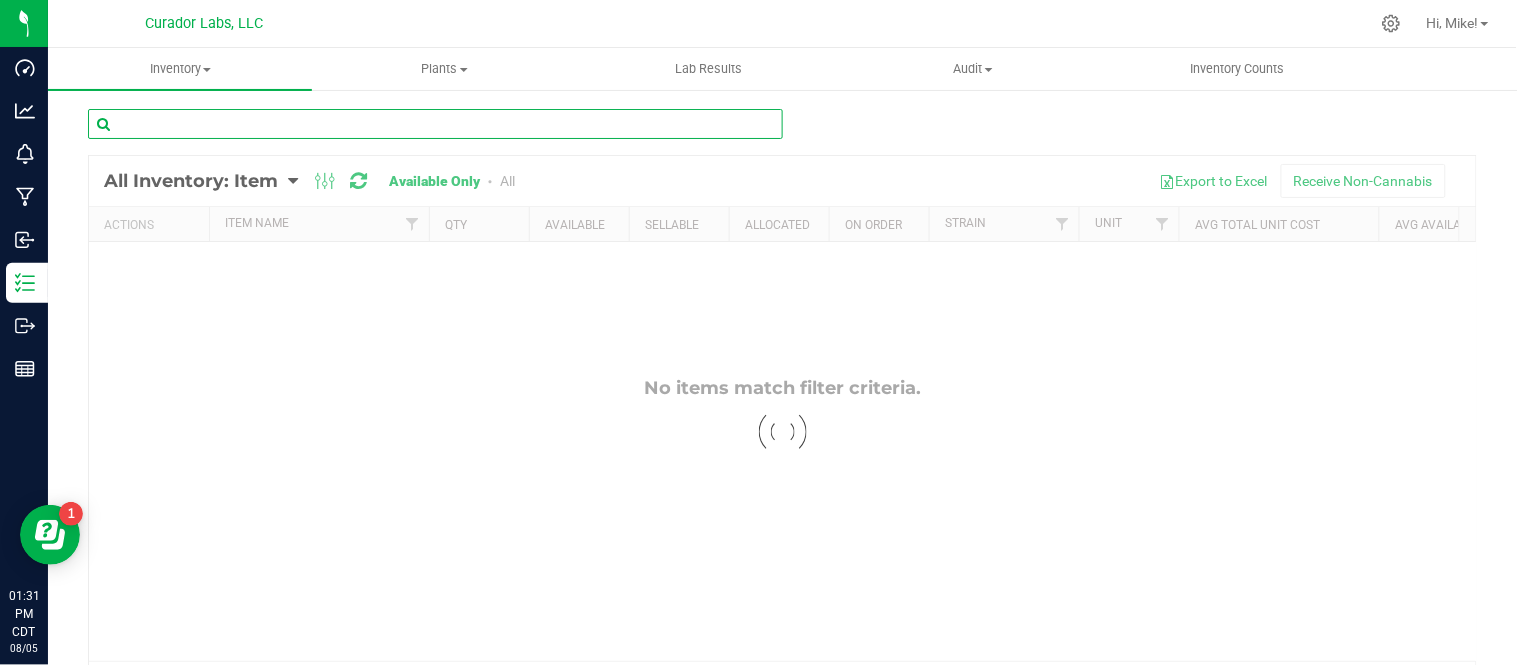 click at bounding box center (435, 124) 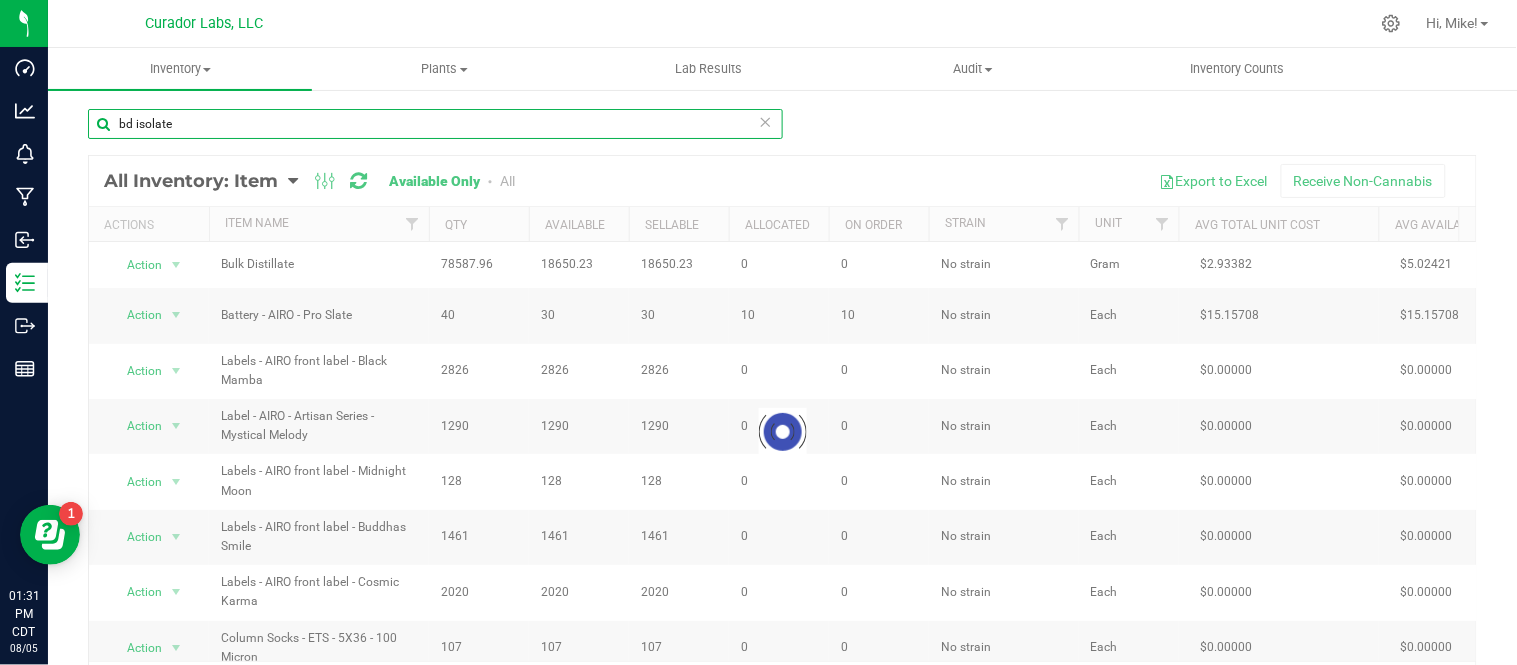 click on "bd isolate" at bounding box center (435, 124) 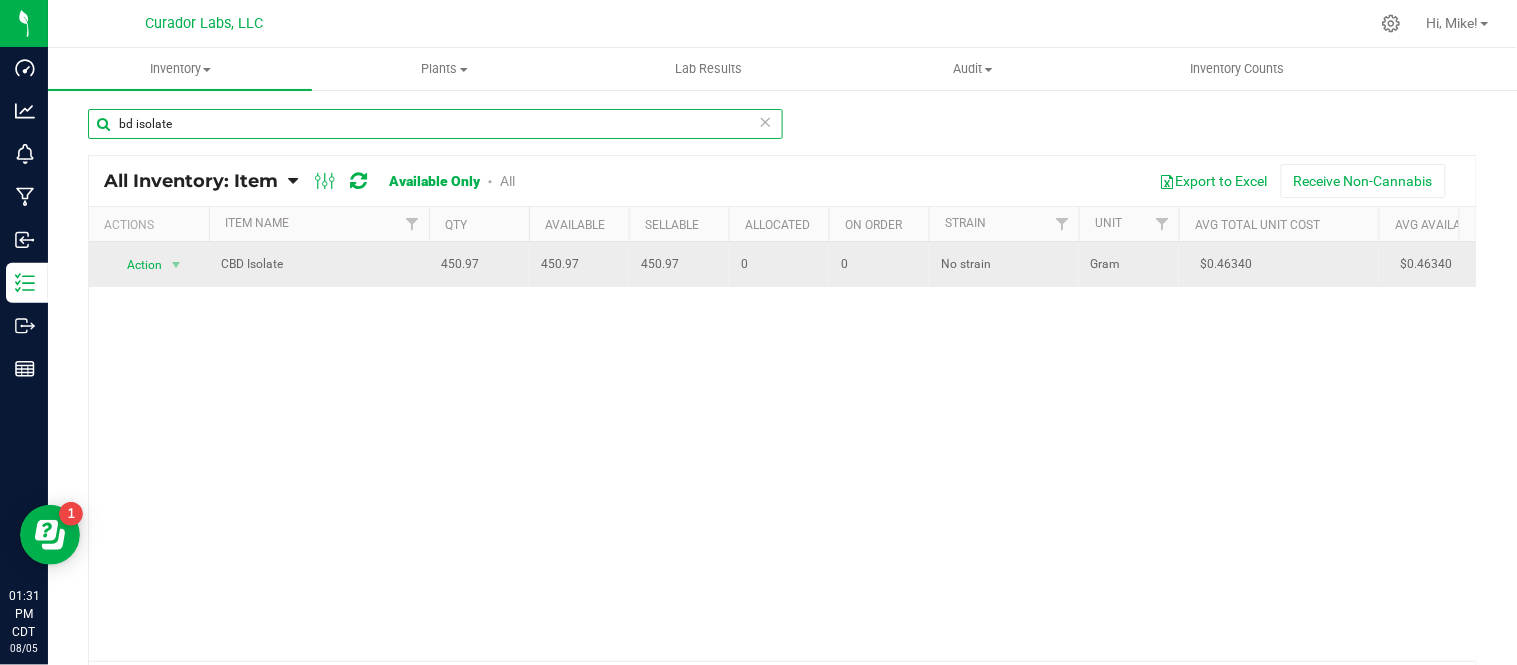 type on "bd isolate" 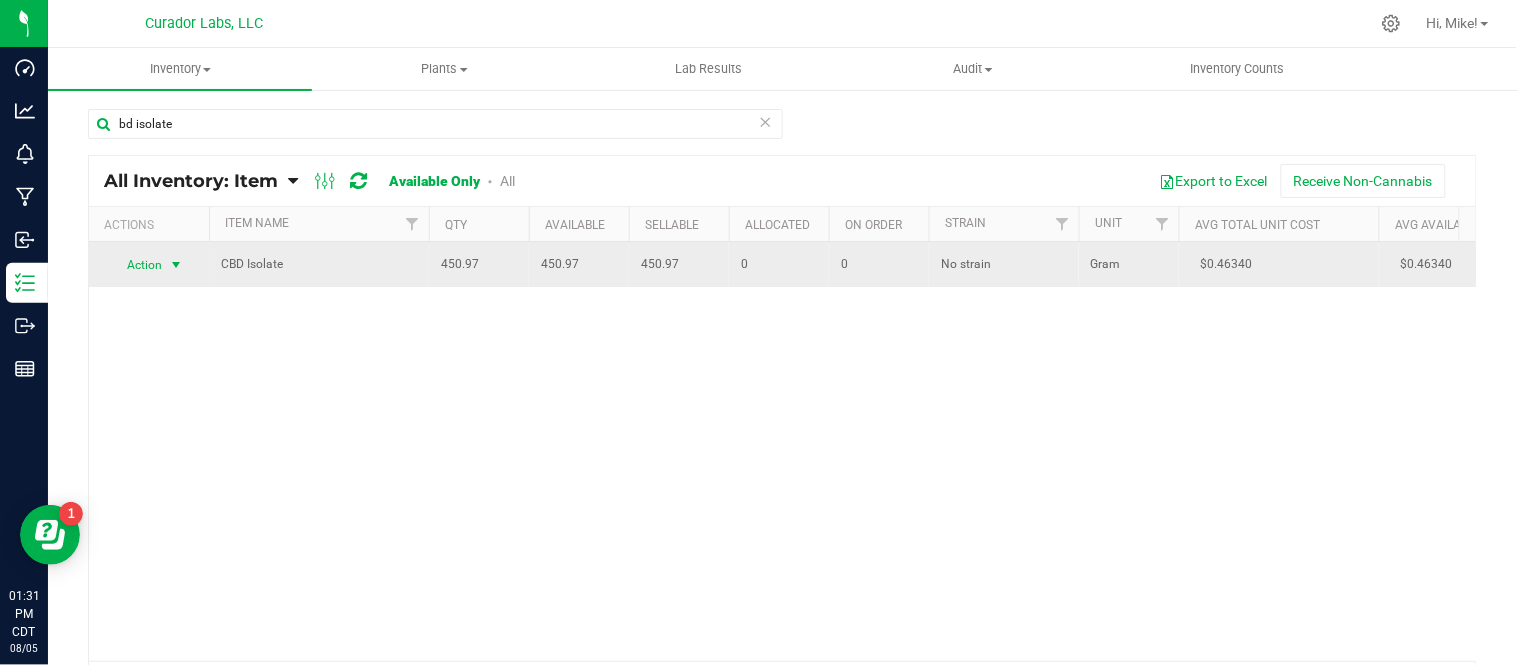 click at bounding box center (176, 265) 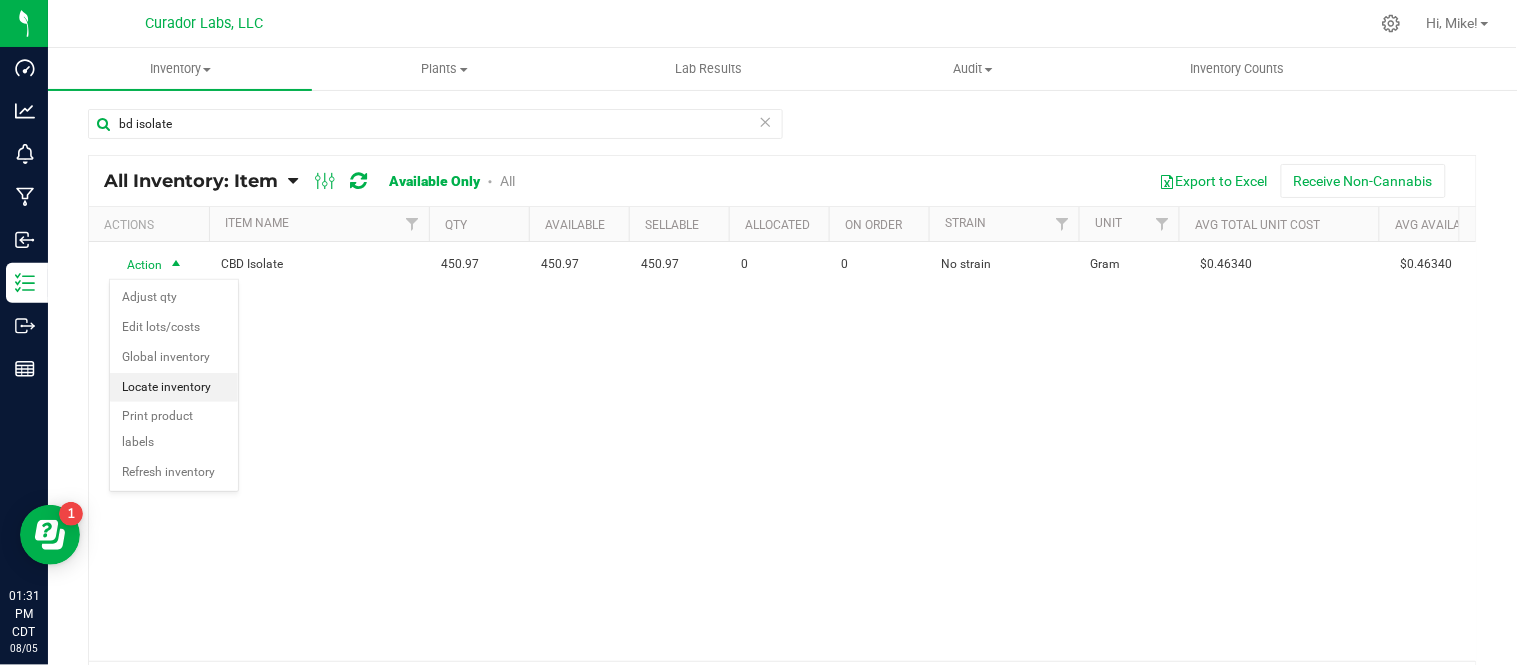 click on "Locate inventory" at bounding box center (174, 388) 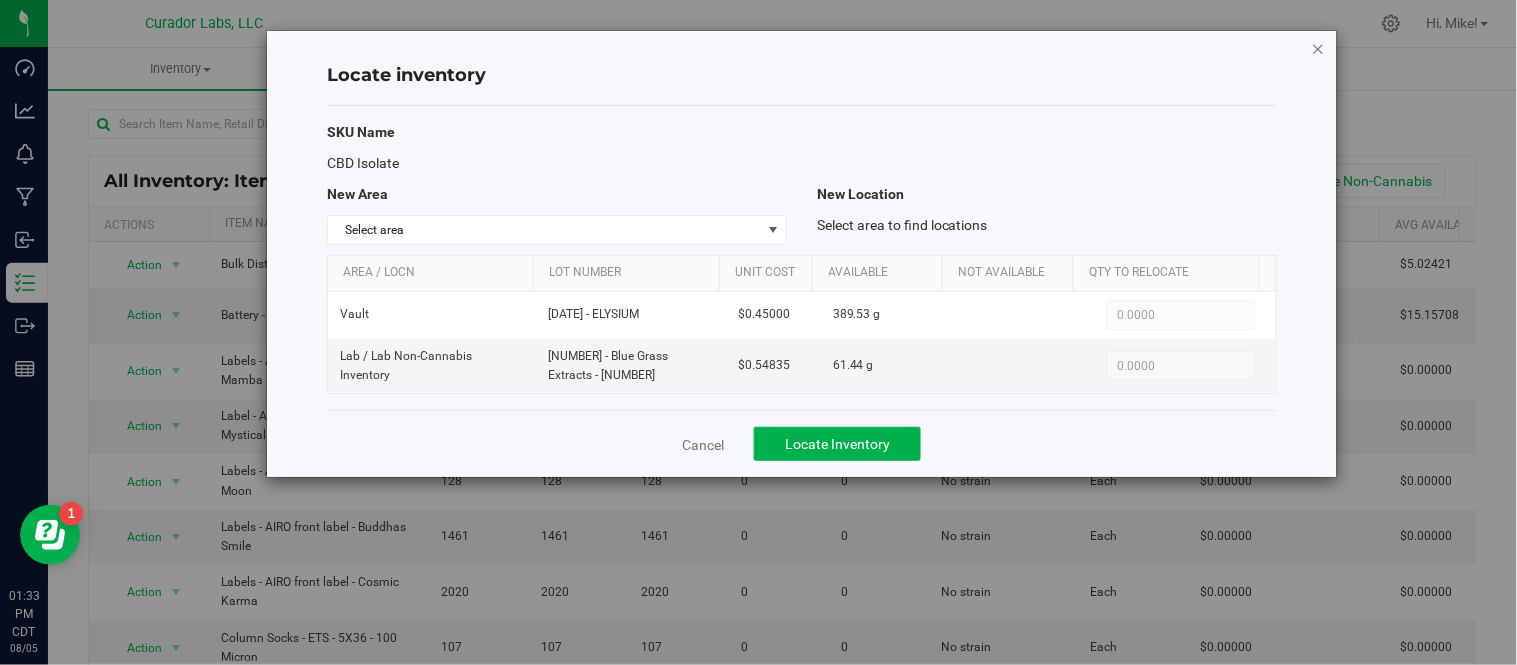 click at bounding box center (1319, 48) 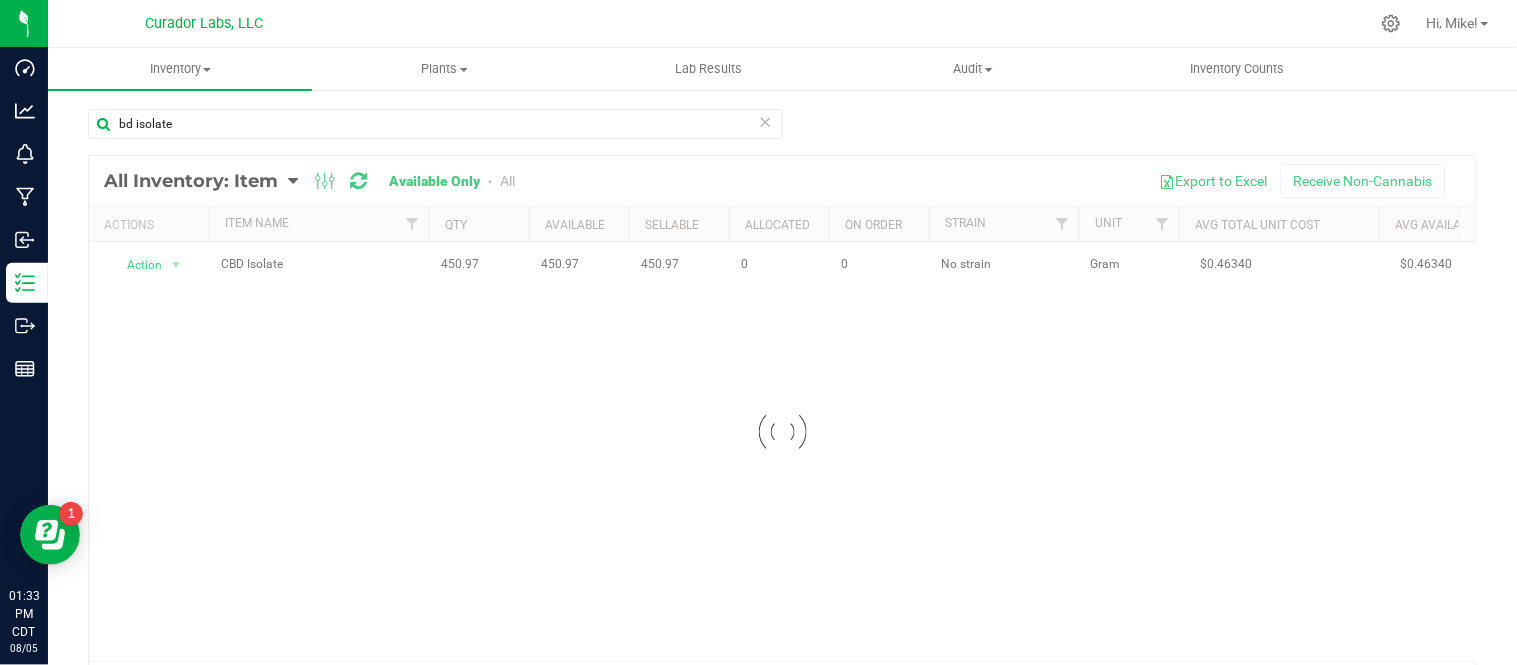 click at bounding box center [766, 121] 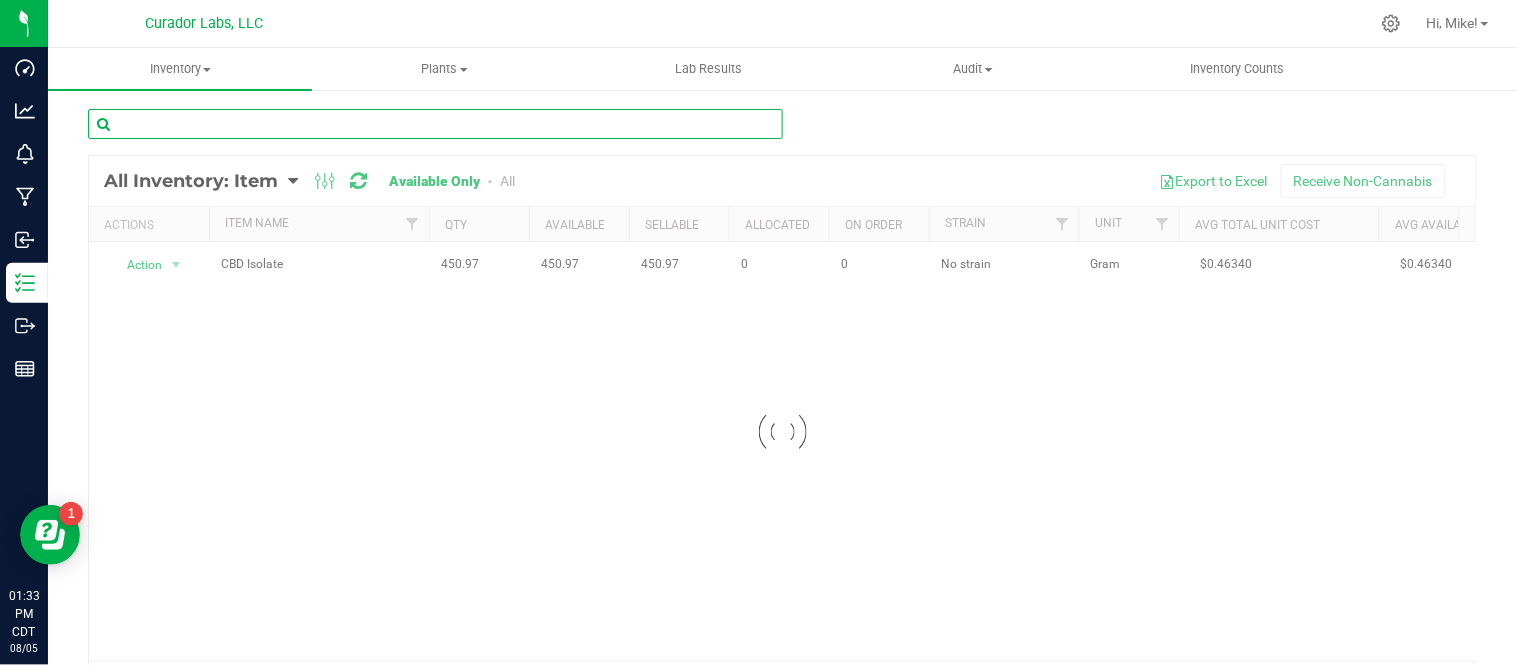 paste on "Column Socks - ETS - 5X36 - 100 Micron" 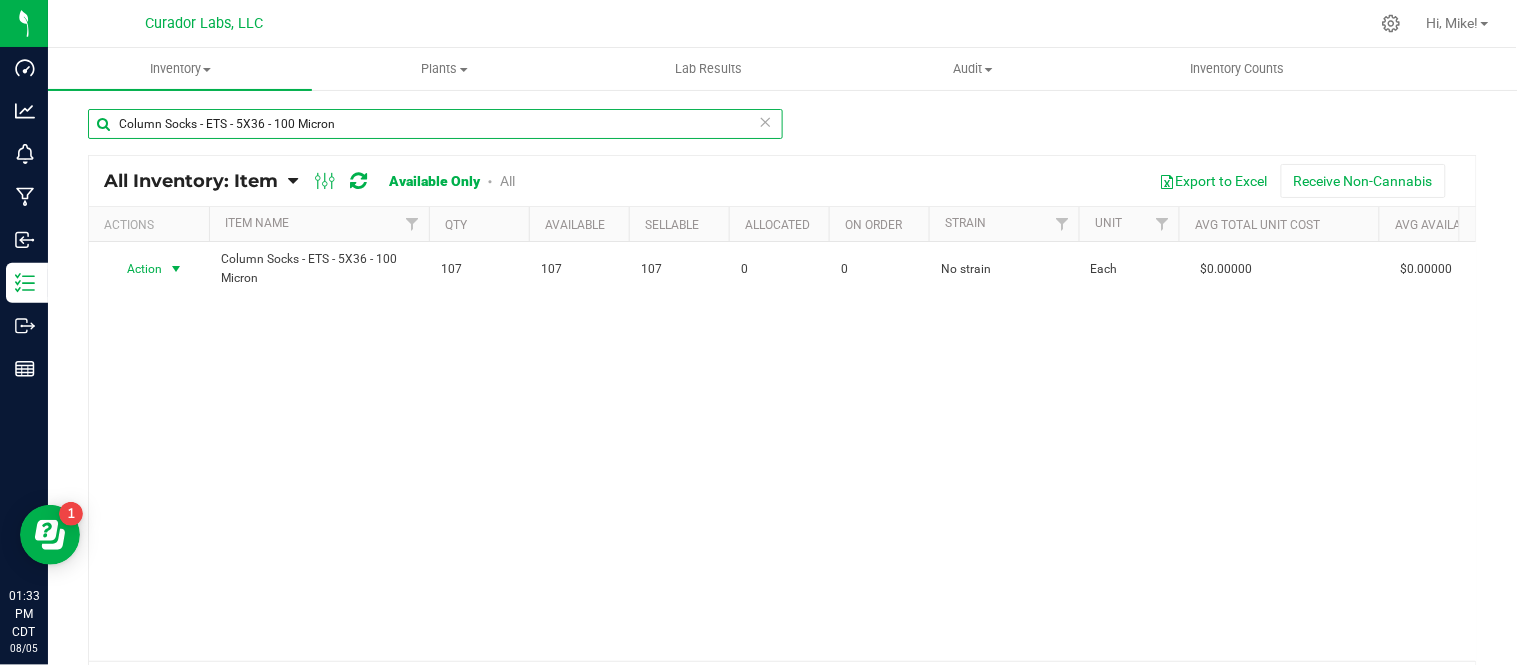 type on "Column Socks - ETS - 5X36 - 100 Micron" 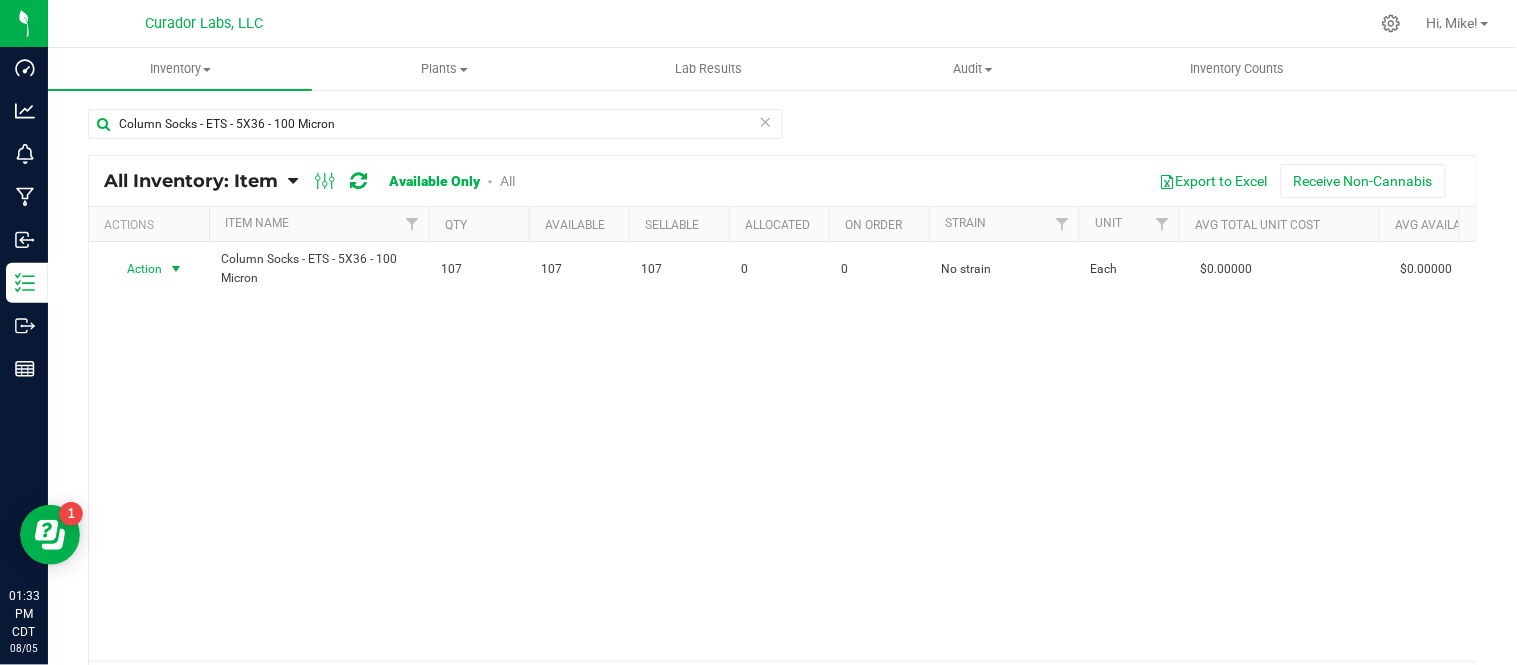 click at bounding box center (176, 269) 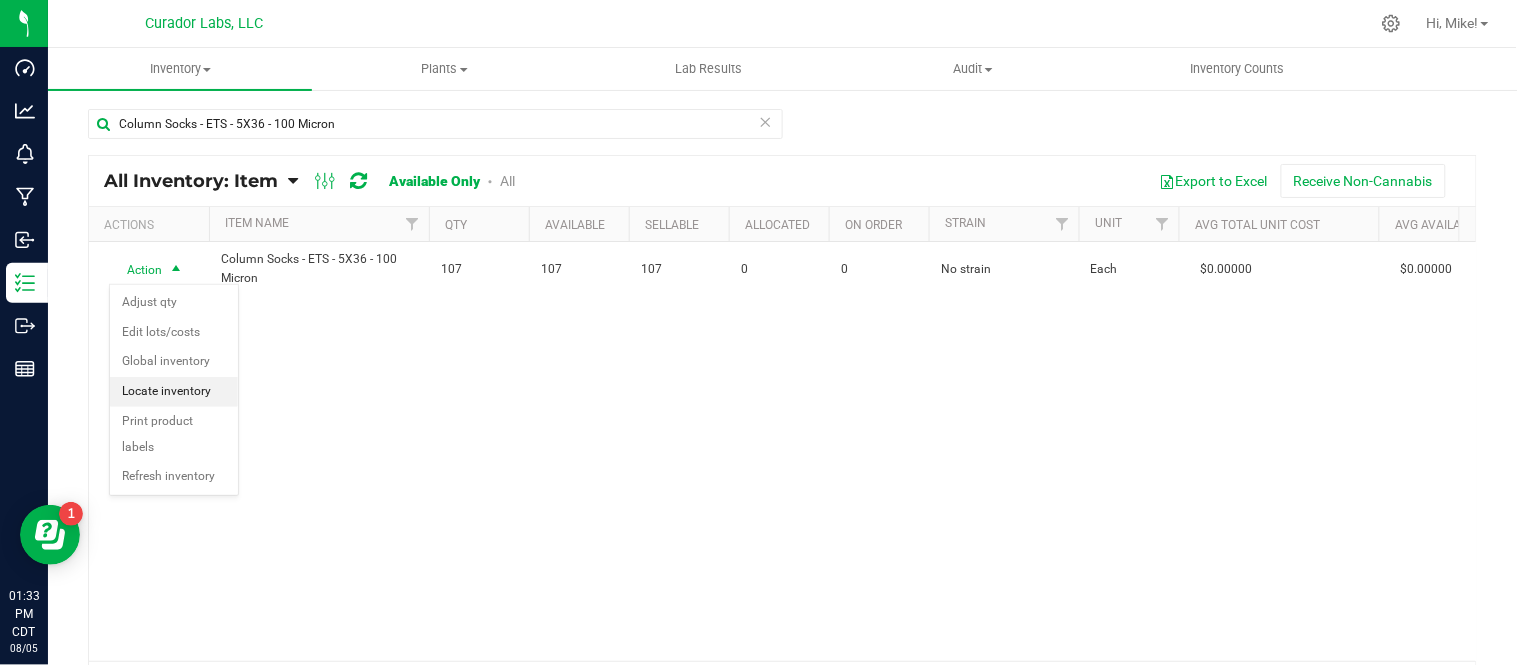 click on "Locate inventory" at bounding box center (174, 392) 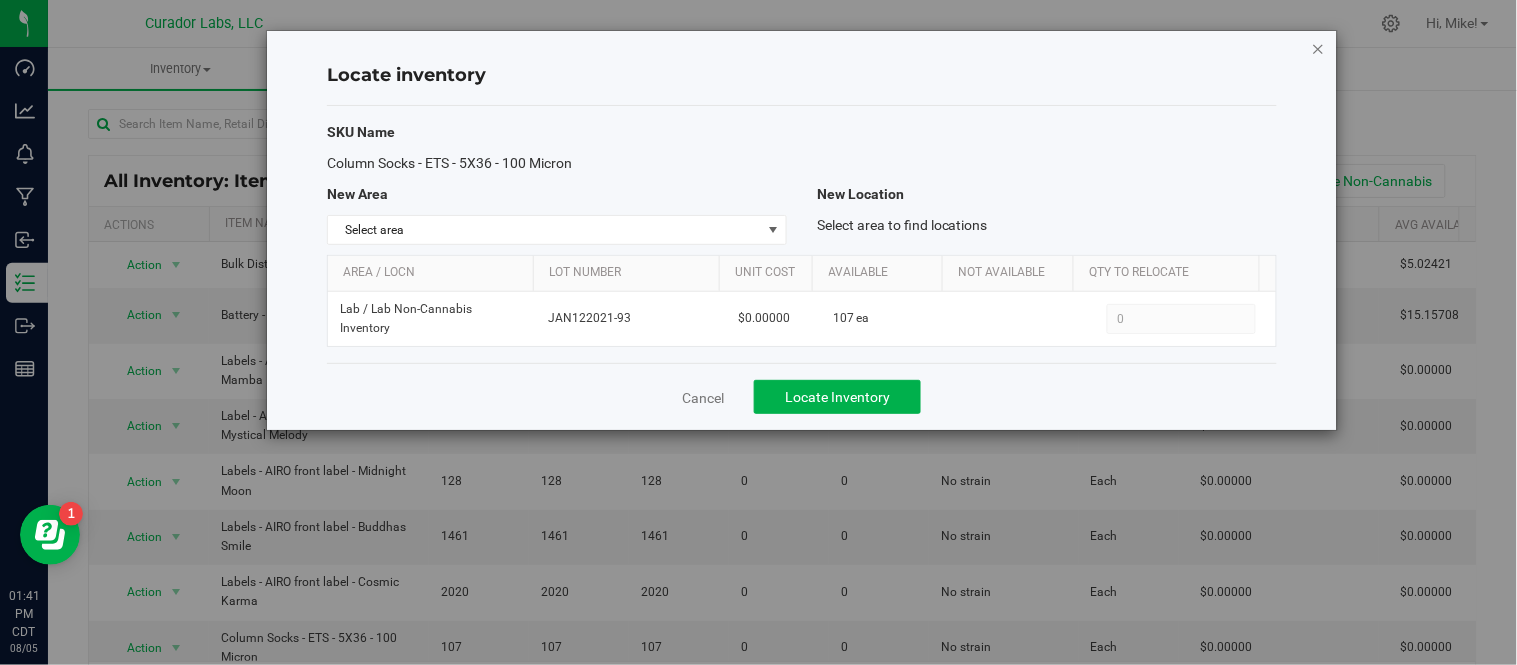 click at bounding box center (1319, 48) 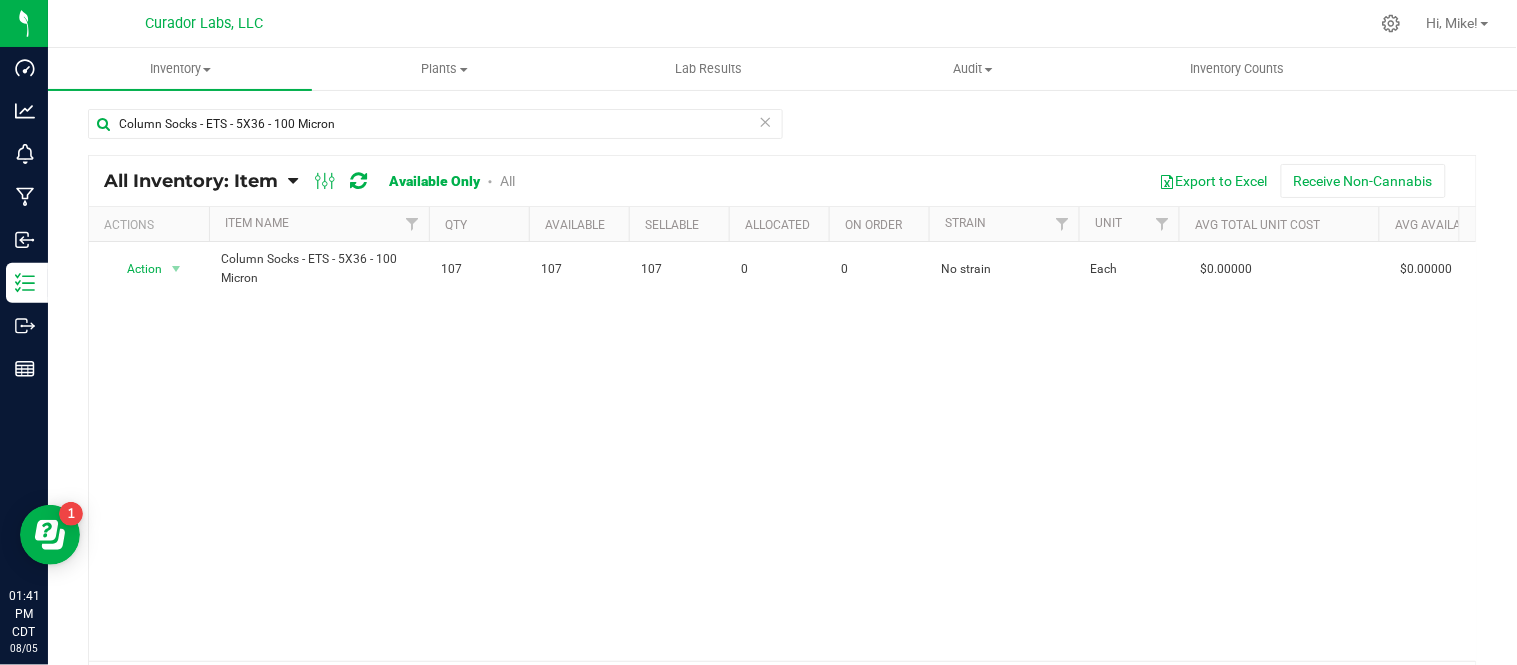 click at bounding box center (766, 121) 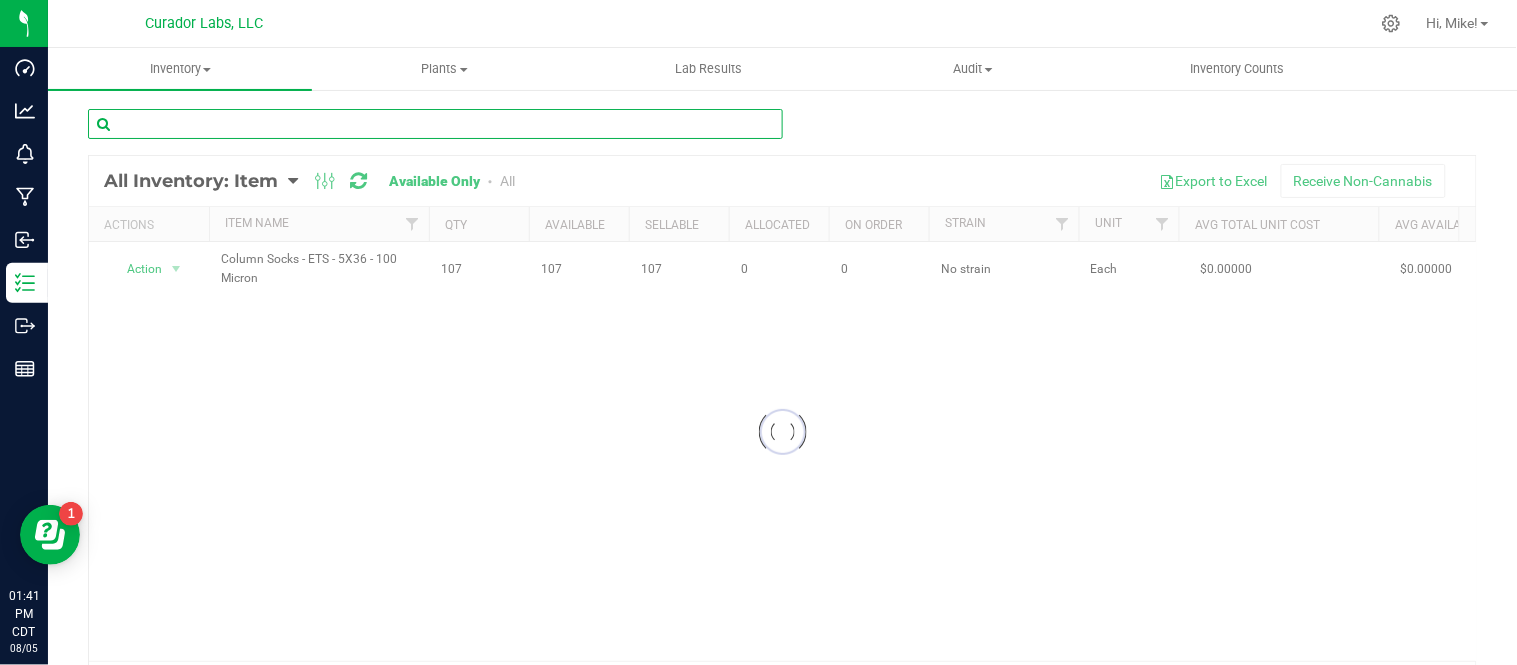 paste on "CBD Distillate" 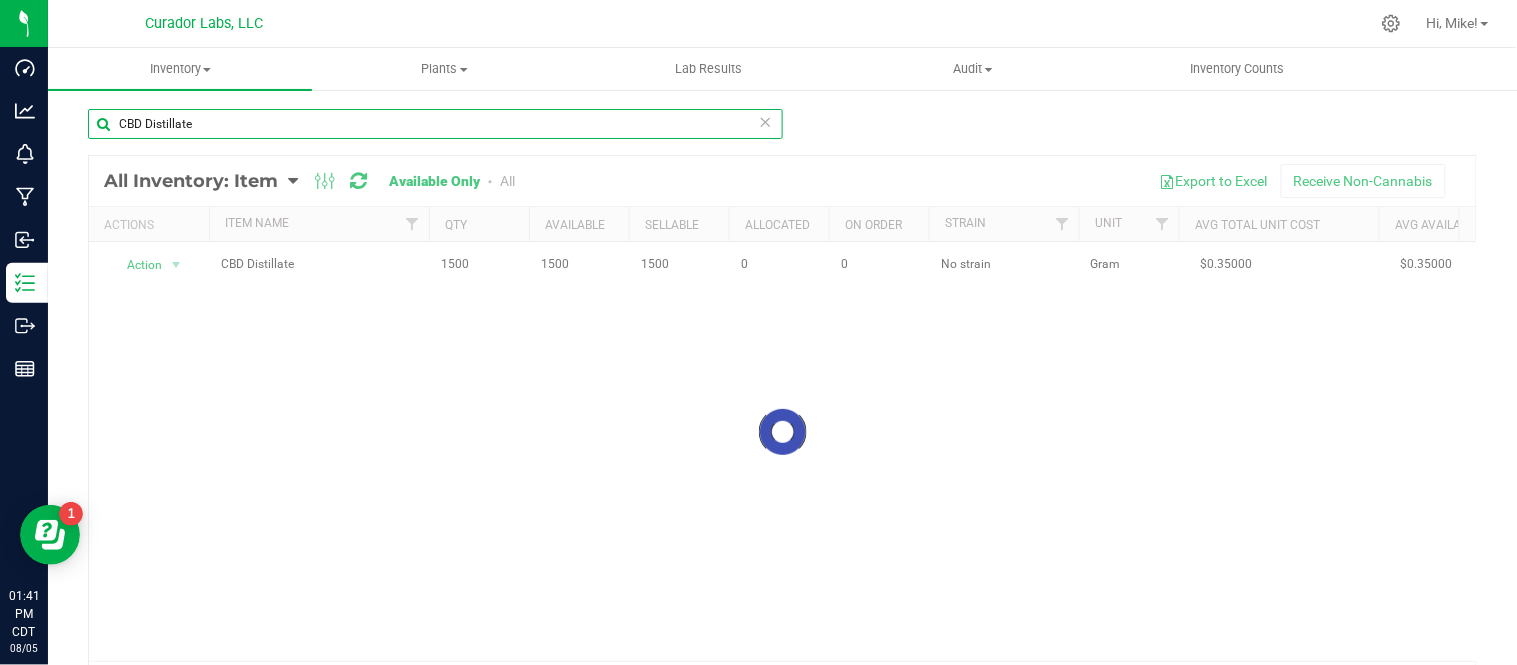 type on "CBD Distillate" 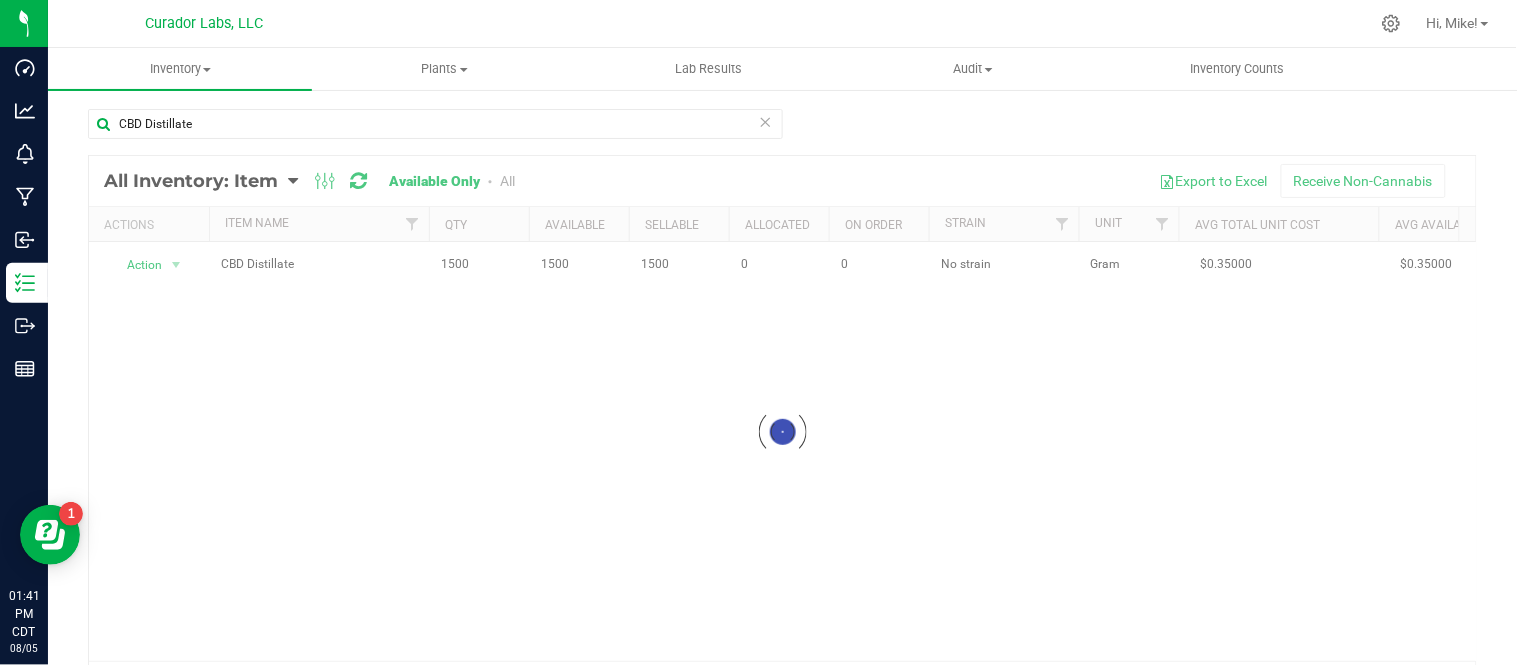click at bounding box center (782, 432) 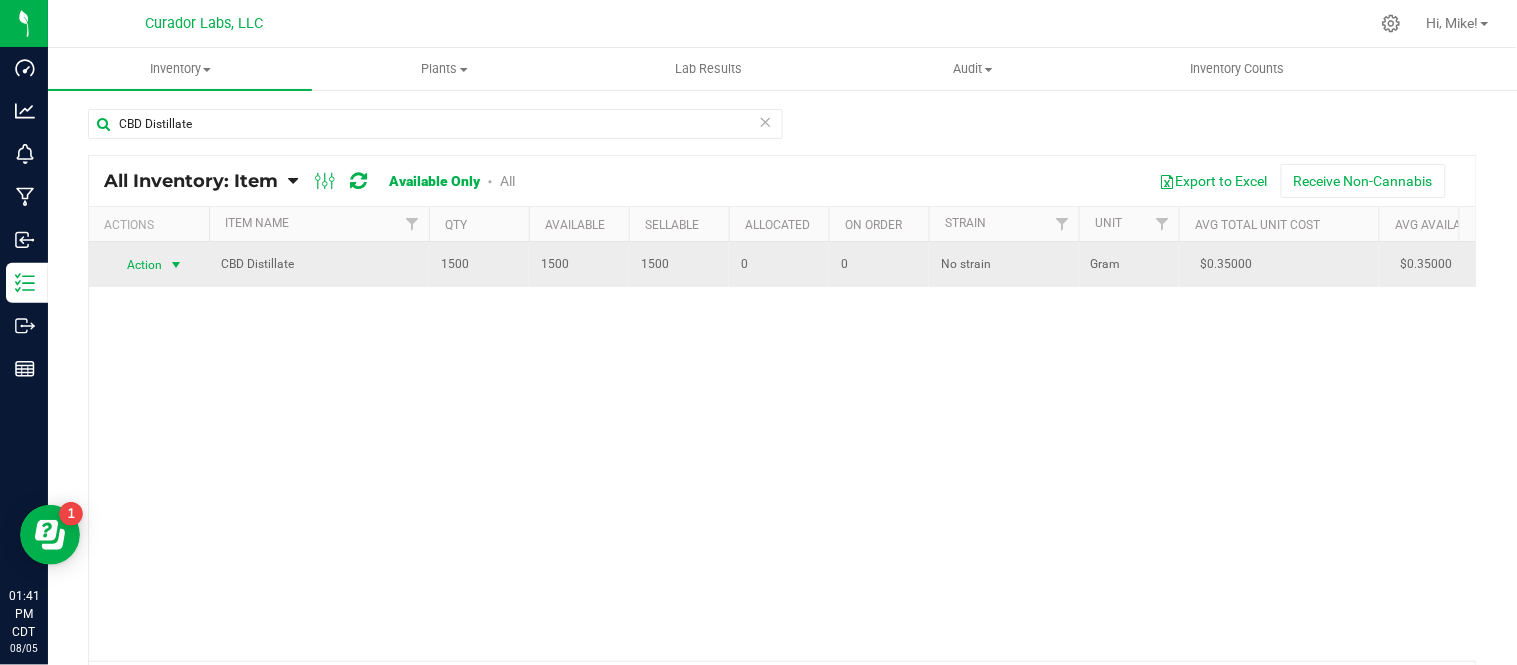click at bounding box center [176, 265] 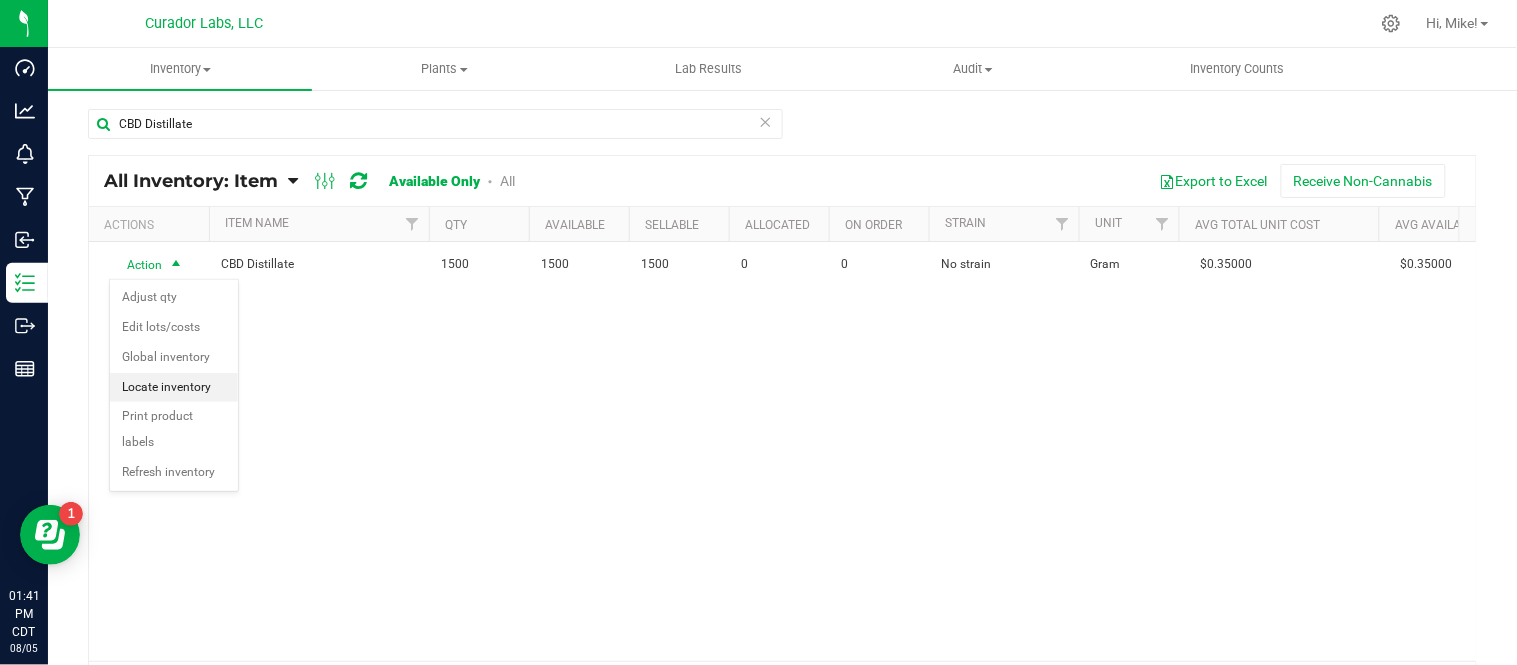 click on "Locate inventory" at bounding box center [174, 388] 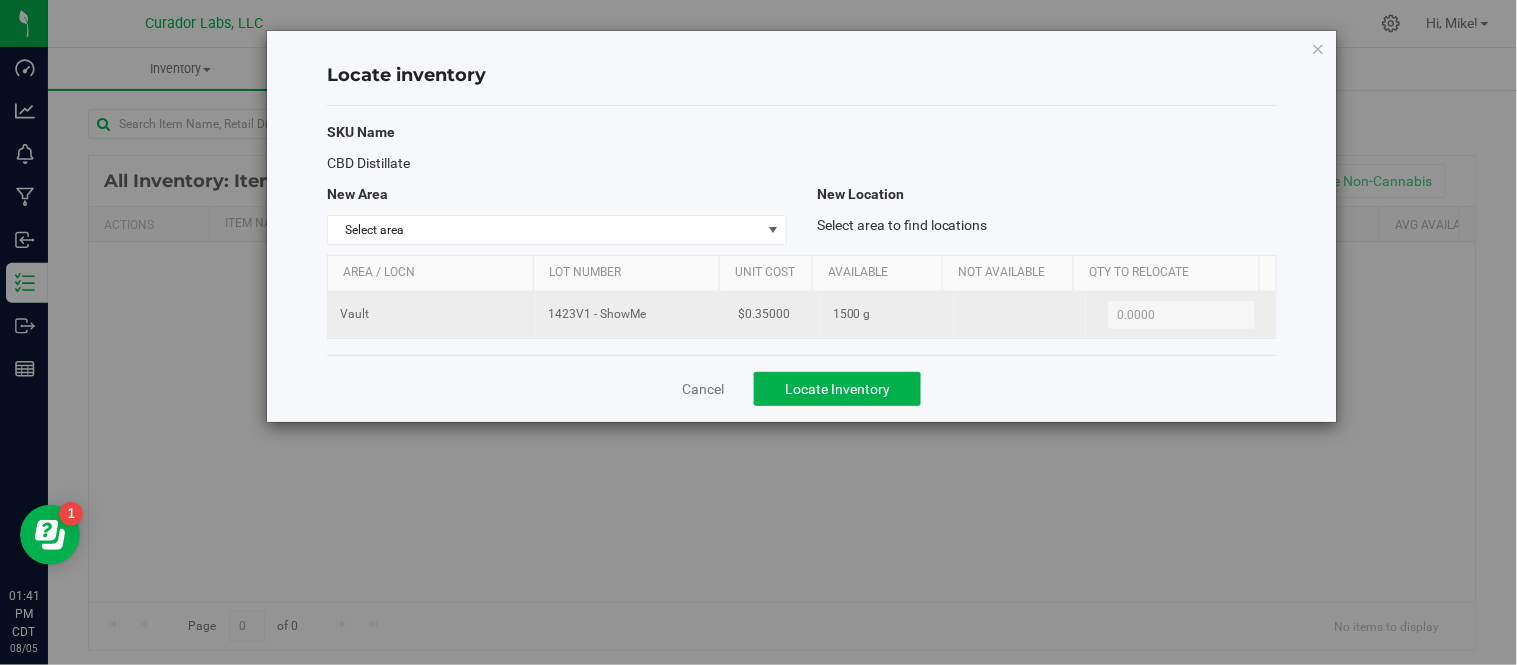 drag, startPoint x: 546, startPoint y: 318, endPoint x: 656, endPoint y: 317, distance: 110.00455 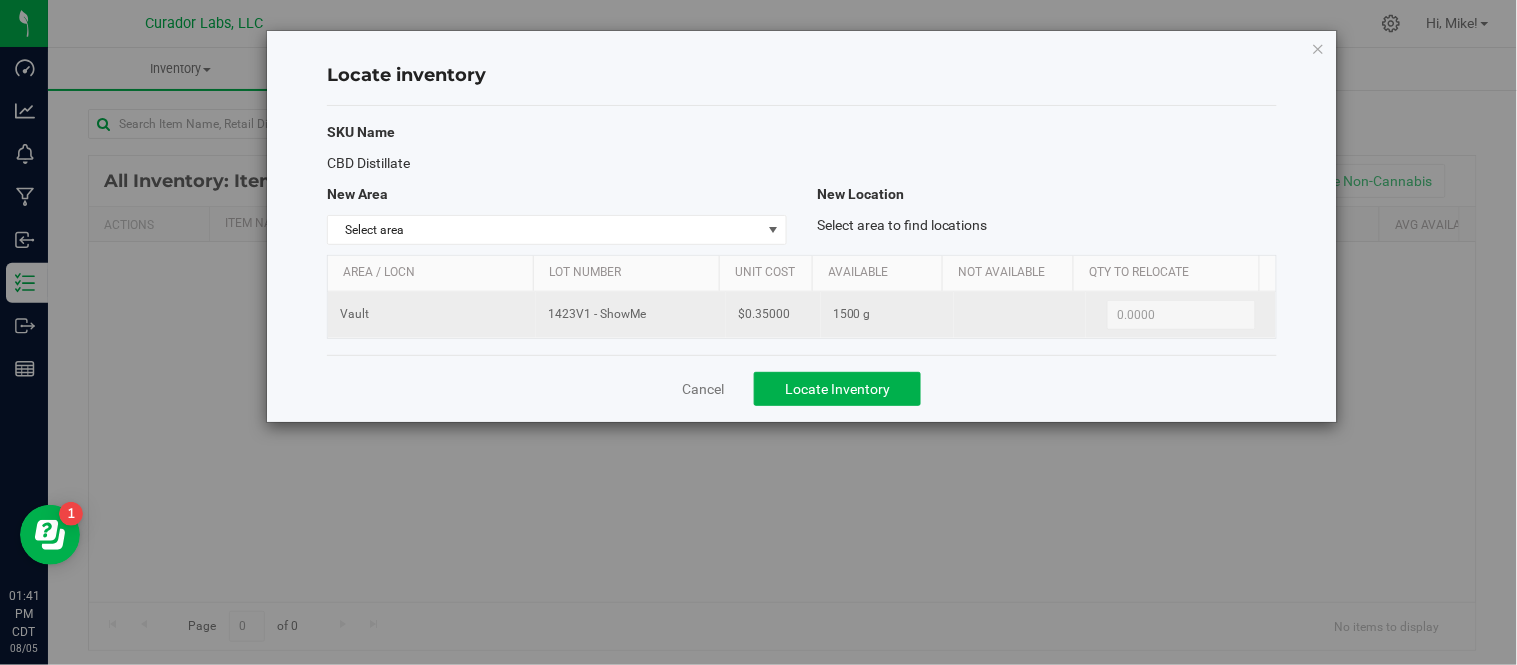 click on "1423V1 - ShowMe" at bounding box center [631, 314] 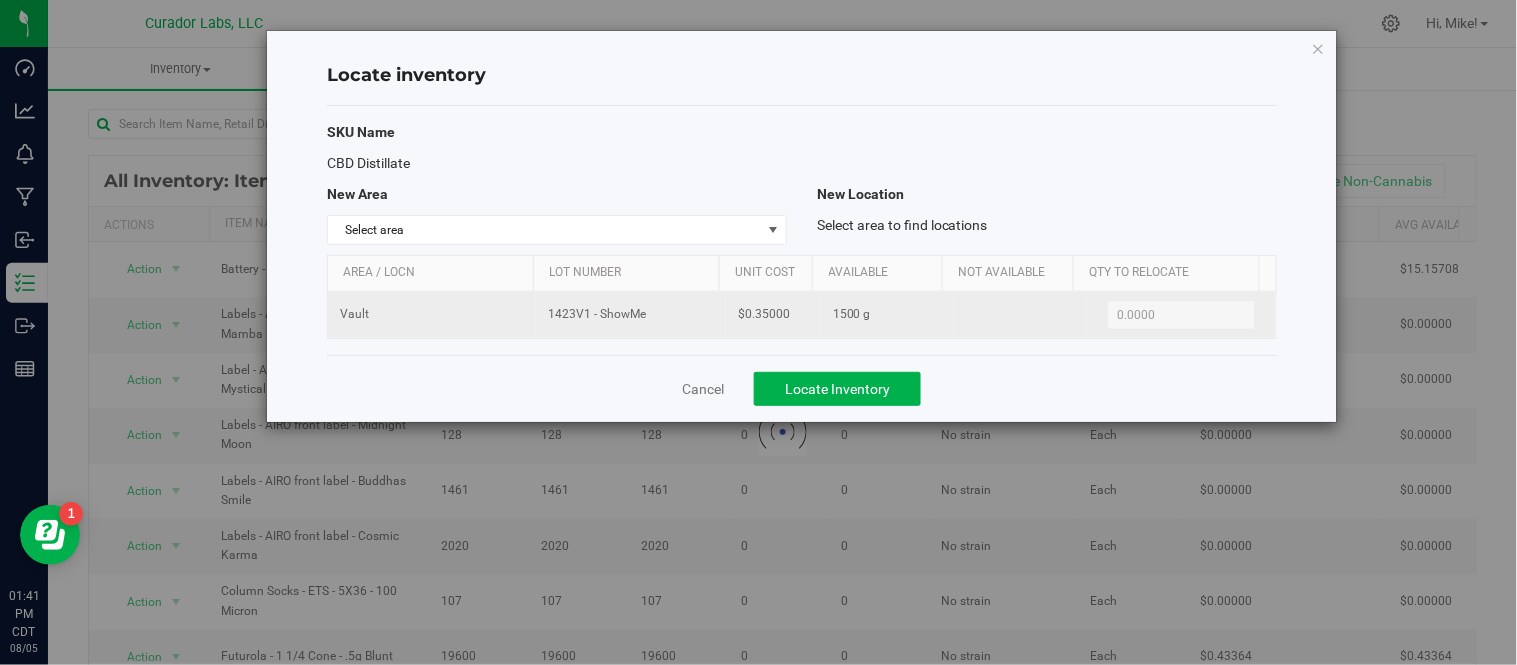 copy on "1423V1 - ShowMe" 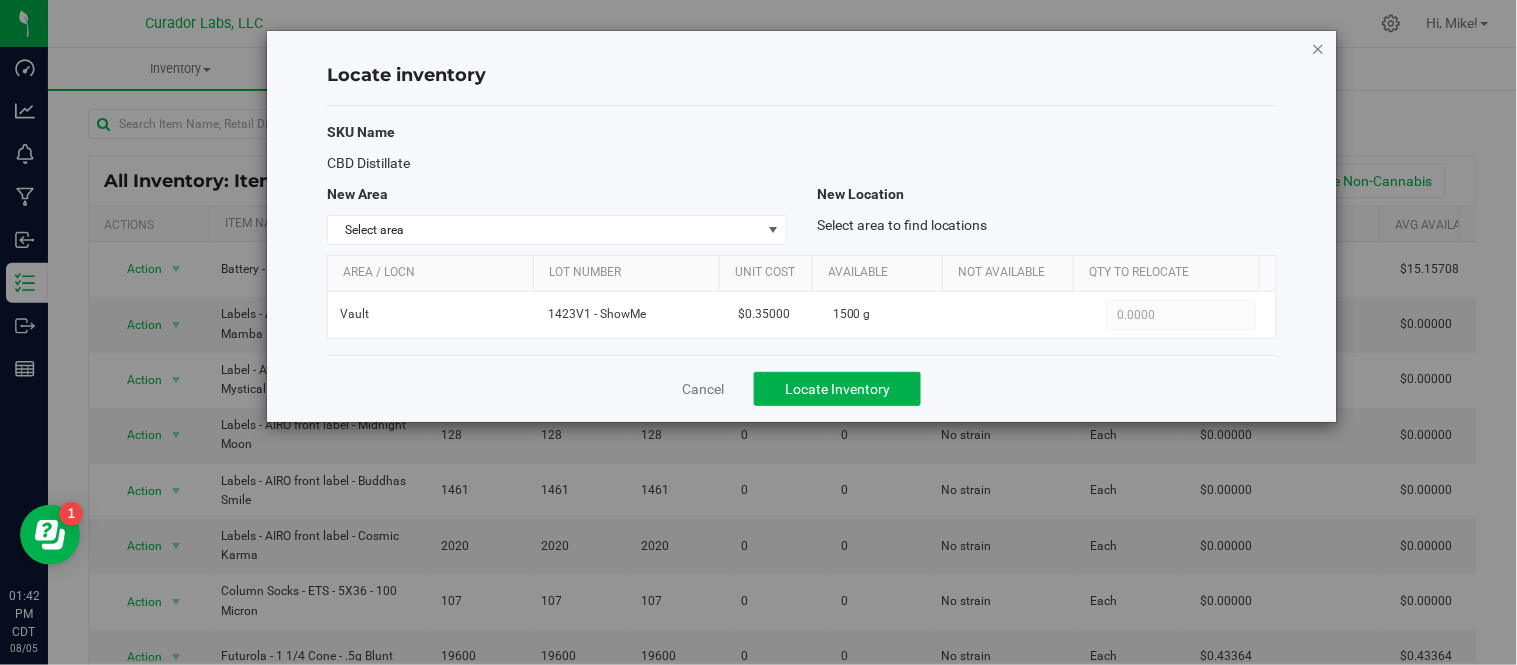 click at bounding box center (1319, 48) 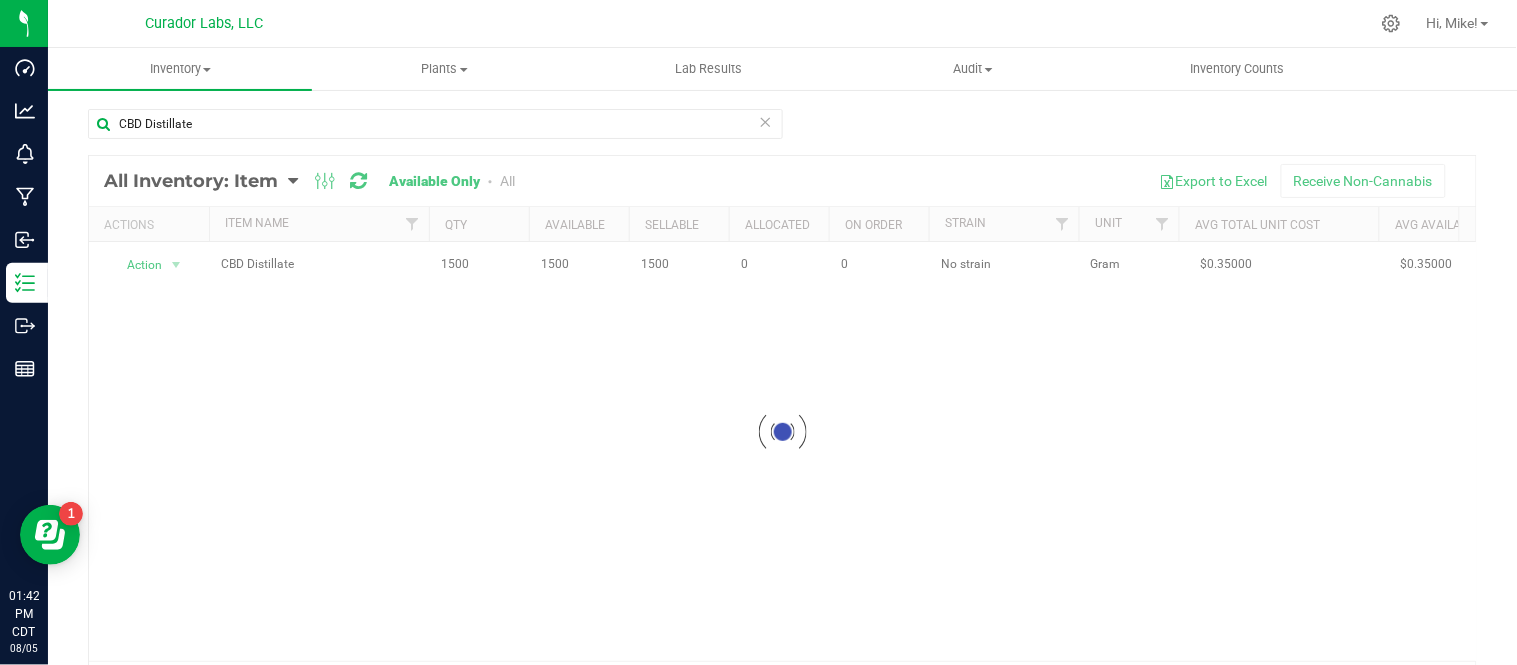 click at bounding box center [782, 432] 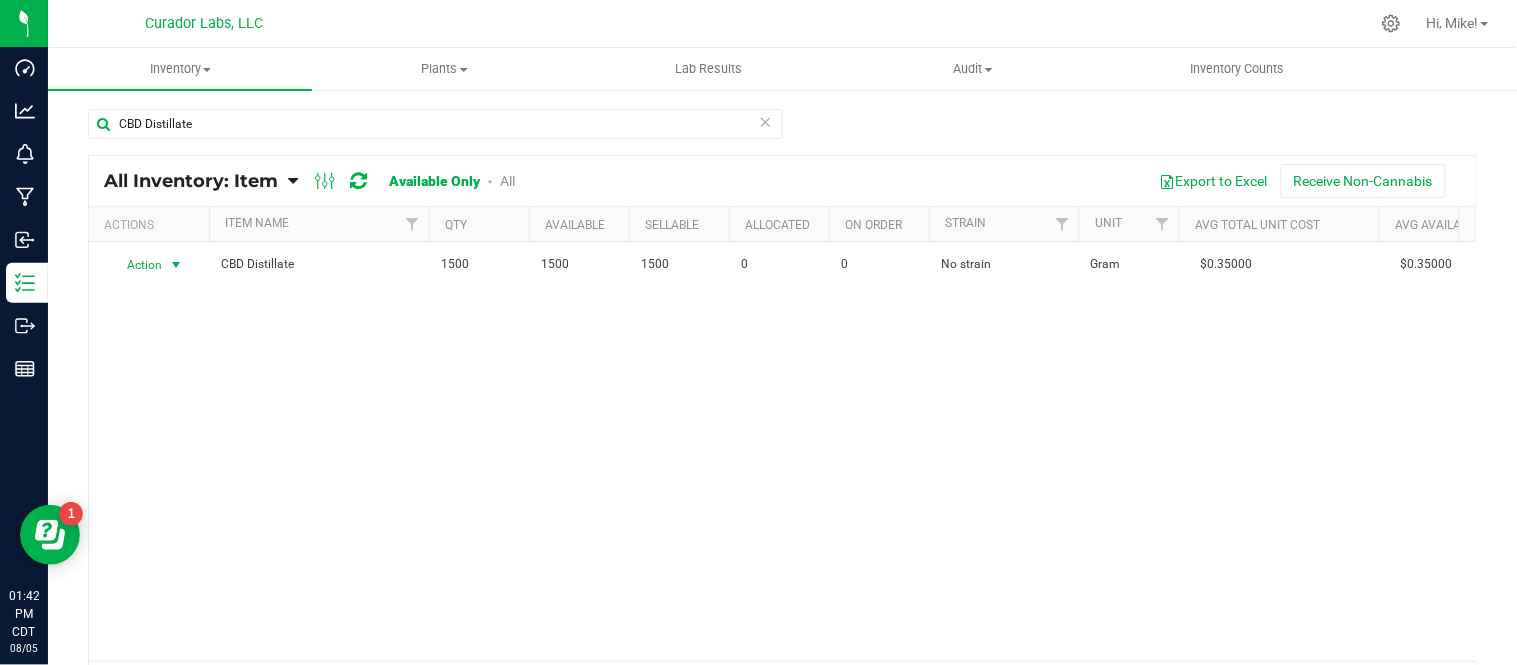 click at bounding box center [176, 265] 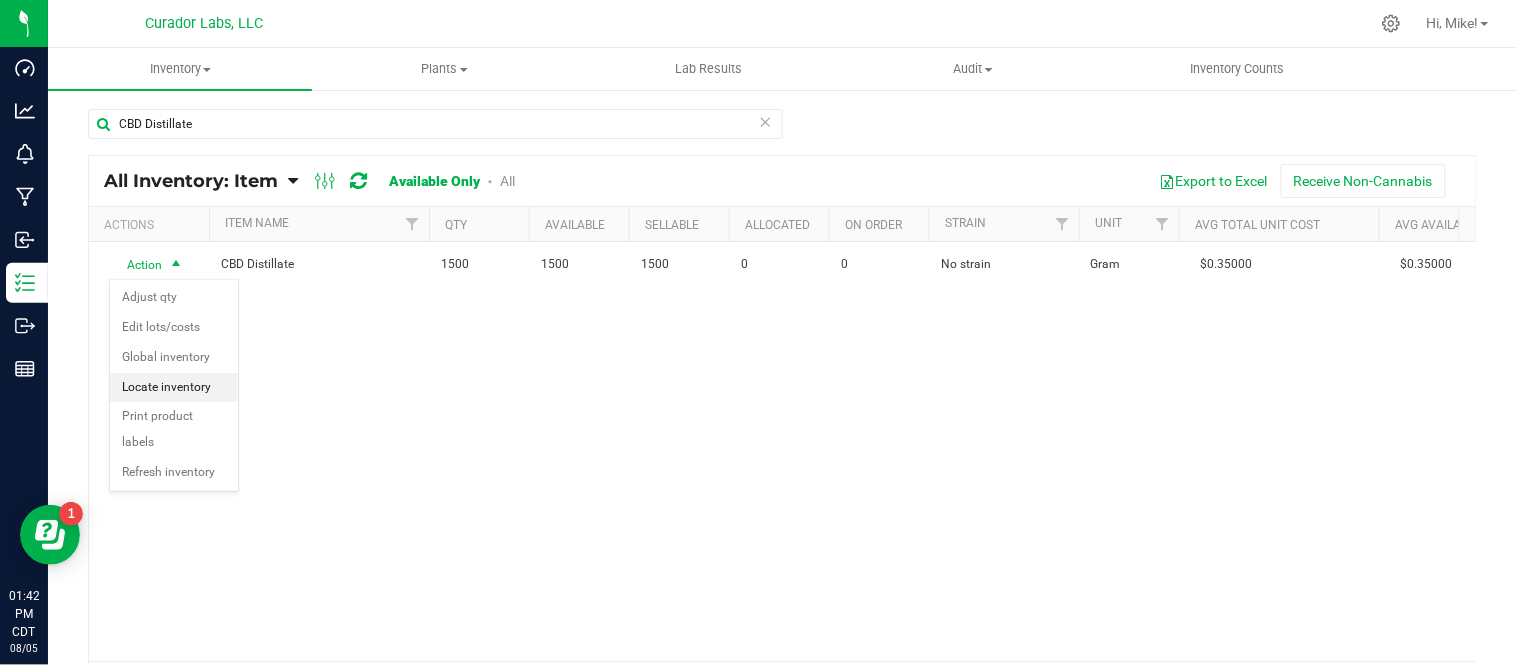click on "Locate inventory" at bounding box center (174, 388) 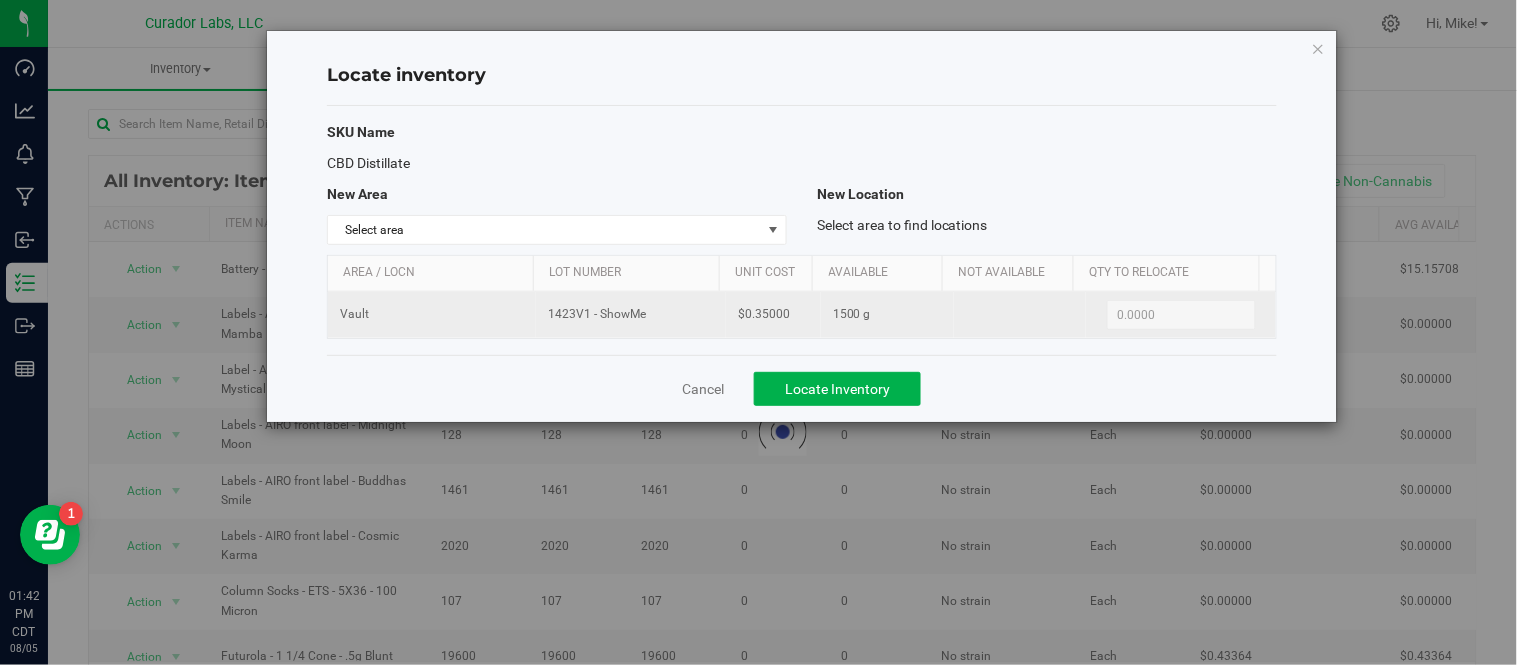 drag, startPoint x: 738, startPoint y: 316, endPoint x: 785, endPoint y: 315, distance: 47.010635 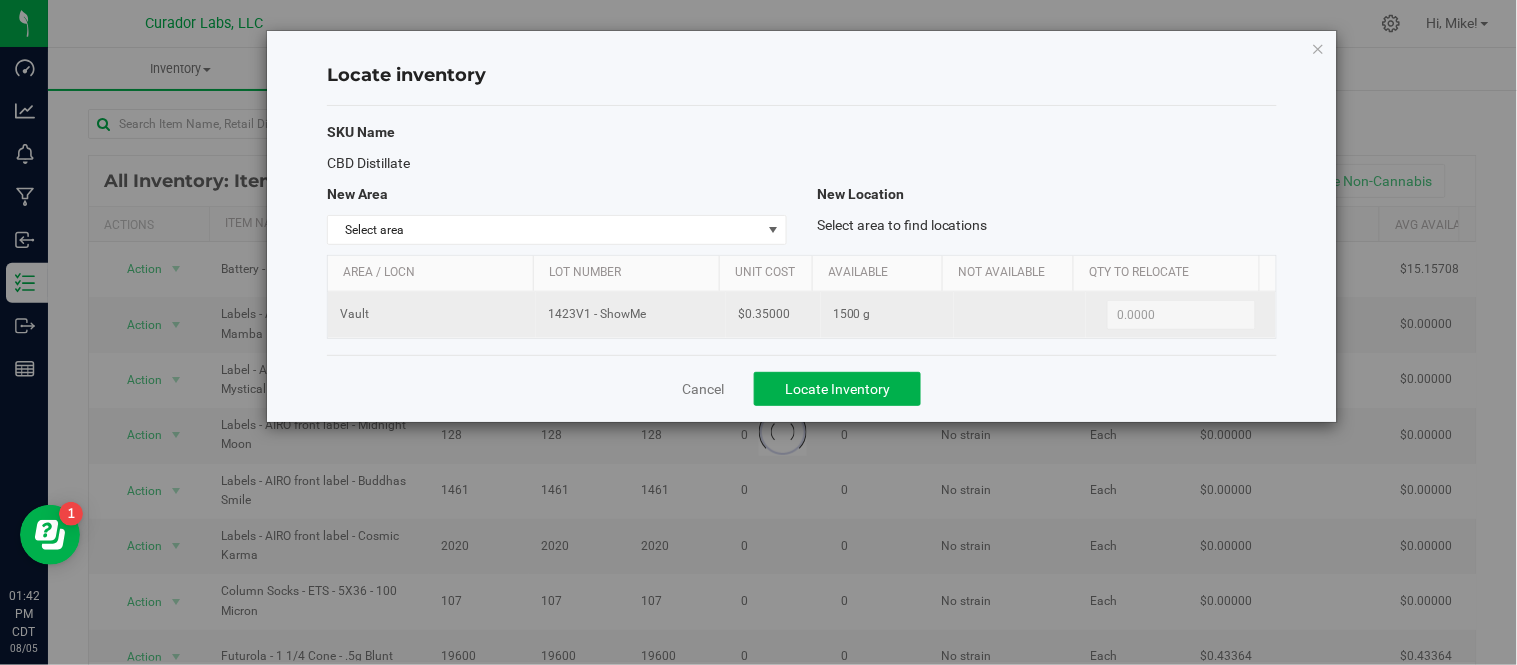 click on "$0.35000" at bounding box center (773, 315) 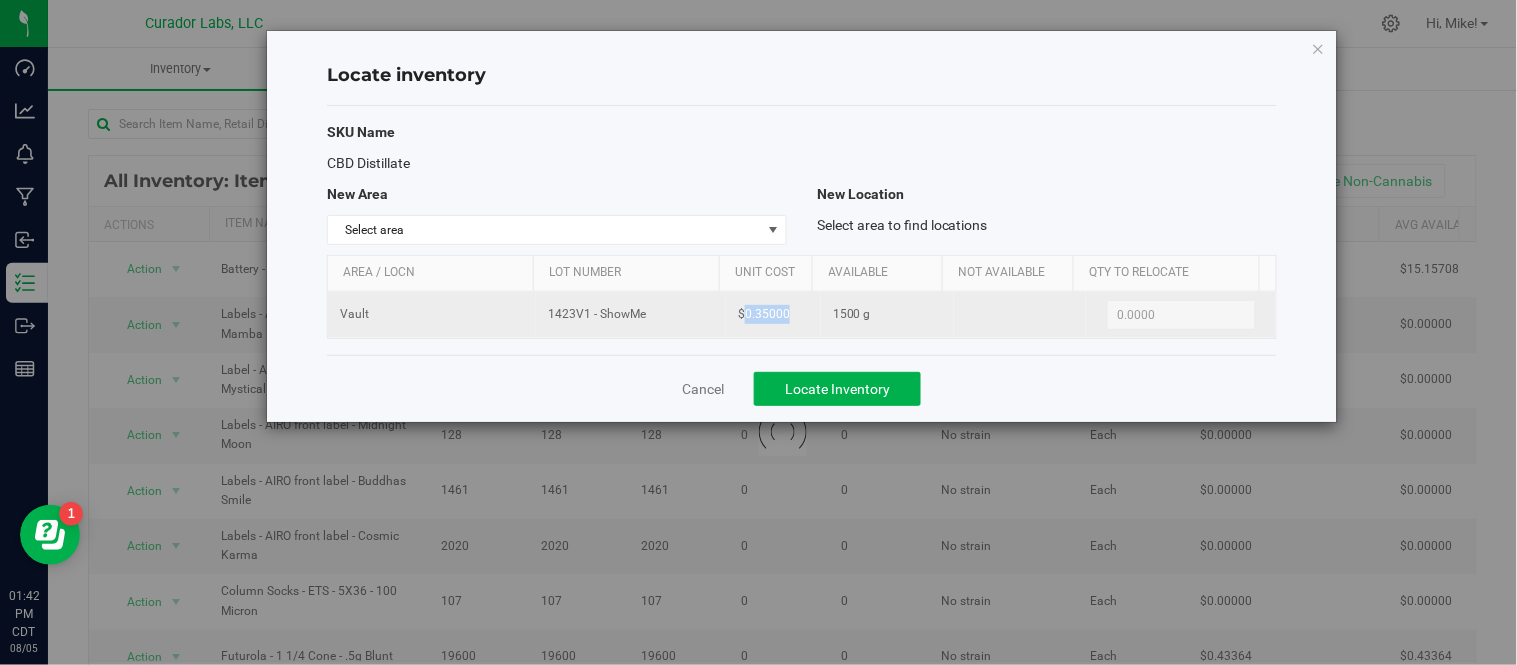 copy on "0.35000" 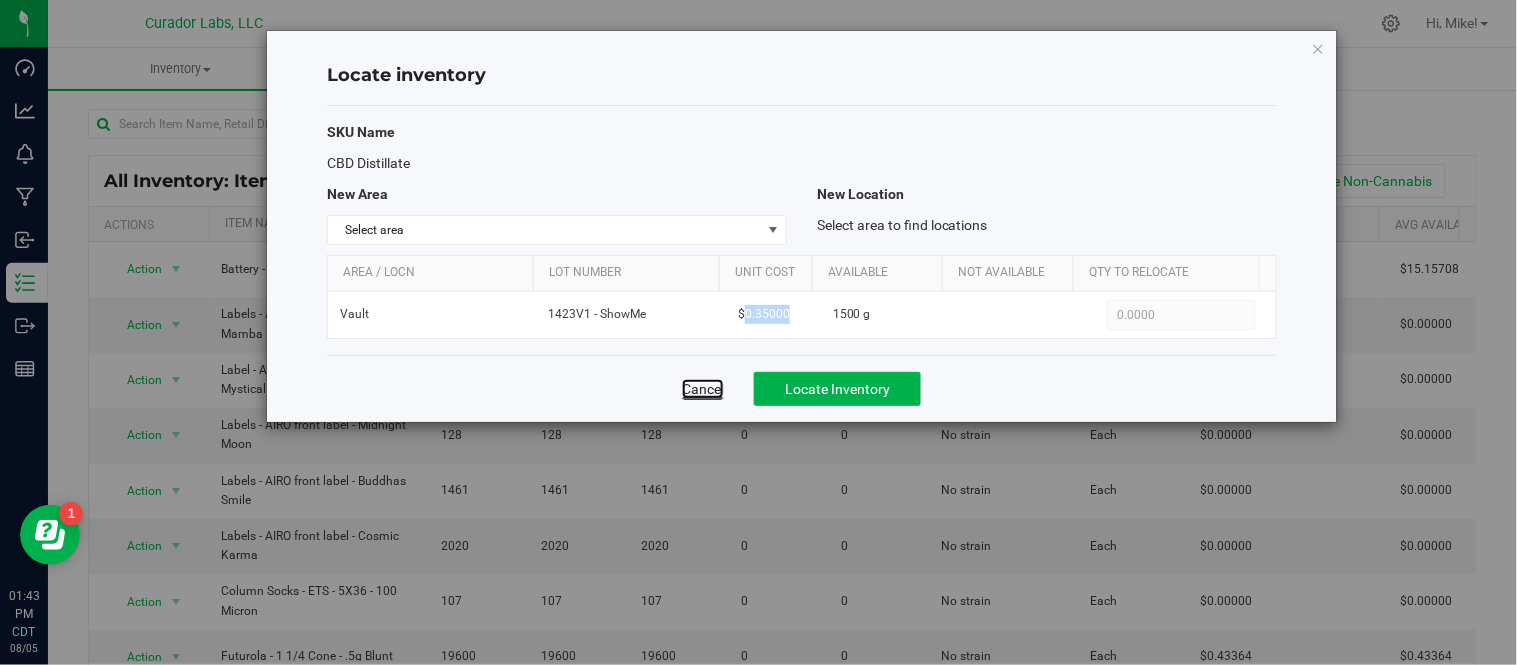 click on "Cancel" at bounding box center [703, 389] 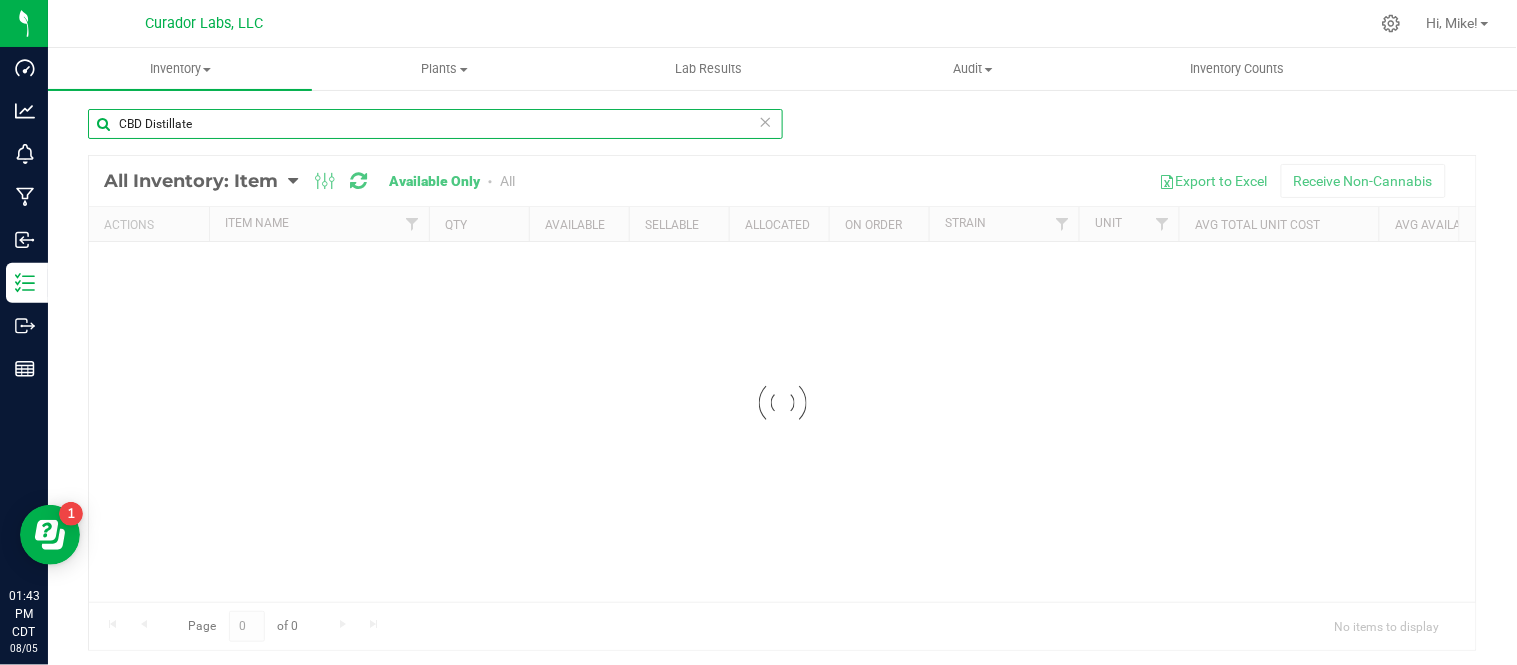 click on "CBD Distillate" at bounding box center [435, 124] 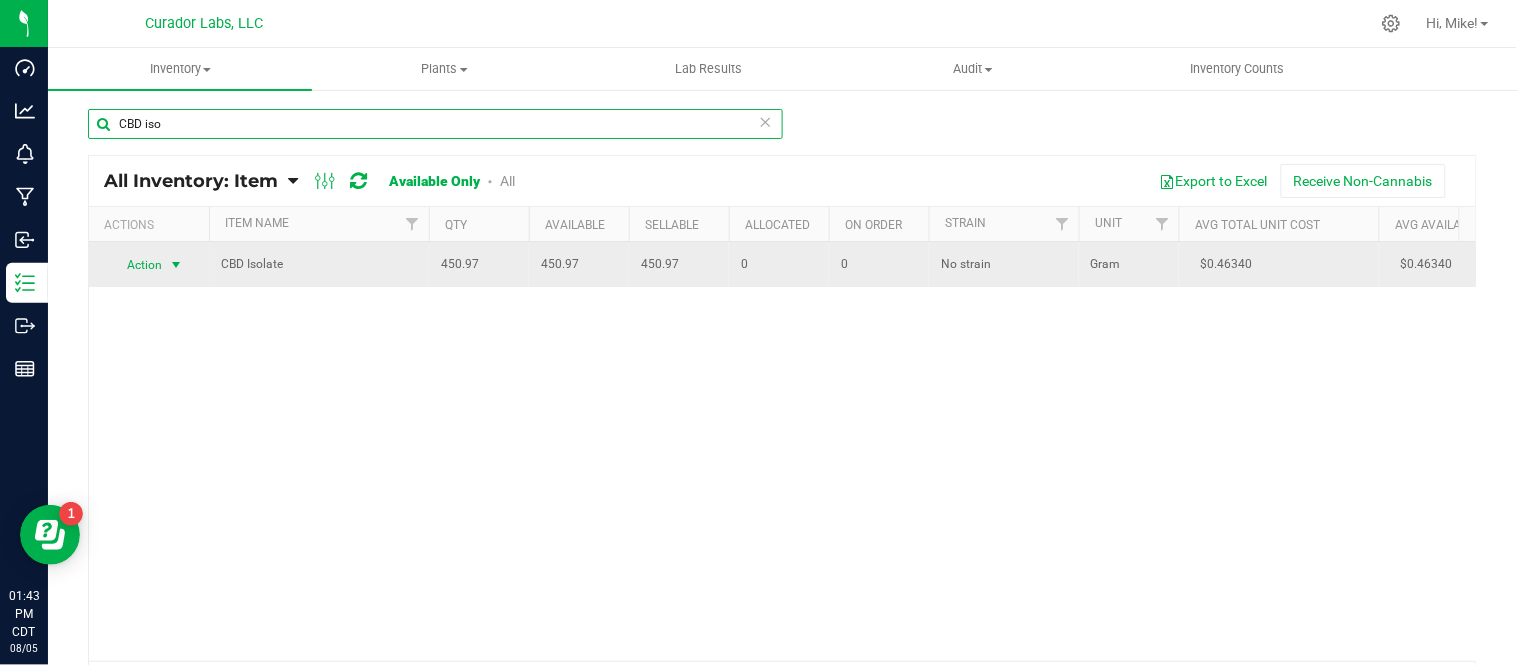 type on "CBD iso" 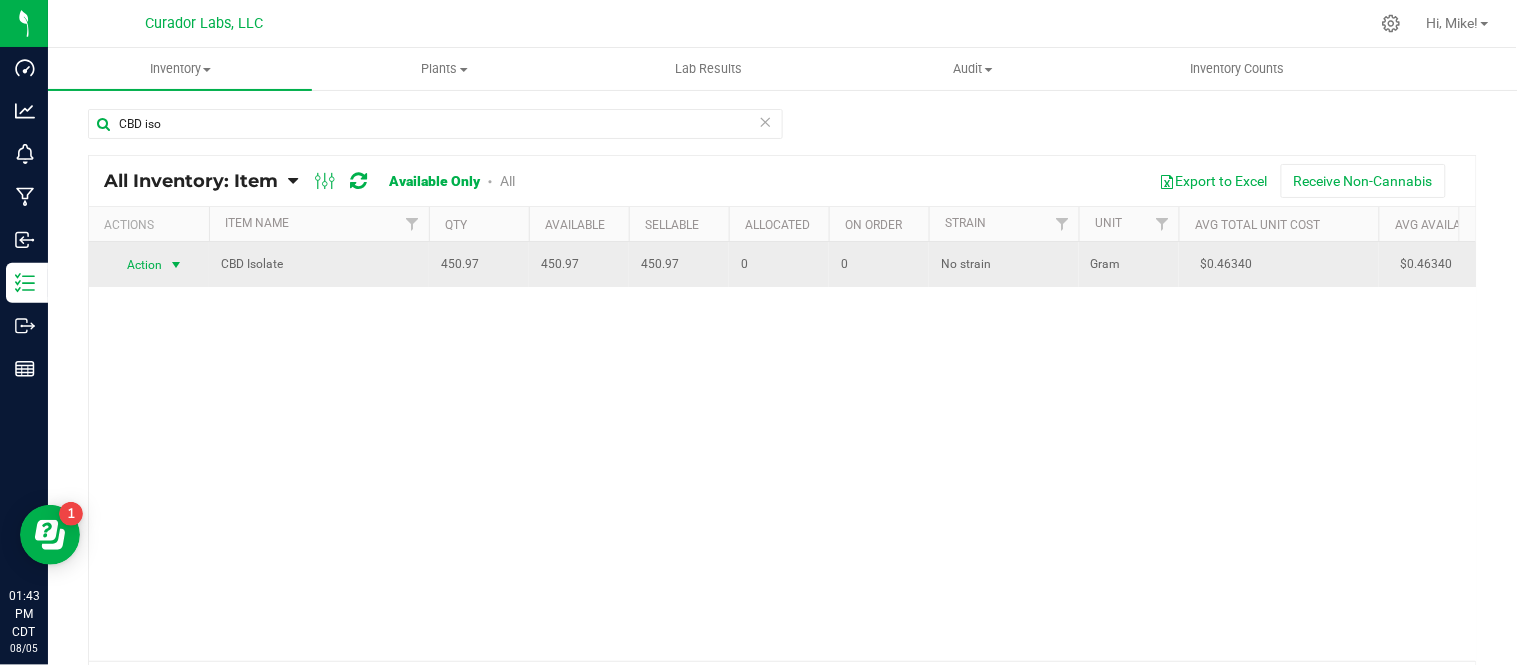 click at bounding box center [176, 265] 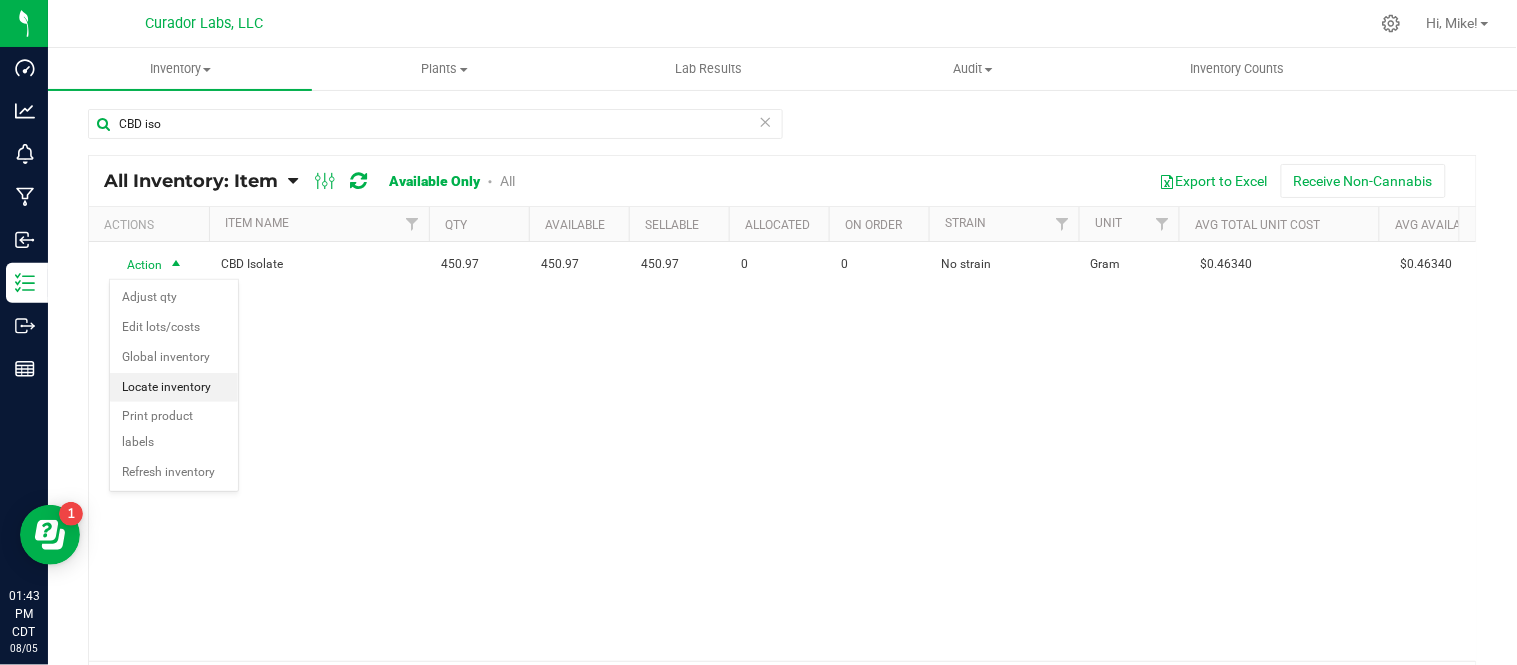 click on "Locate inventory" at bounding box center (174, 388) 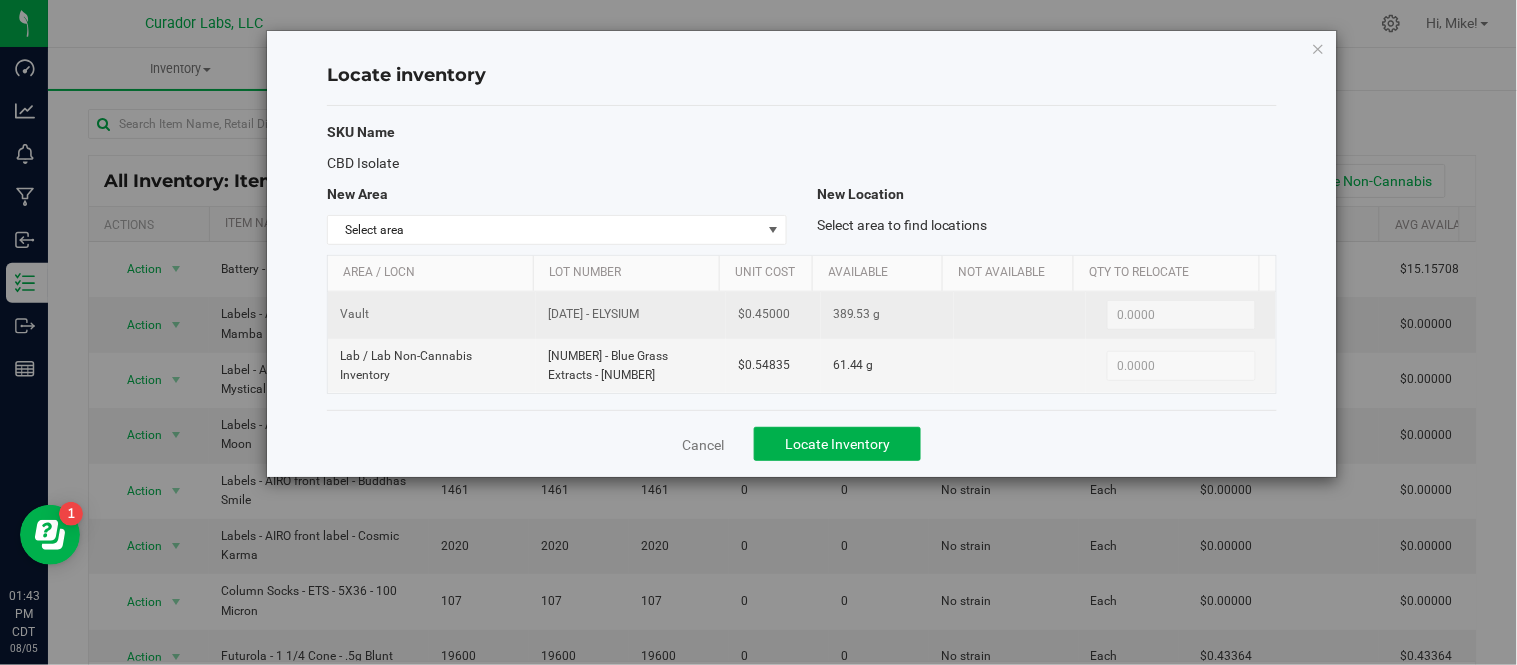 drag, startPoint x: 555, startPoint y: 312, endPoint x: 664, endPoint y: 310, distance: 109.01835 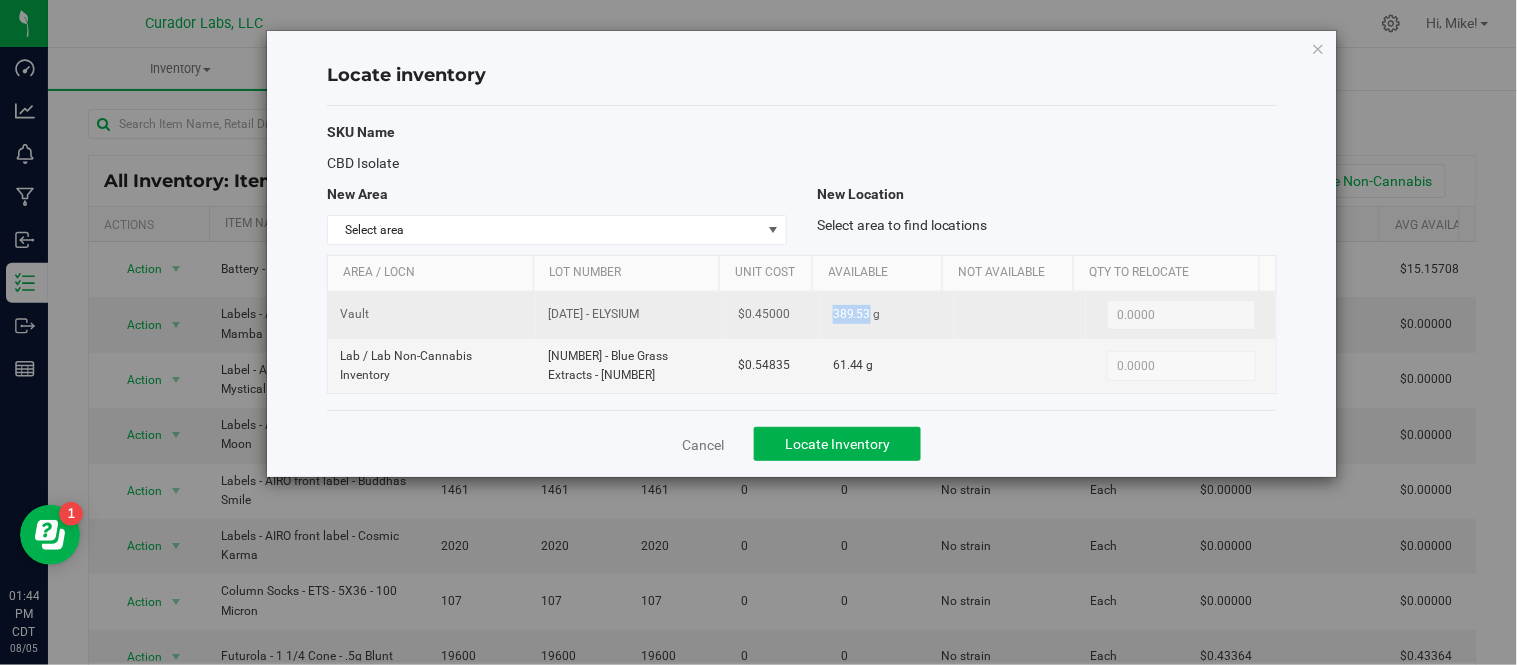 drag, startPoint x: 824, startPoint y: 320, endPoint x: 860, endPoint y: 320, distance: 36 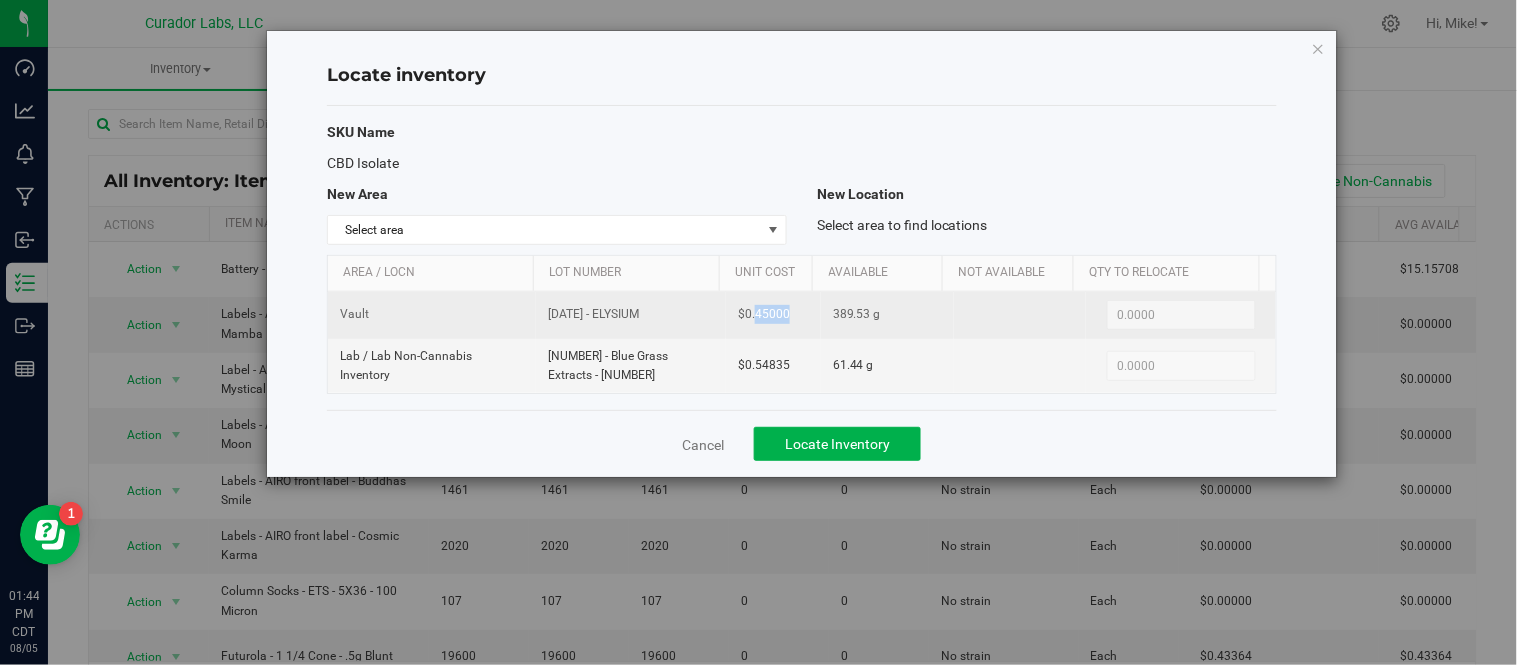 drag, startPoint x: 770, startPoint y: 317, endPoint x: 786, endPoint y: 316, distance: 16.03122 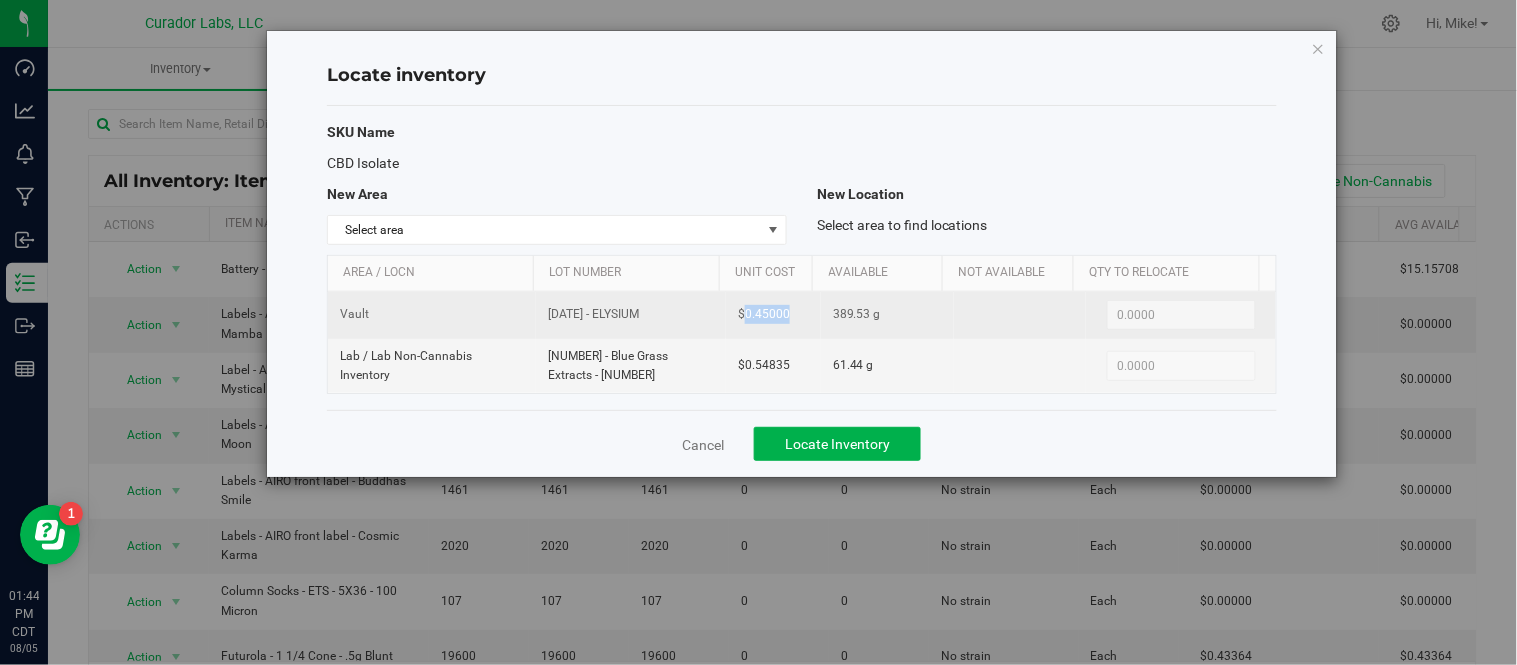 drag, startPoint x: 738, startPoint y: 313, endPoint x: 791, endPoint y: 318, distance: 53.235325 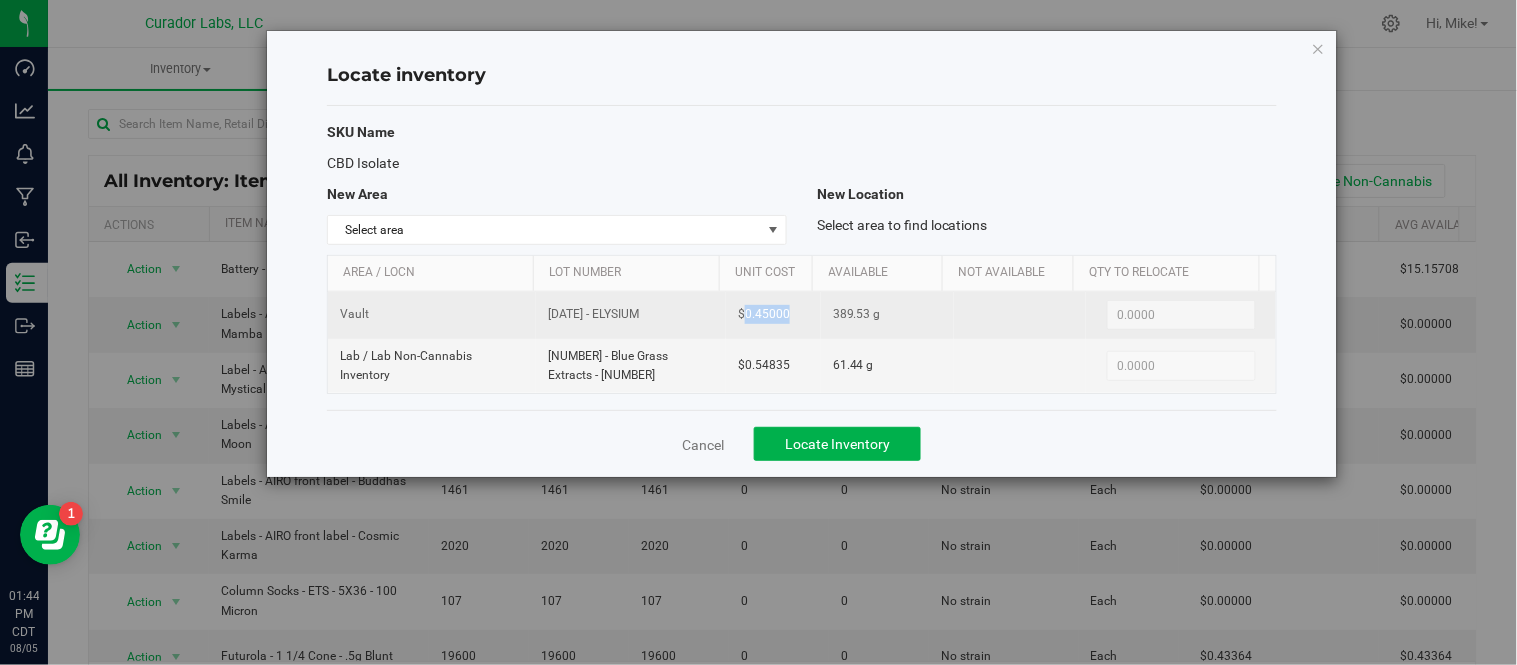 click on "$0.45000" at bounding box center (773, 315) 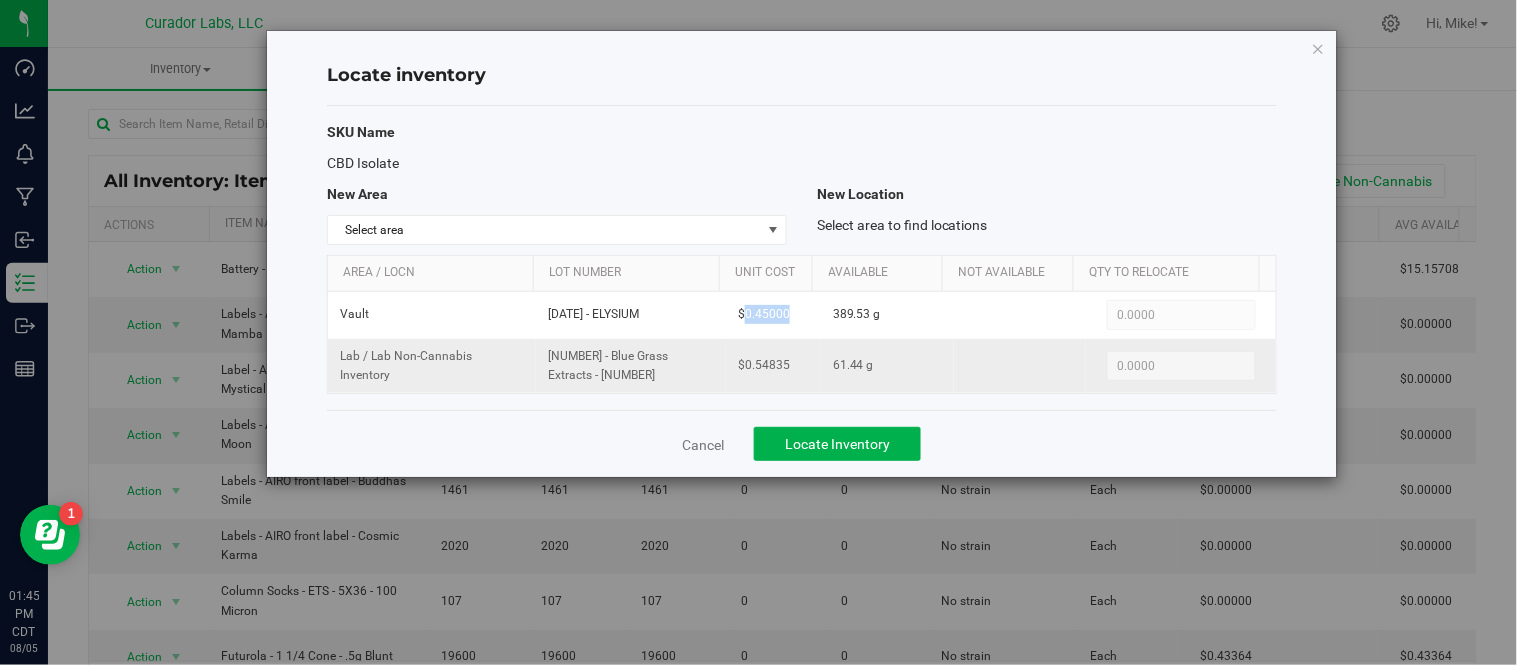 drag, startPoint x: 554, startPoint y: 355, endPoint x: 606, endPoint y: 376, distance: 56.0803 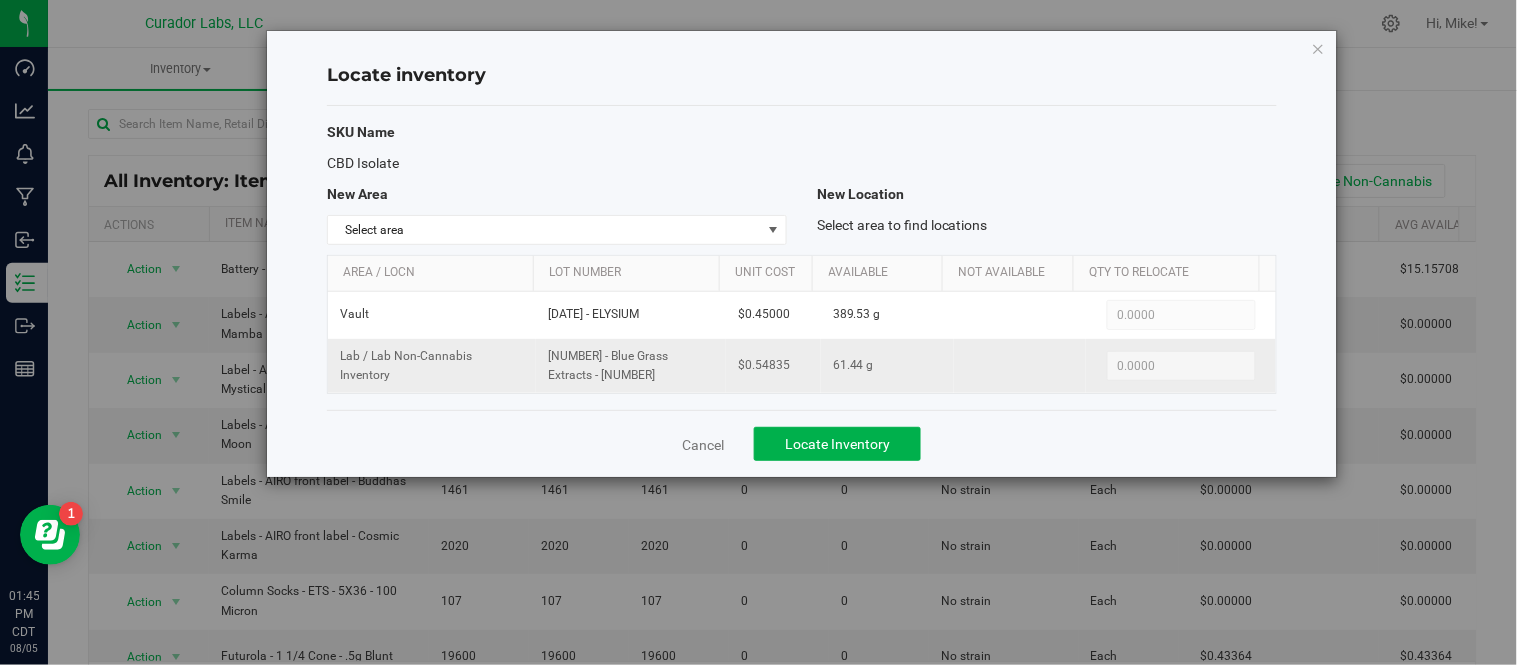 drag, startPoint x: 542, startPoint y: 355, endPoint x: 600, endPoint y: 382, distance: 63.97656 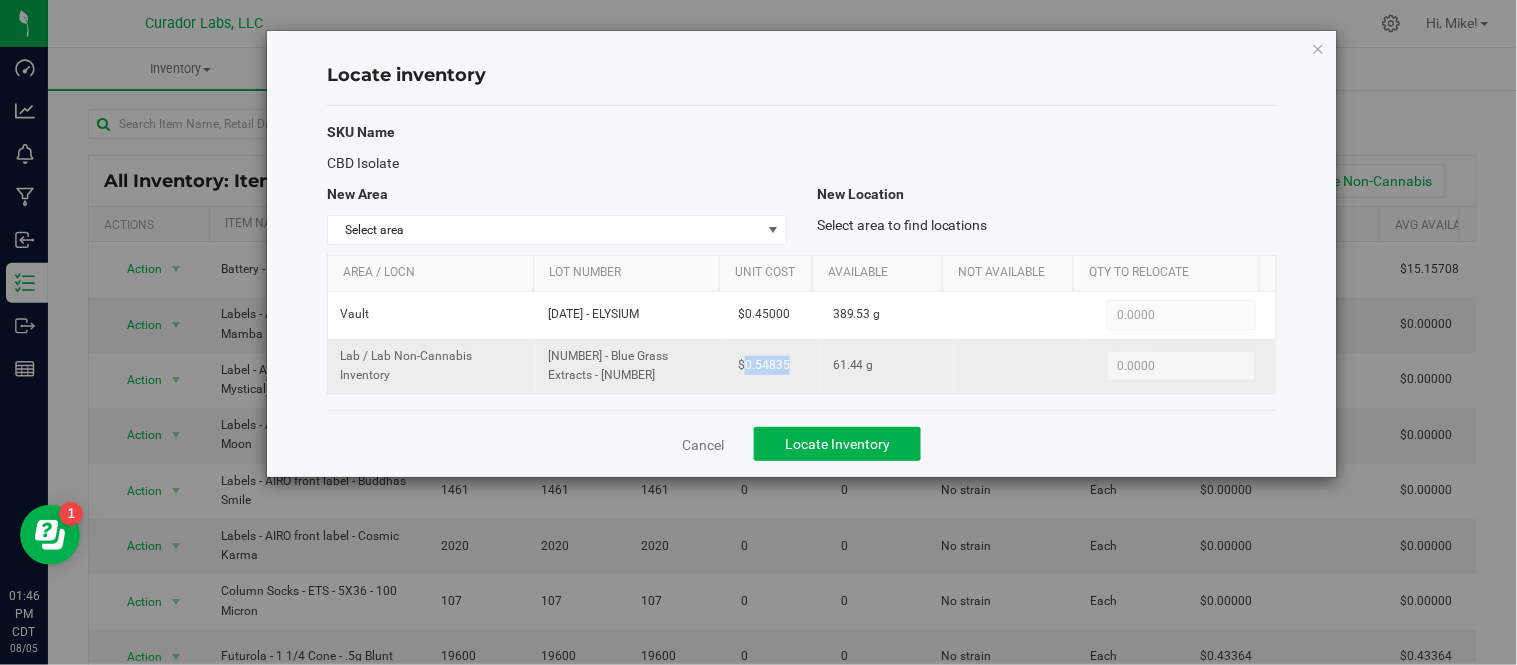 drag, startPoint x: 738, startPoint y: 366, endPoint x: 785, endPoint y: 367, distance: 47.010635 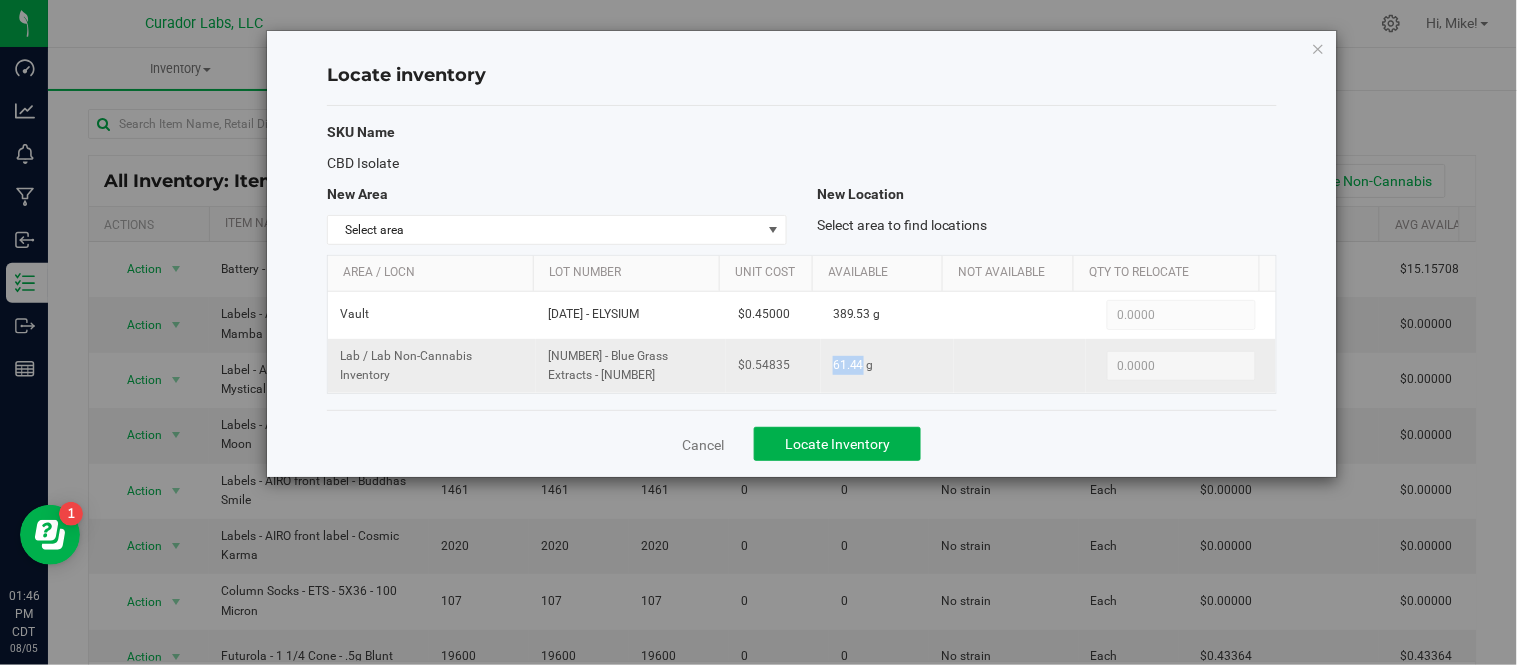 drag, startPoint x: 824, startPoint y: 371, endPoint x: 855, endPoint y: 373, distance: 31.06445 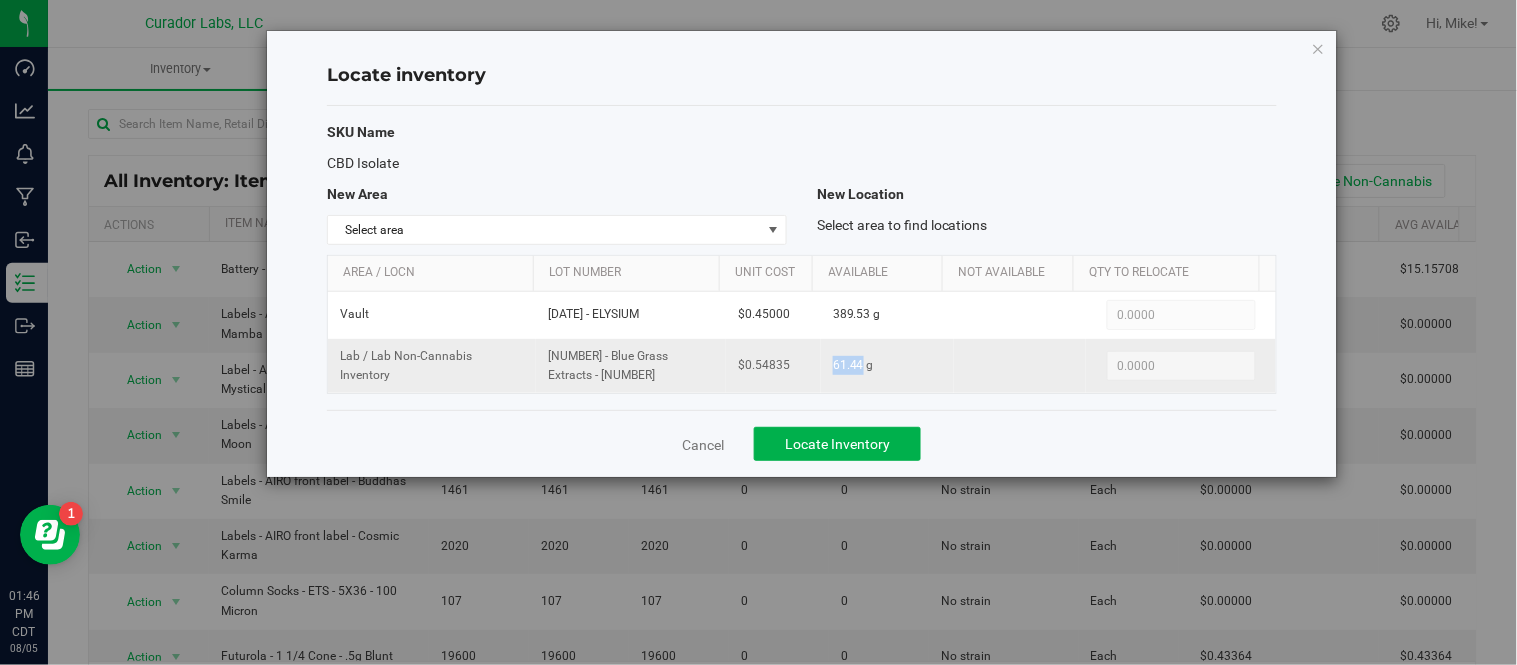 click on "61.44 g" at bounding box center (853, 365) 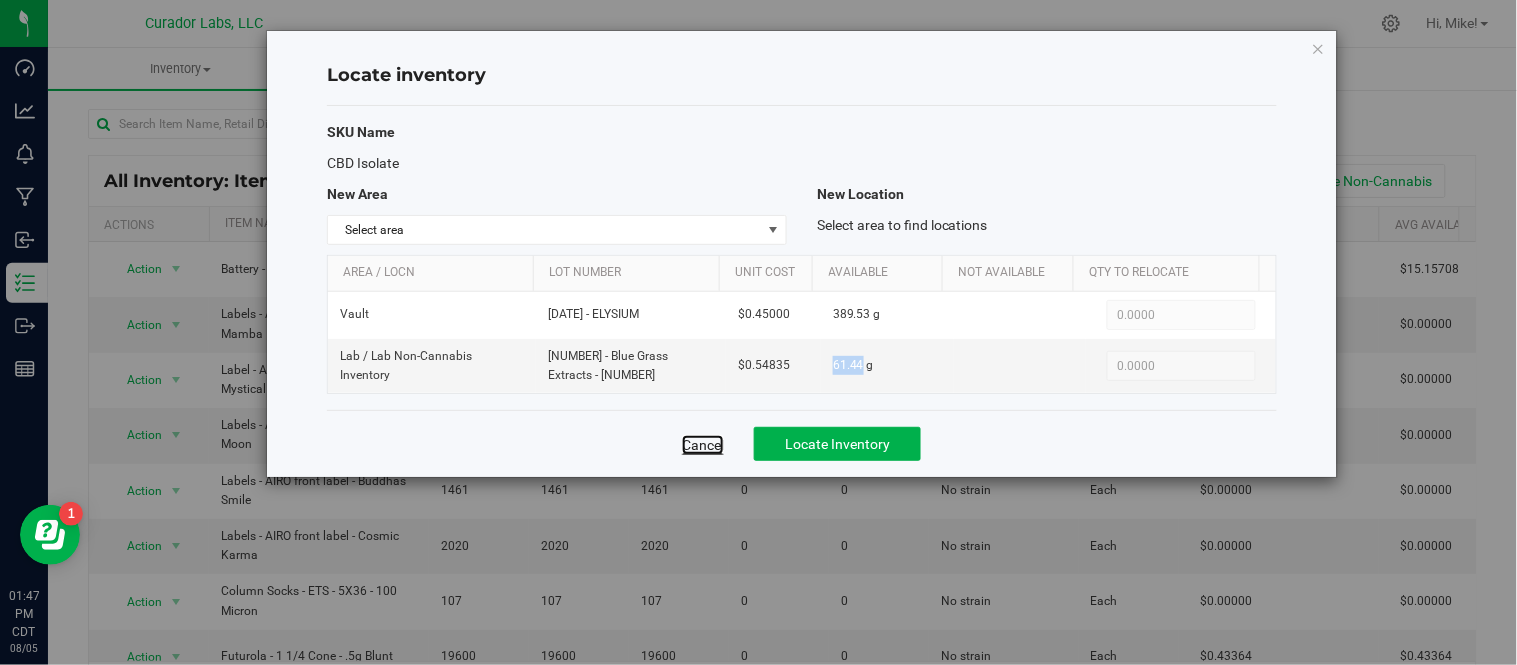 click on "Cancel" at bounding box center [703, 445] 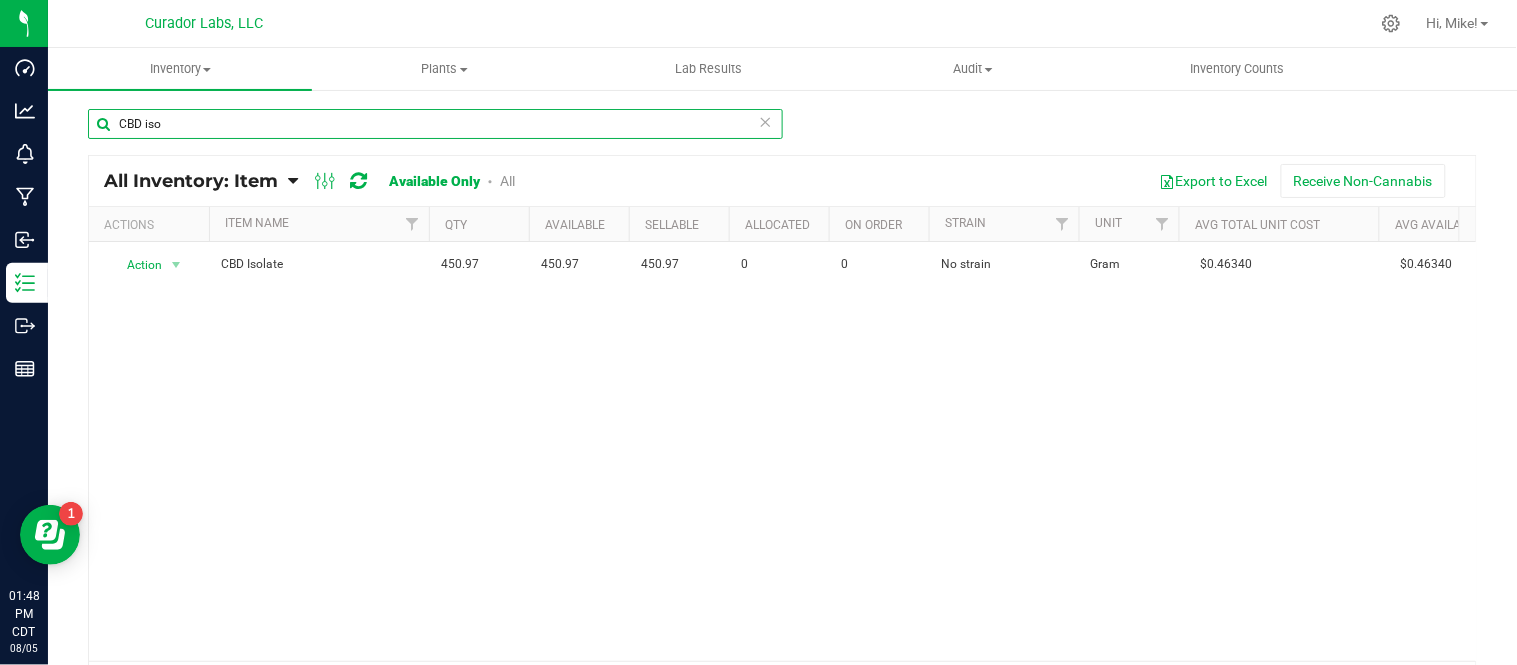 click on "CBD iso" at bounding box center [435, 124] 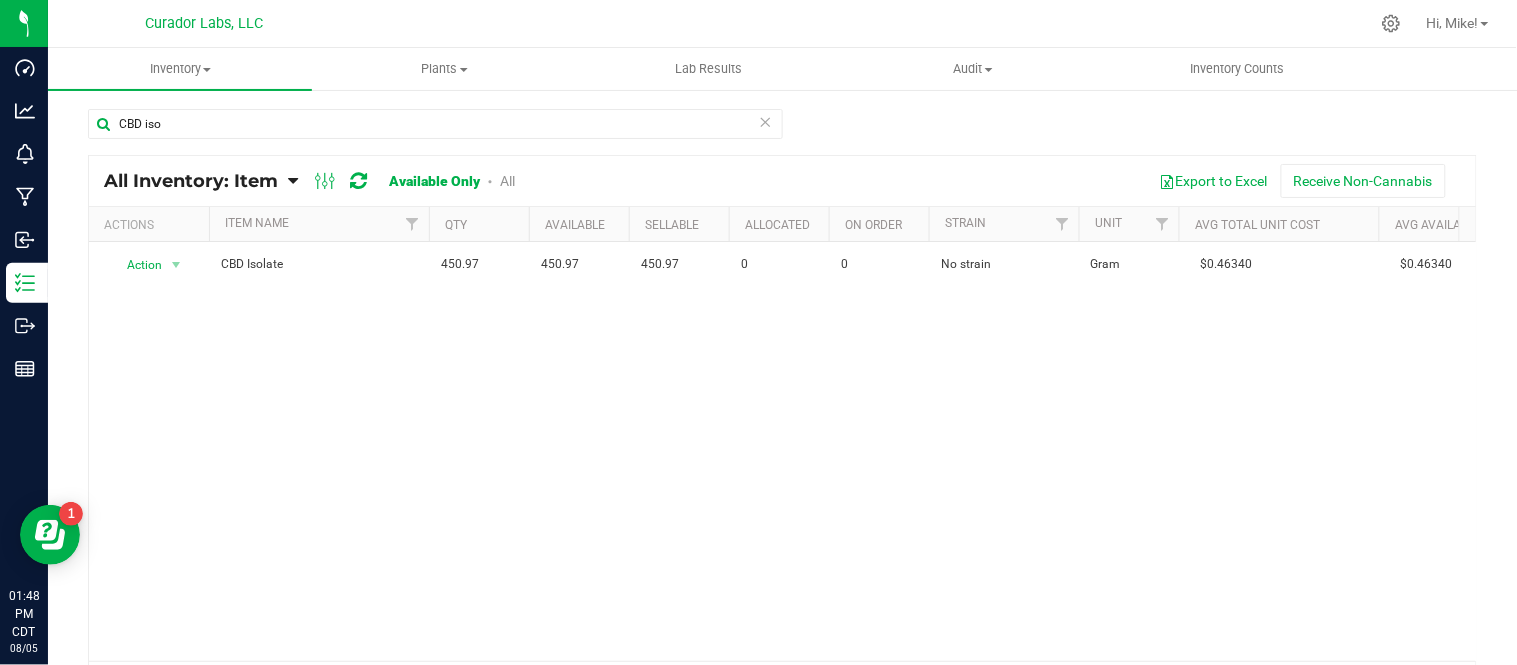click at bounding box center [766, 121] 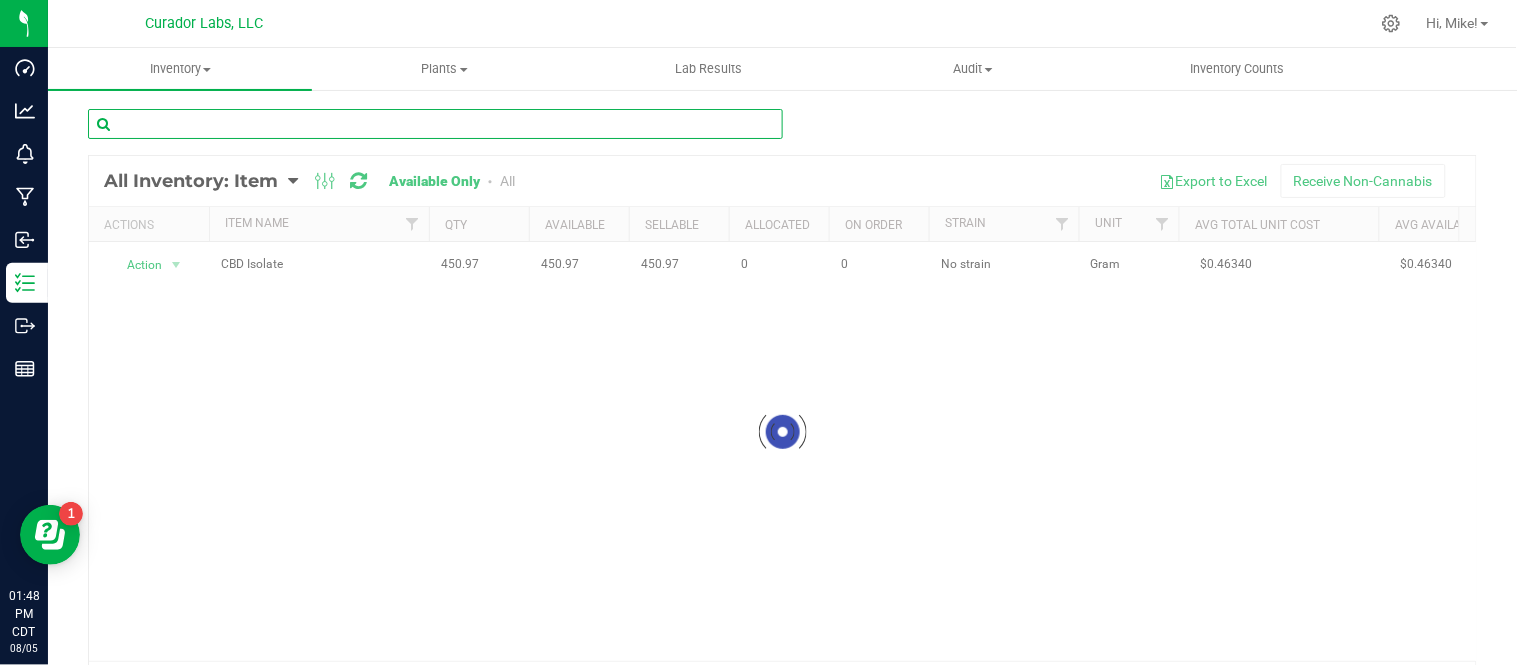 paste on "CBN Isolate" 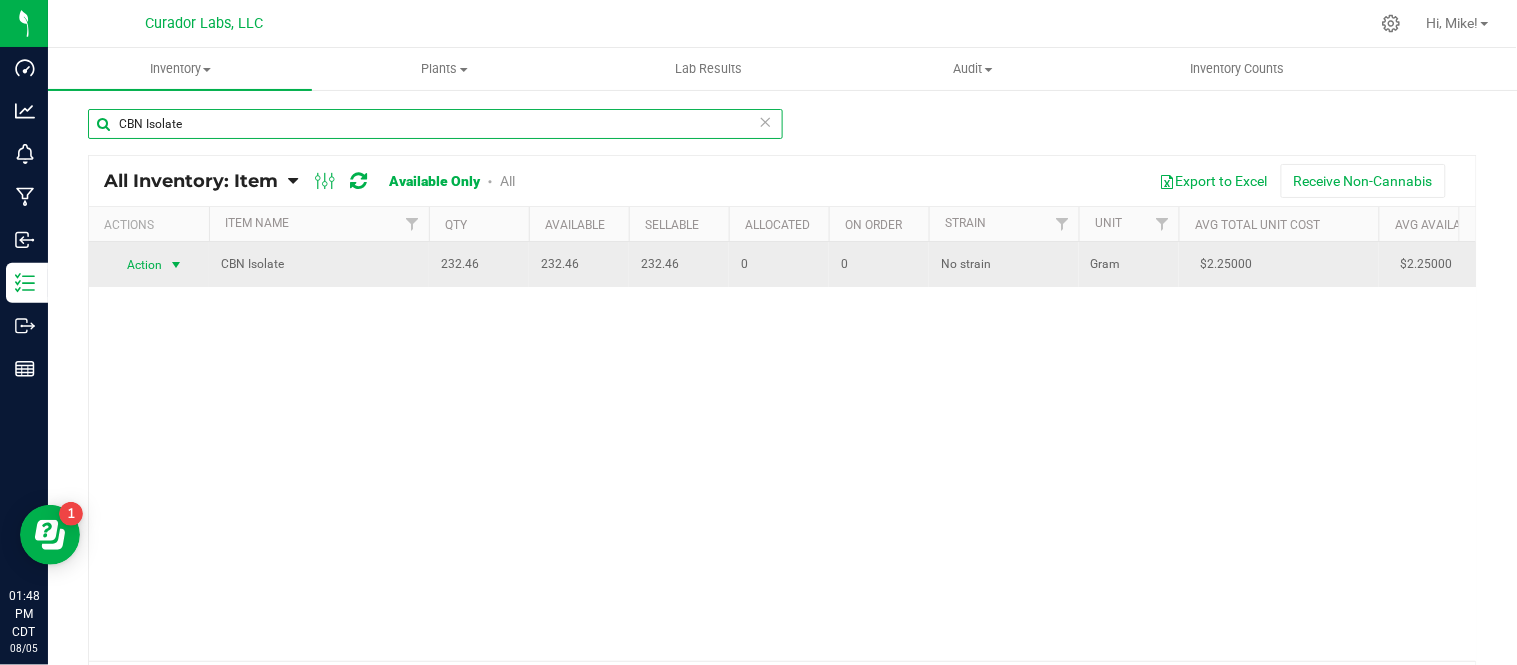 type on "CBN Isolate" 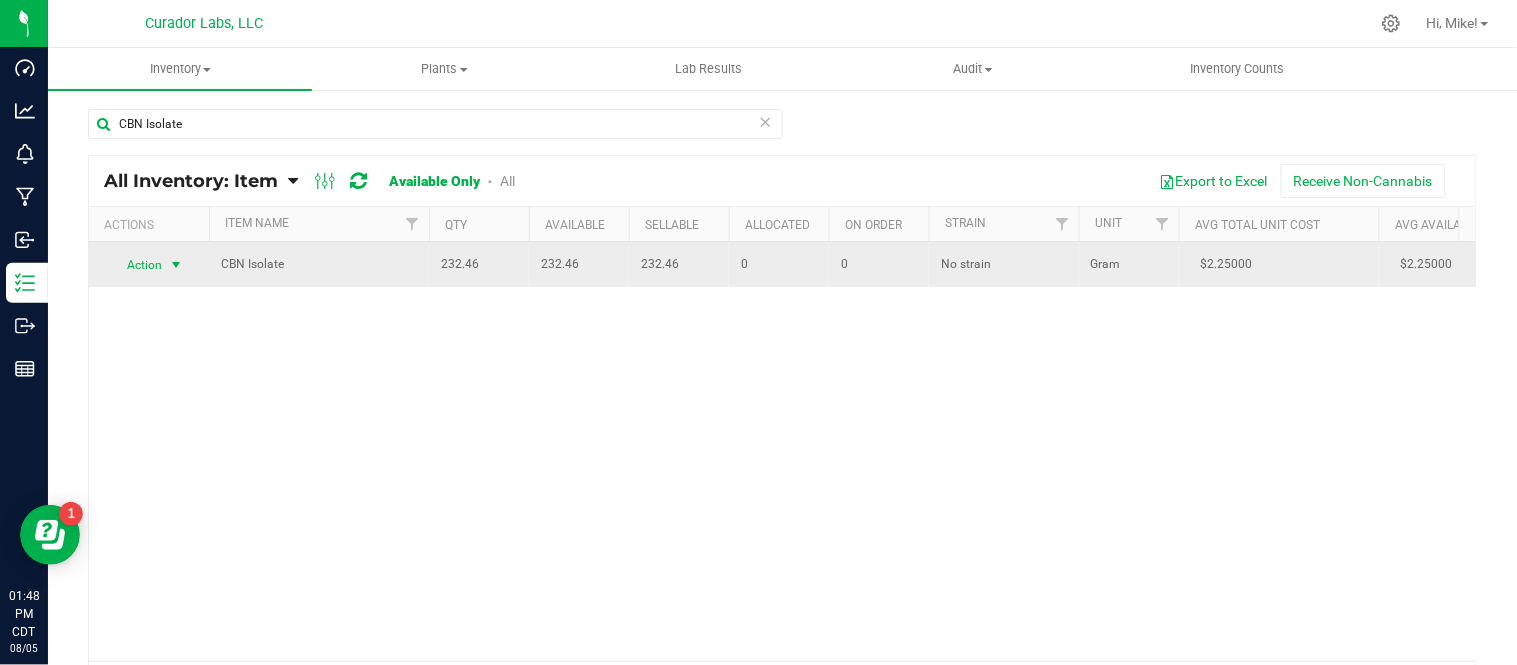 click at bounding box center (176, 265) 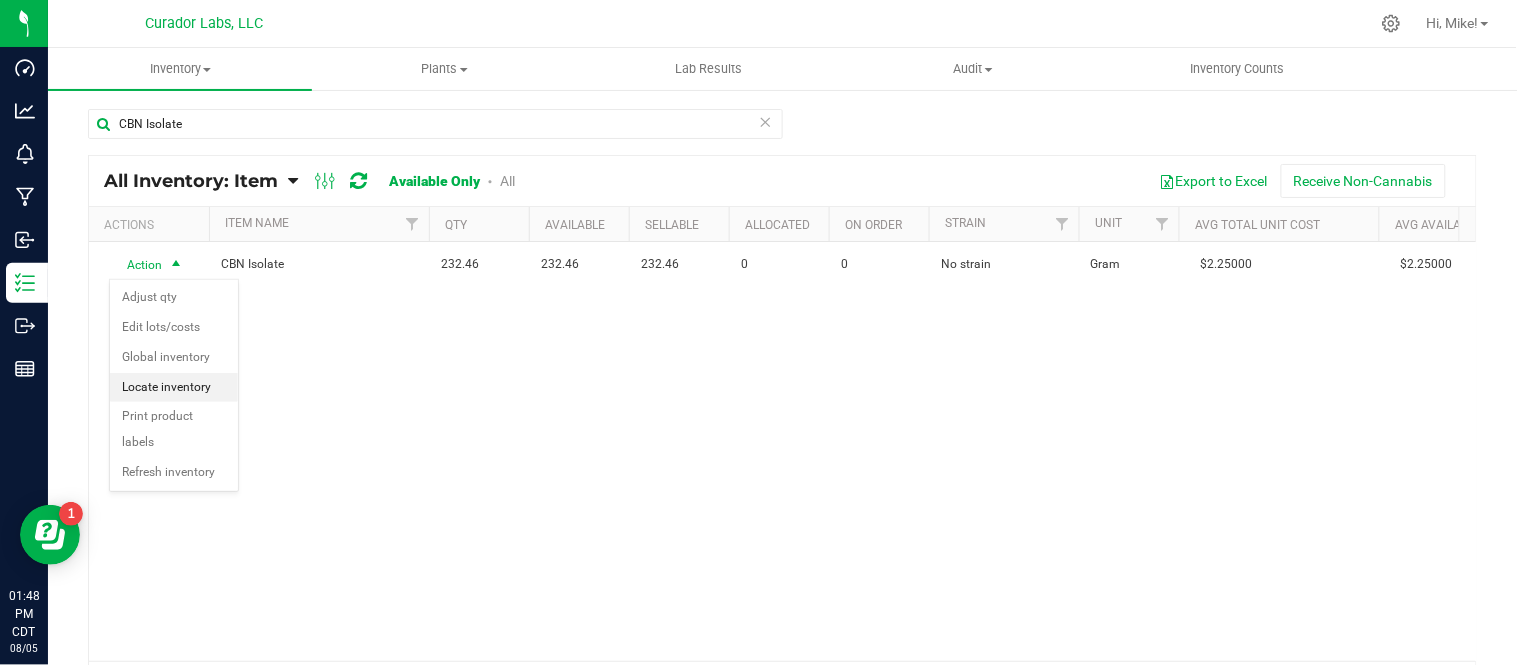click on "Locate inventory" at bounding box center (174, 388) 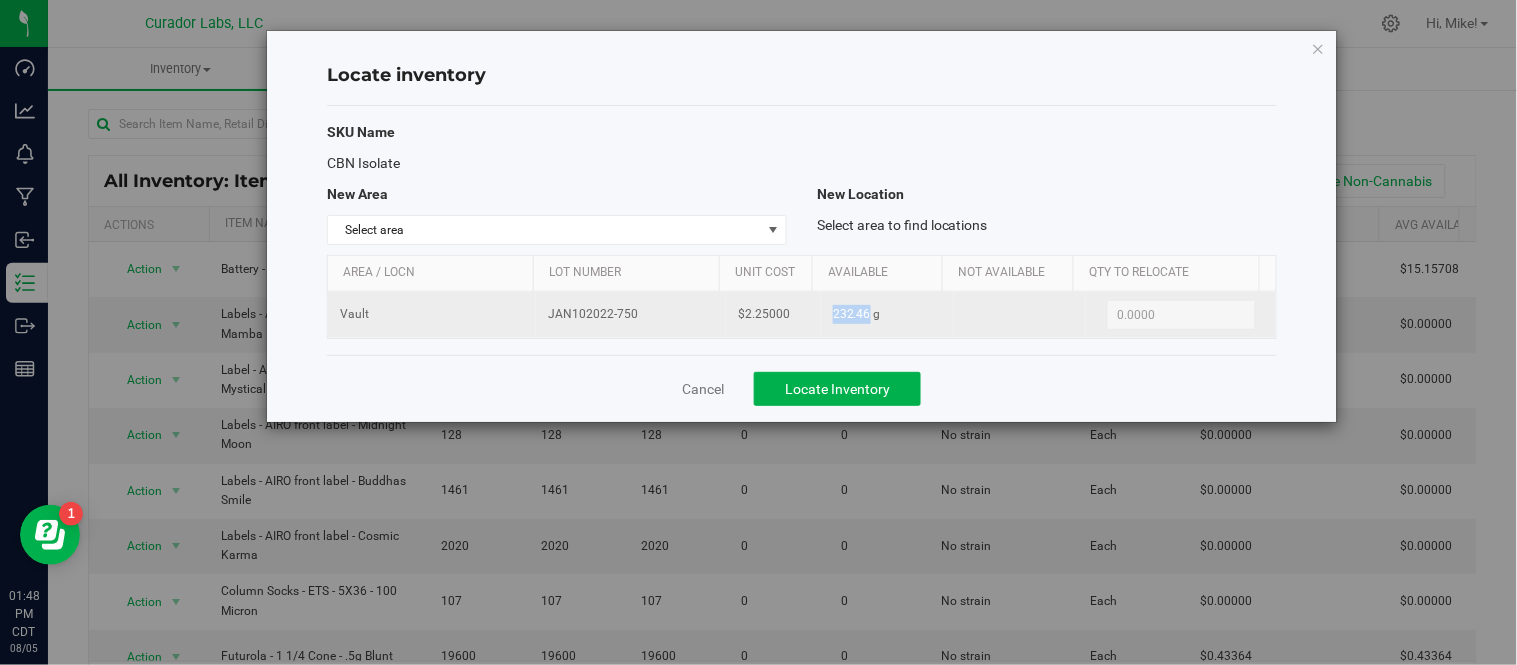 drag, startPoint x: 825, startPoint y: 317, endPoint x: 860, endPoint y: 321, distance: 35.22783 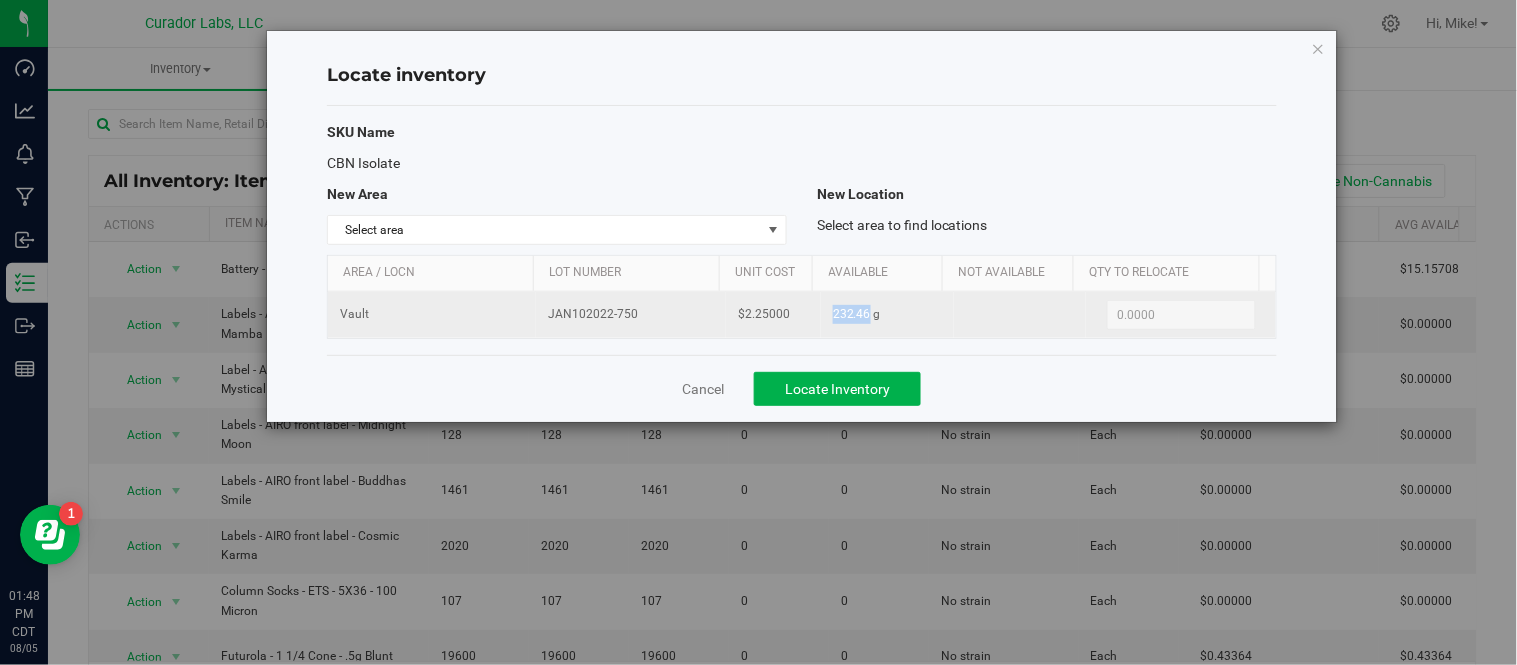 click on "232.46 g" at bounding box center [857, 314] 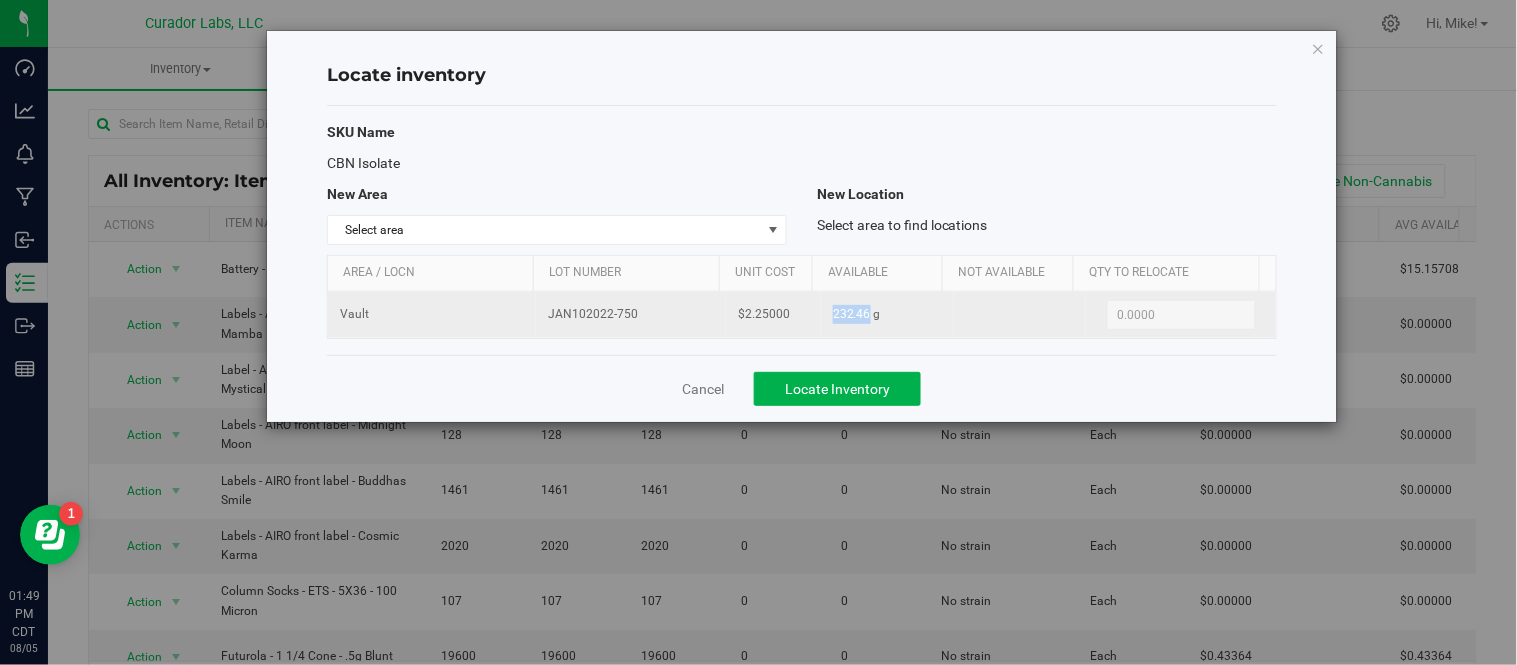 drag, startPoint x: 538, startPoint y: 322, endPoint x: 651, endPoint y: 315, distance: 113.216606 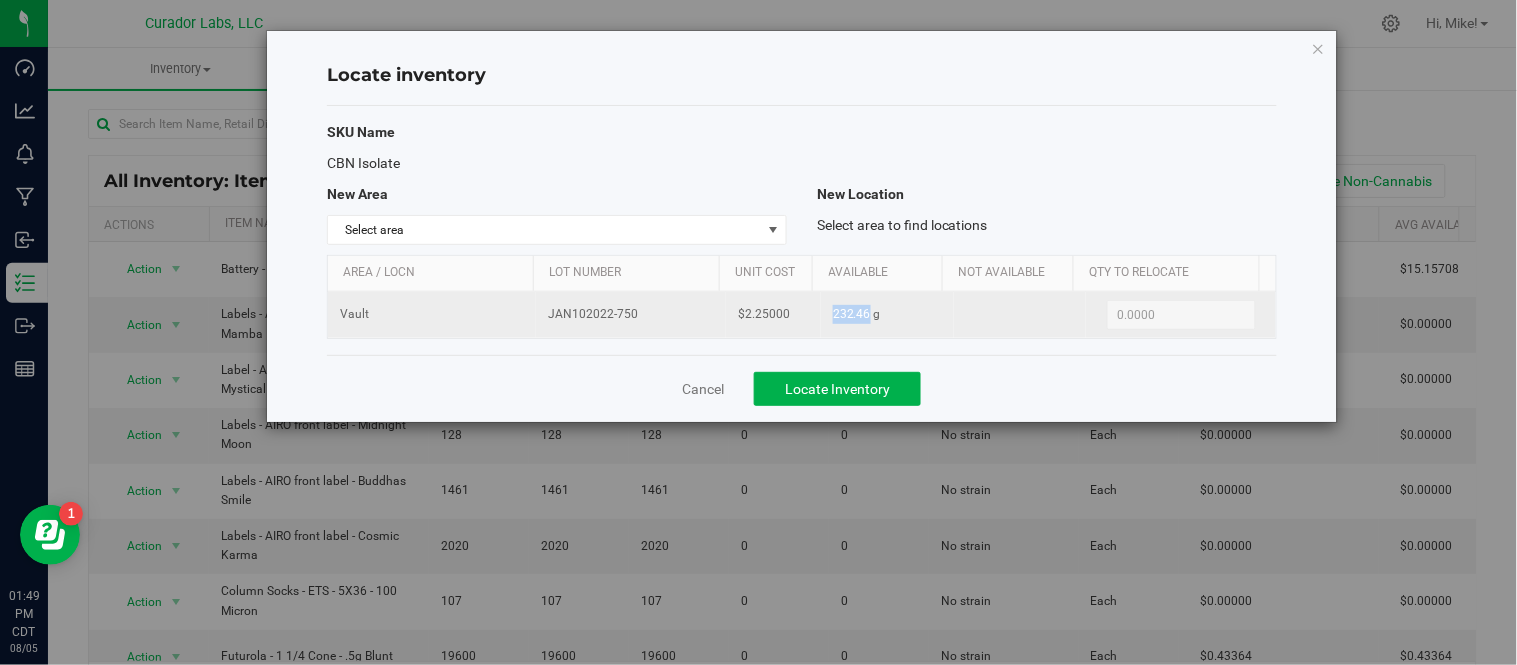 drag, startPoint x: 822, startPoint y: 316, endPoint x: 862, endPoint y: 324, distance: 40.792156 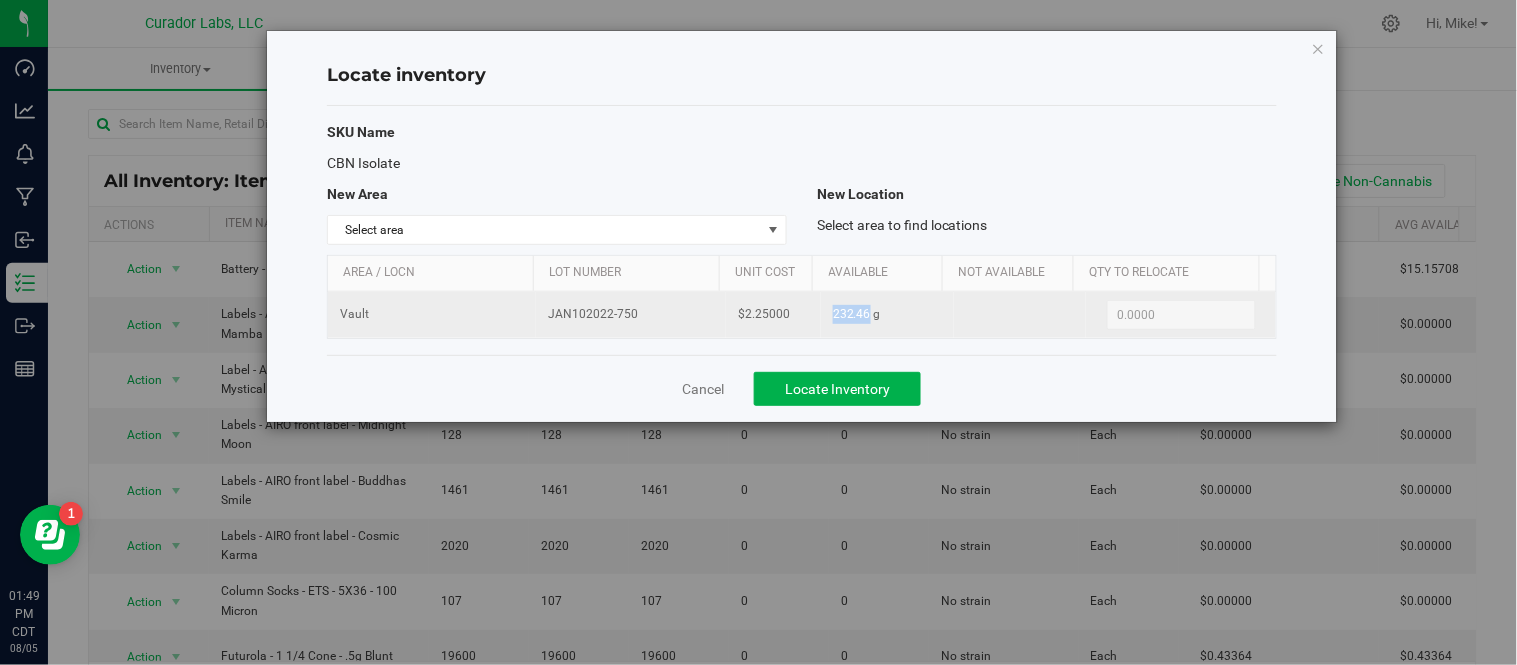 click on "232.46 g" at bounding box center (887, 315) 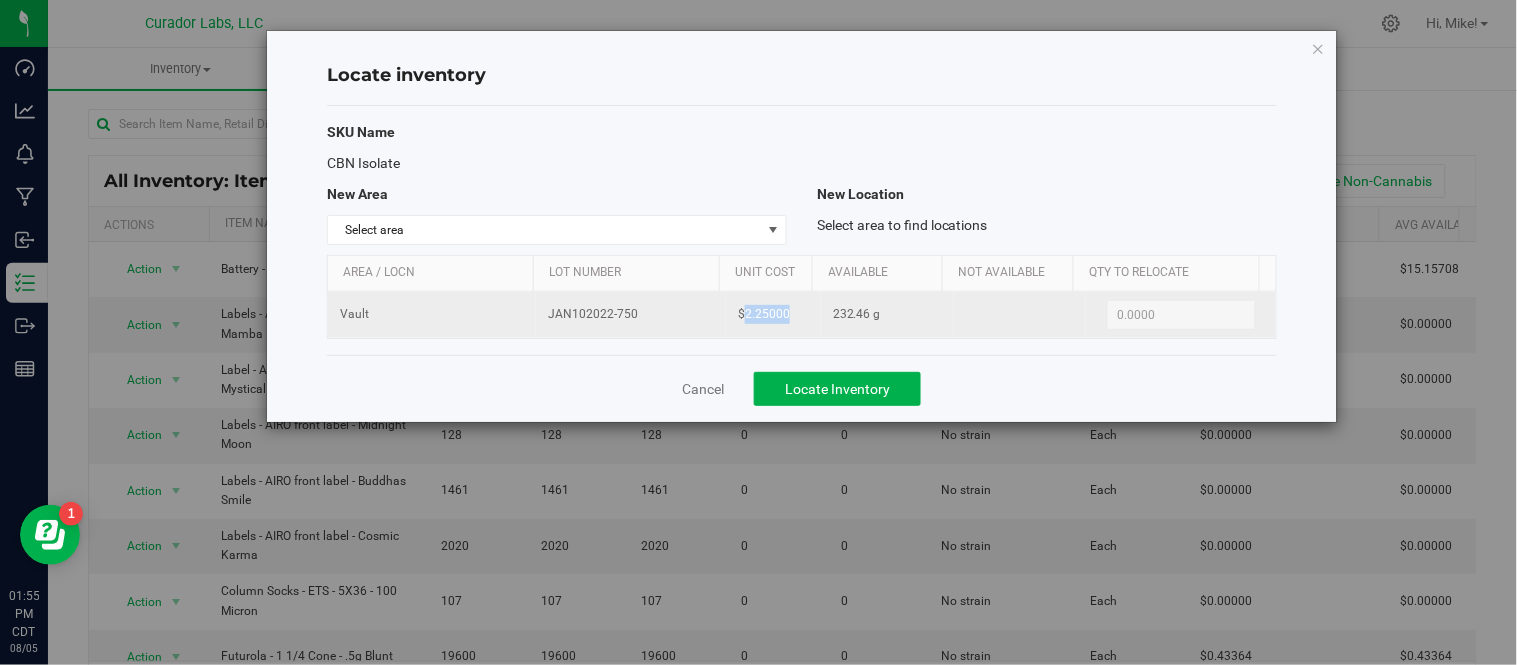 drag, startPoint x: 736, startPoint y: 314, endPoint x: 782, endPoint y: 326, distance: 47.539455 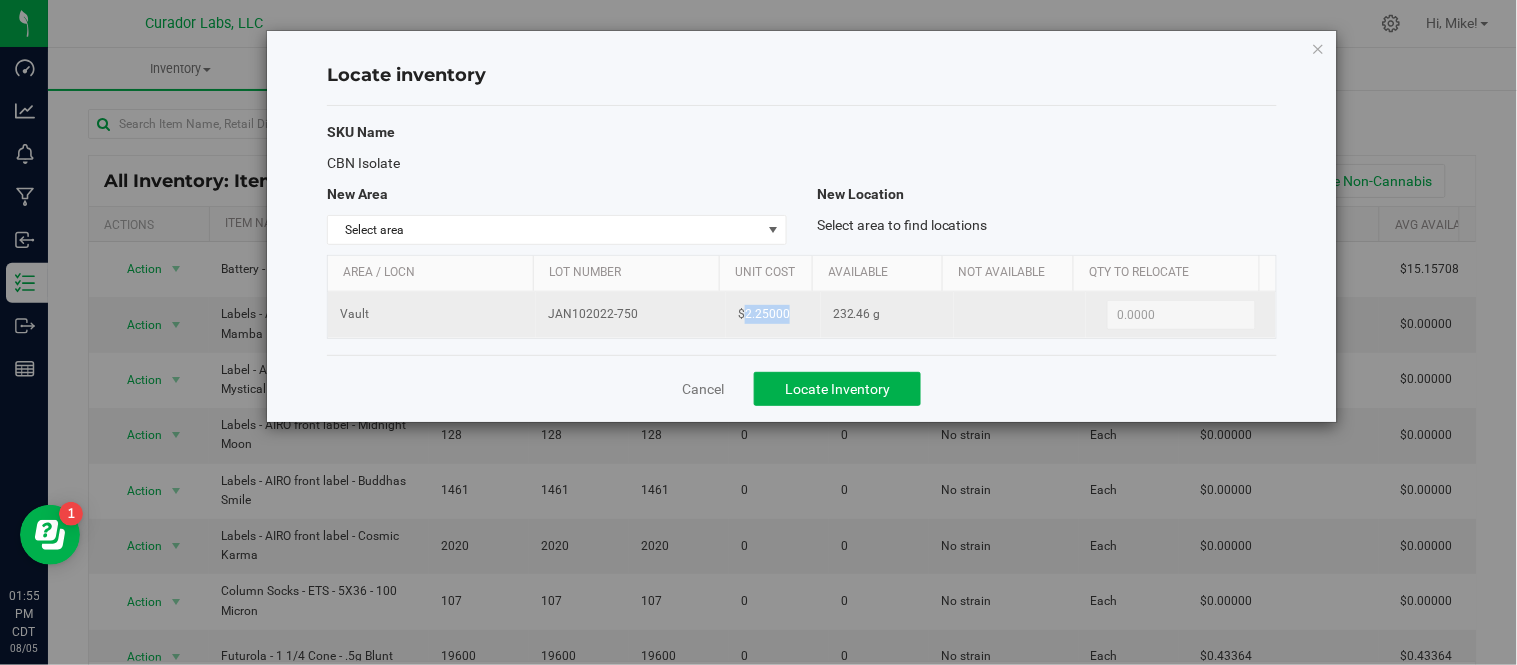 click on "$2.25000" at bounding box center [773, 315] 